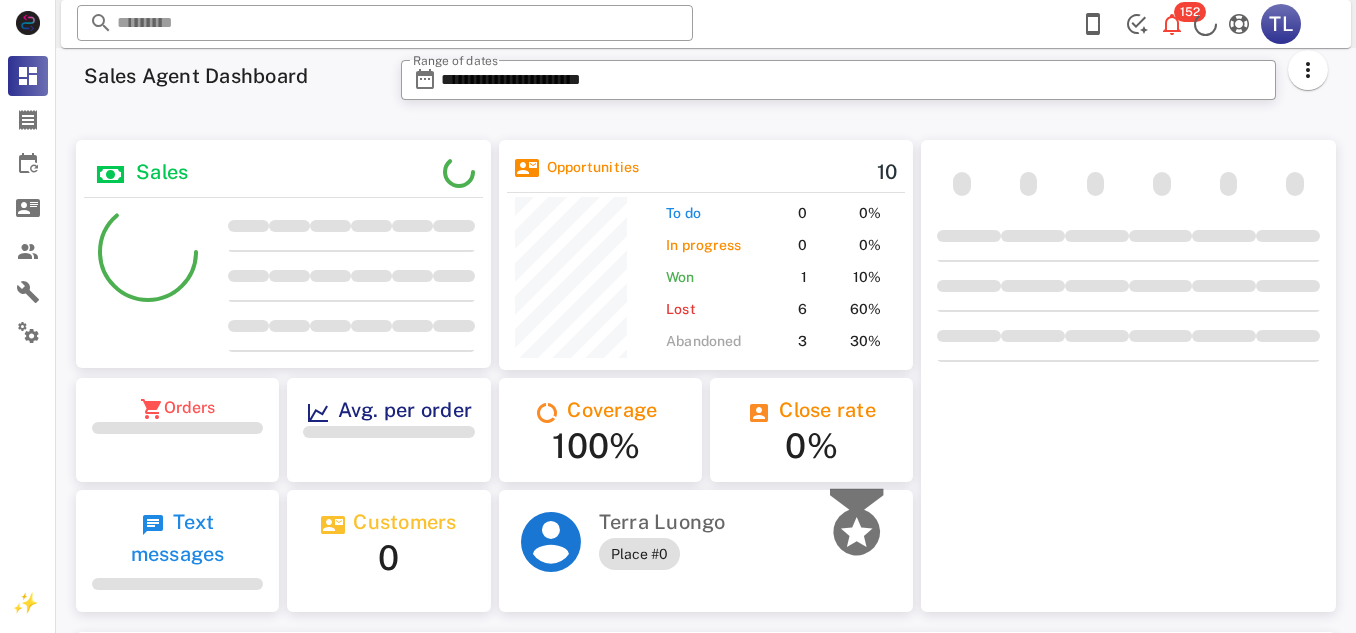 scroll, scrollTop: 0, scrollLeft: 0, axis: both 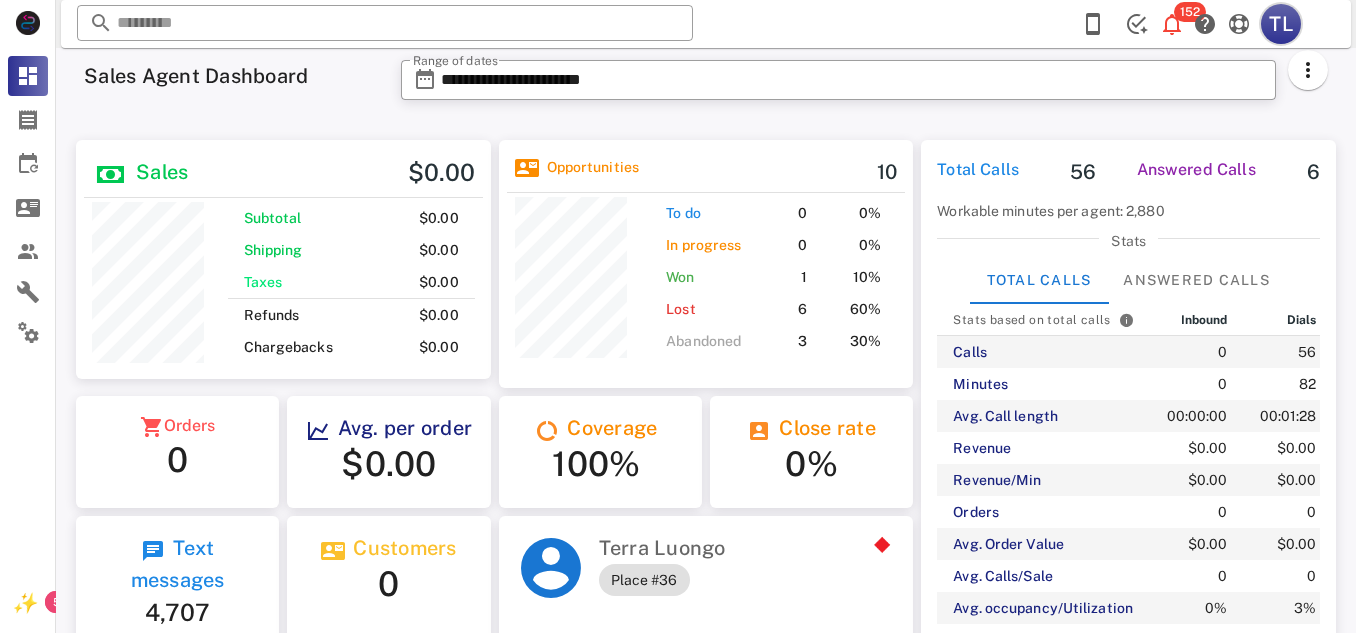 click on "TL" at bounding box center (1281, 24) 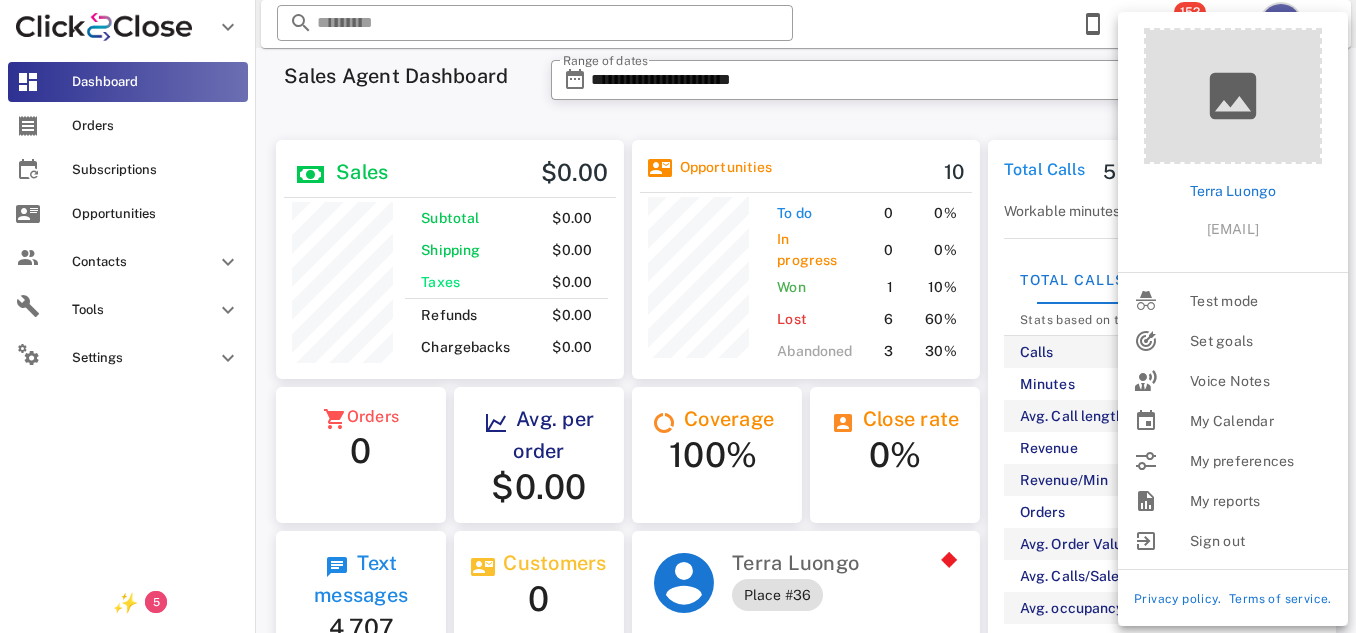 scroll, scrollTop: 240, scrollLeft: 354, axis: both 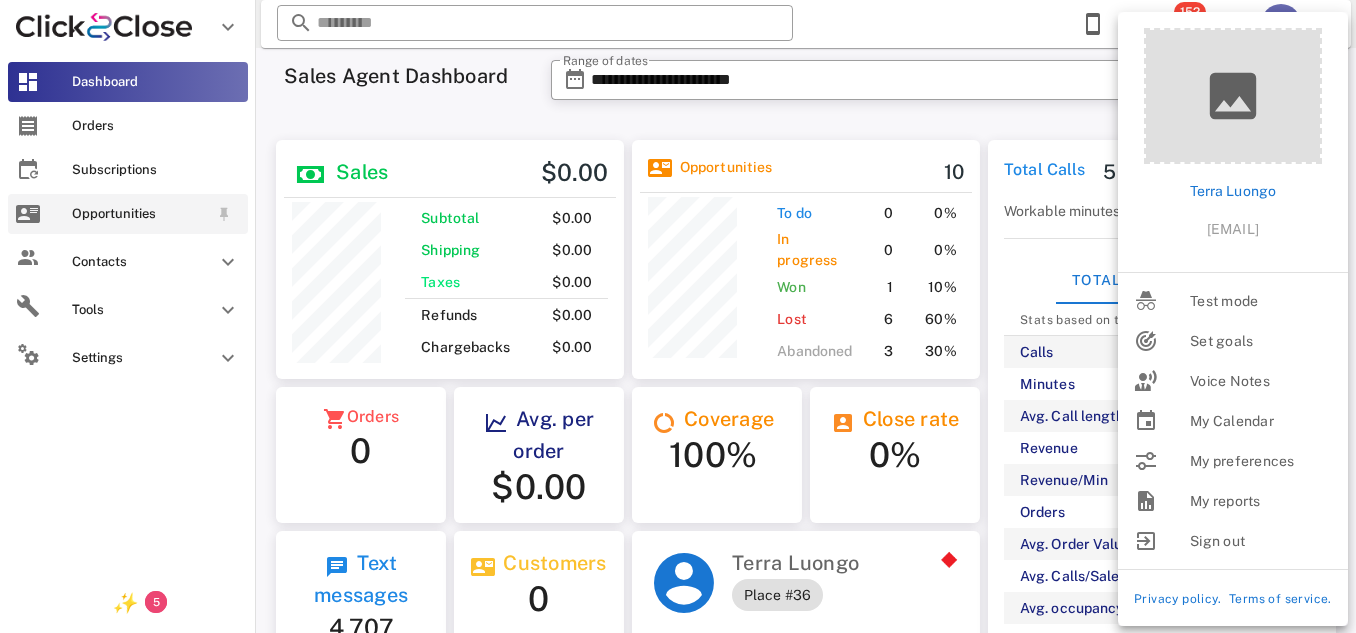click on "Opportunities" at bounding box center (128, 214) 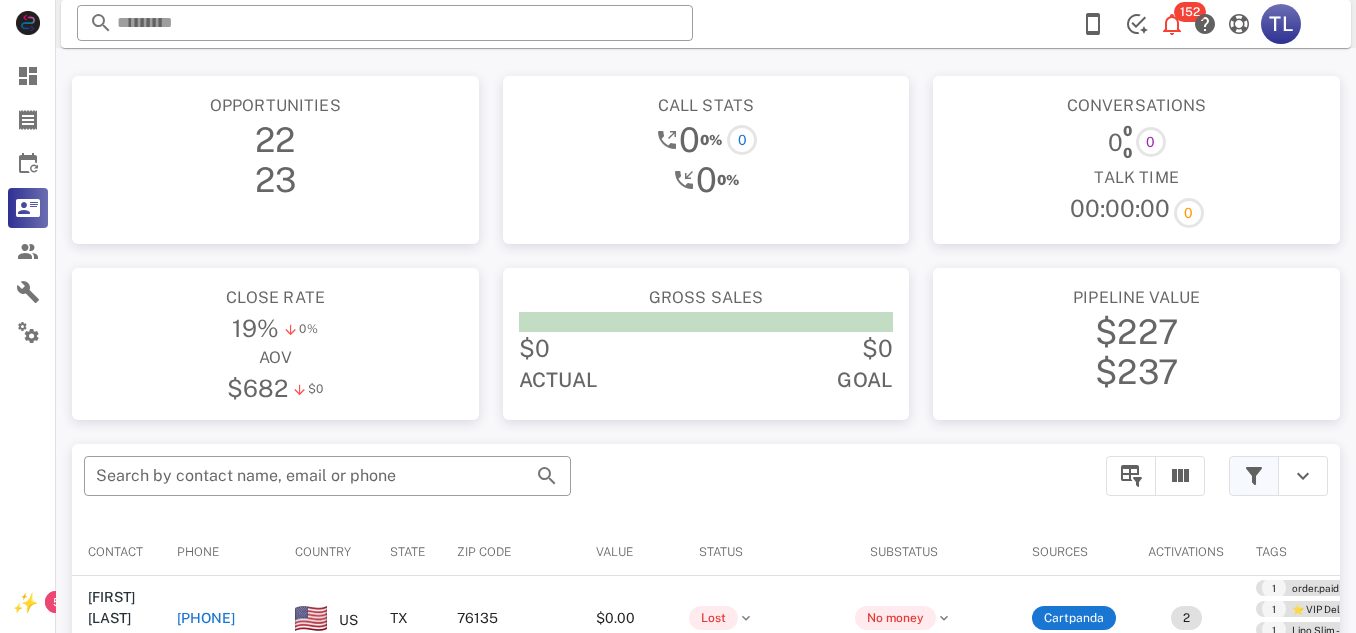 click at bounding box center [1254, 476] 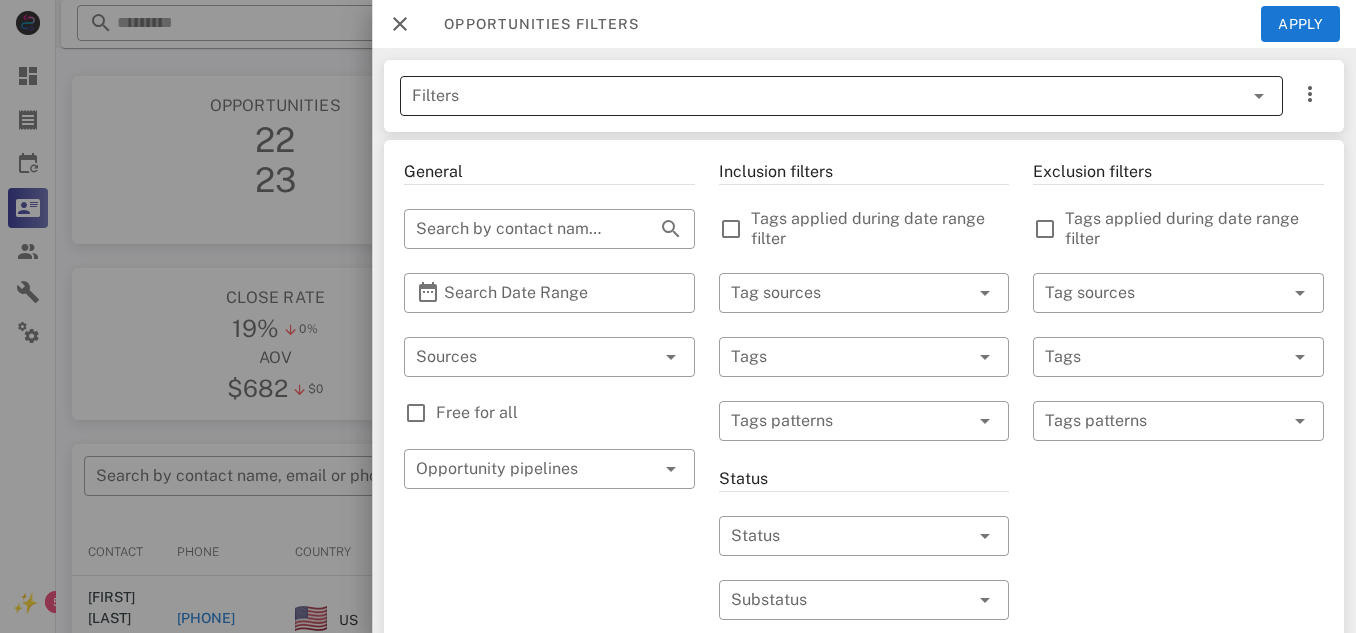 click at bounding box center [1231, 96] 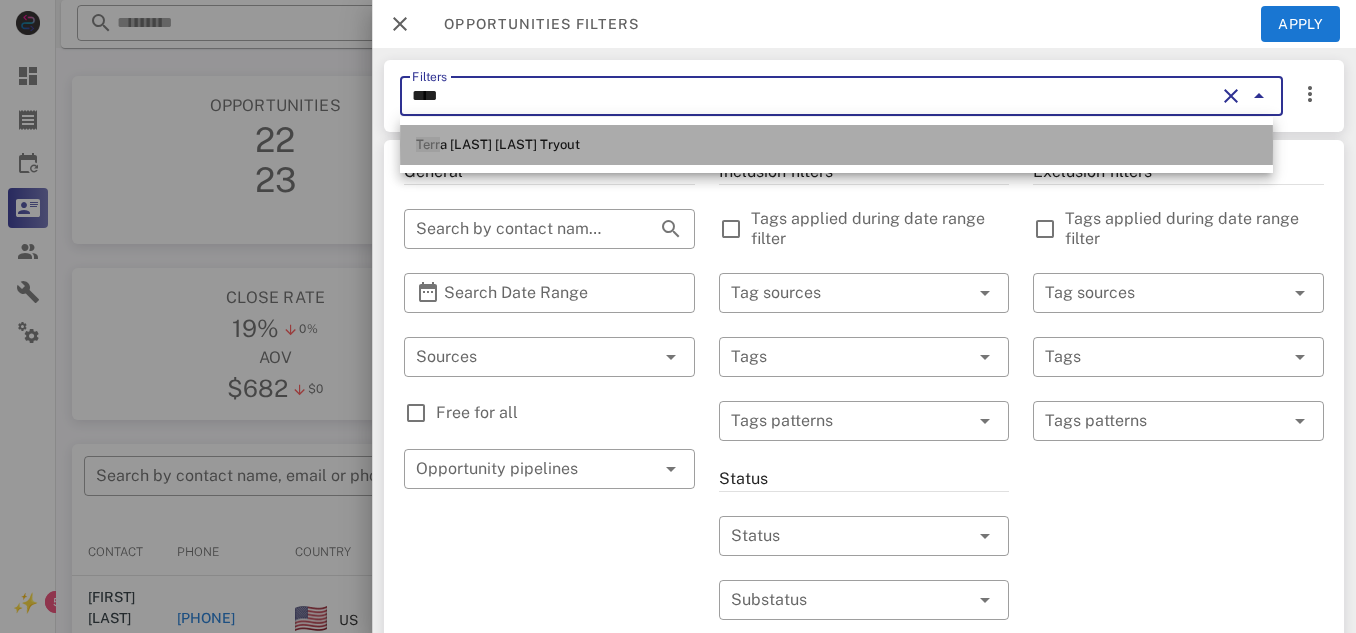 click on "[FIRST] [LAST] [LAST] Tryout" at bounding box center [836, 145] 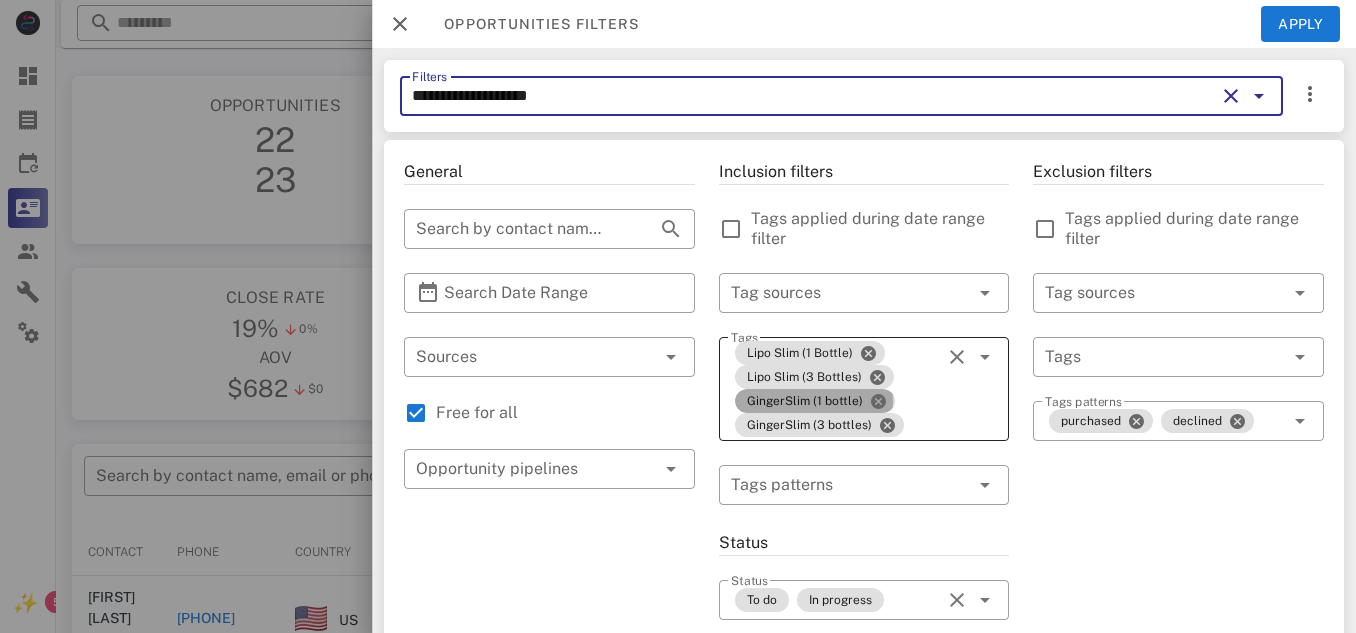 type on "**********" 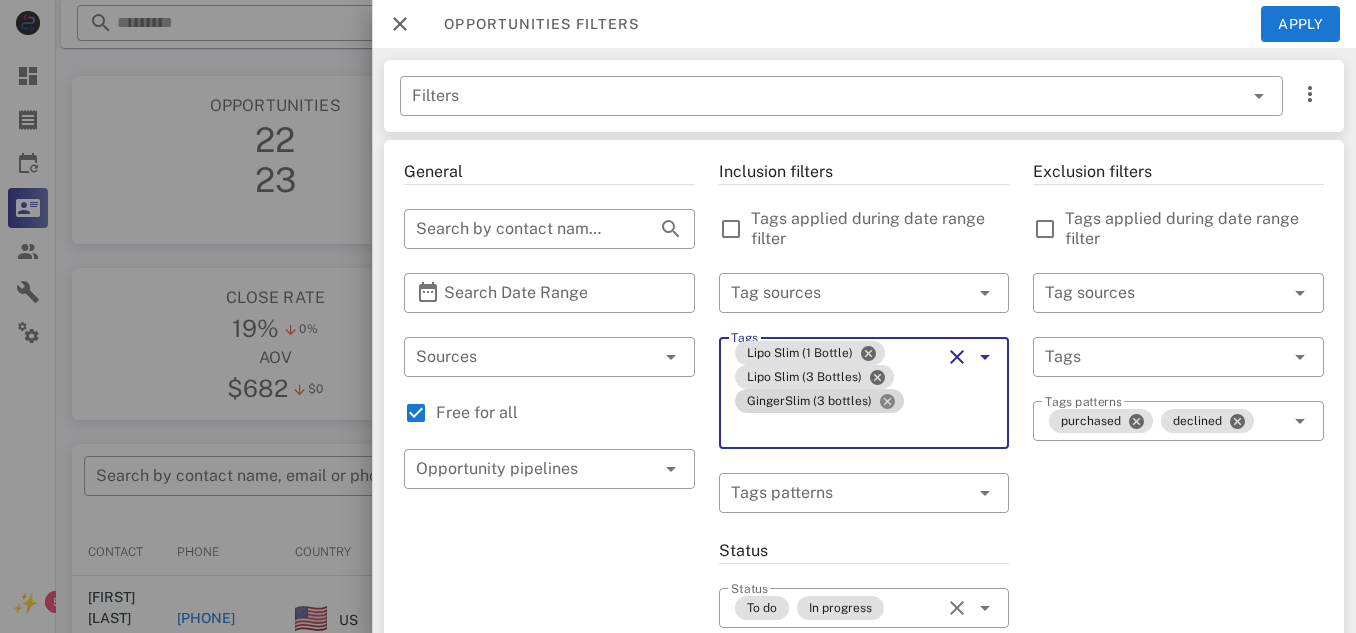 click at bounding box center (887, 401) 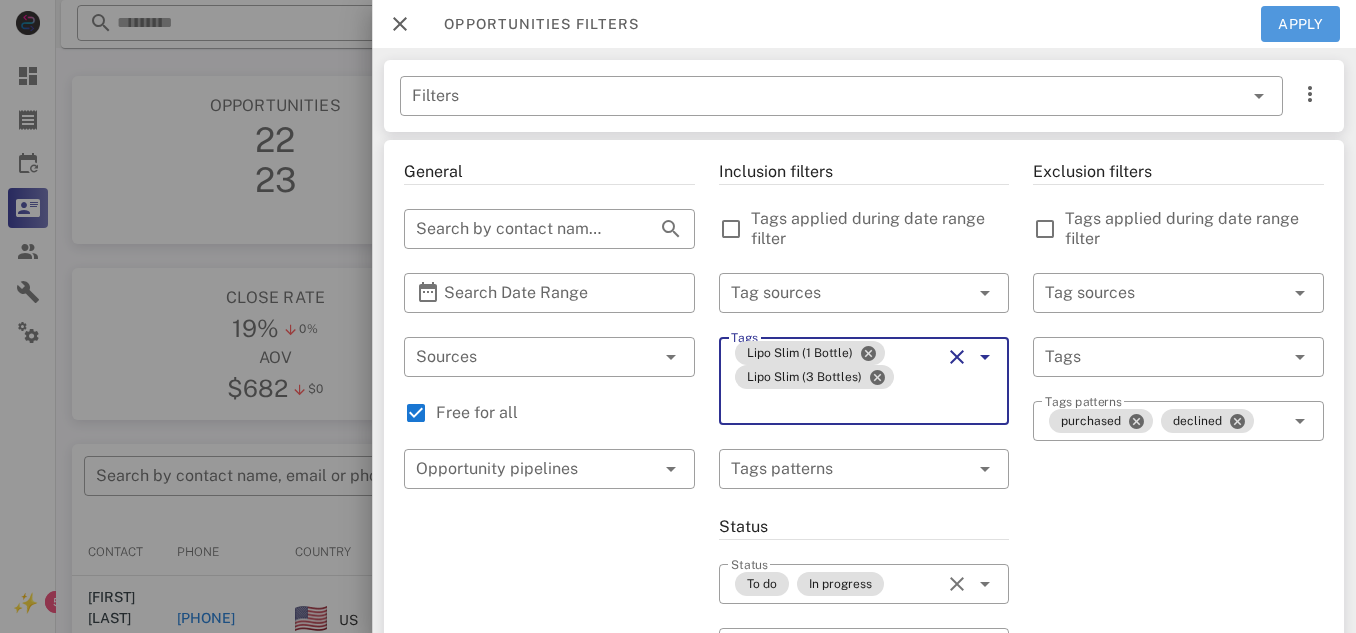 click on "Apply" at bounding box center [1301, 24] 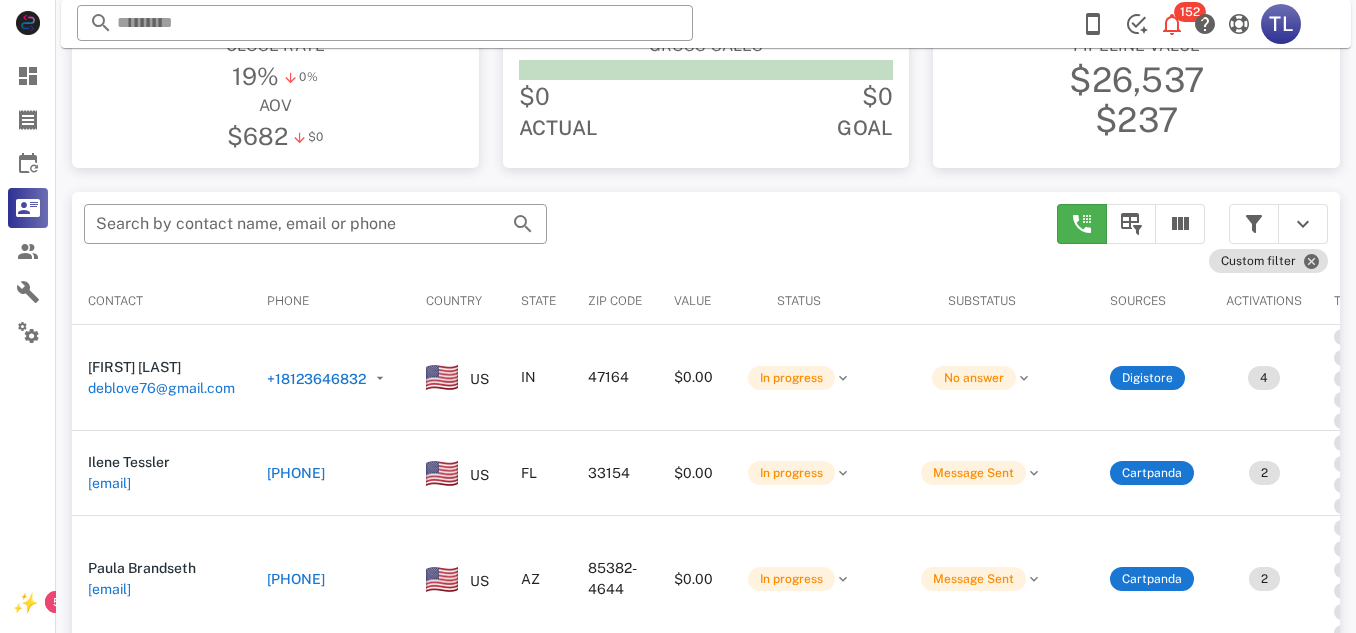 scroll, scrollTop: 360, scrollLeft: 0, axis: vertical 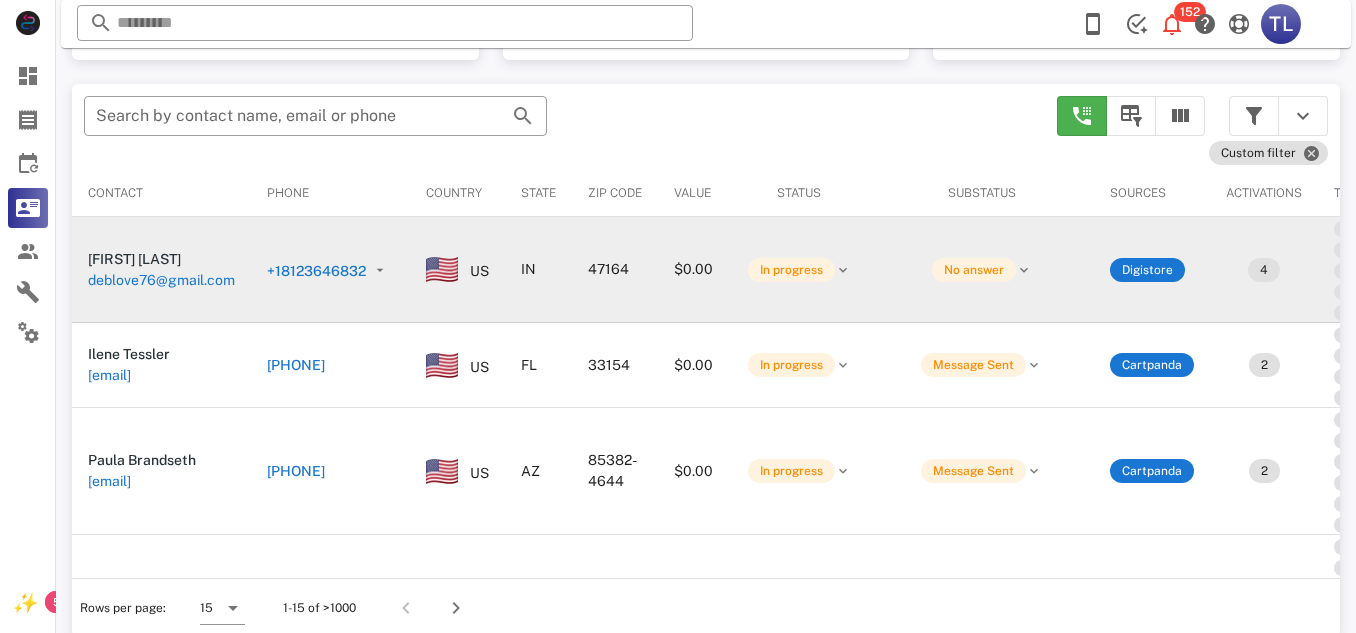 click on "+18123646832" at bounding box center [316, 271] 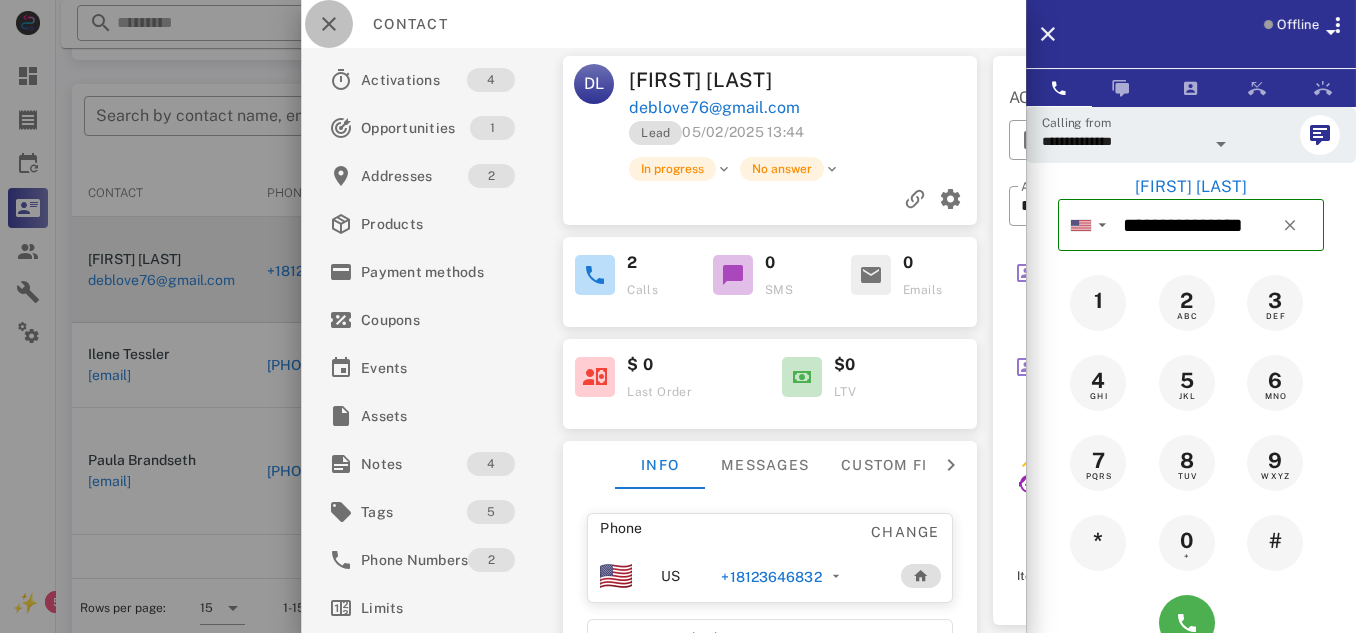 click at bounding box center [329, 24] 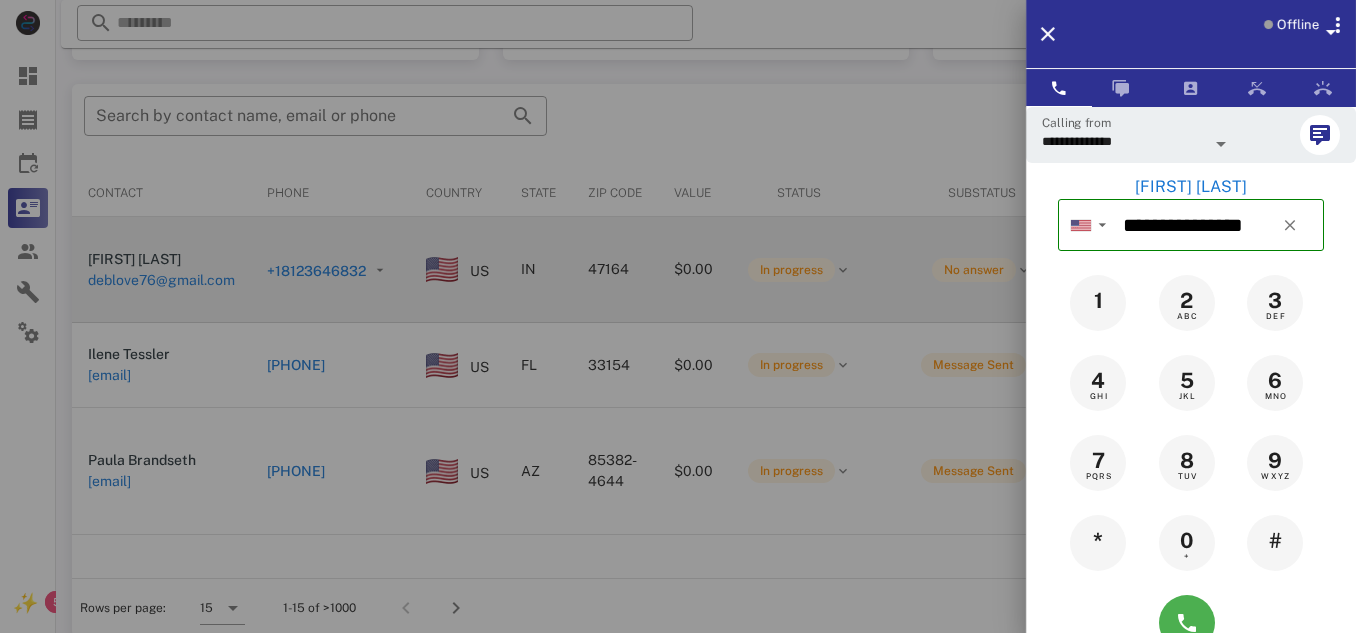 click at bounding box center [678, 316] 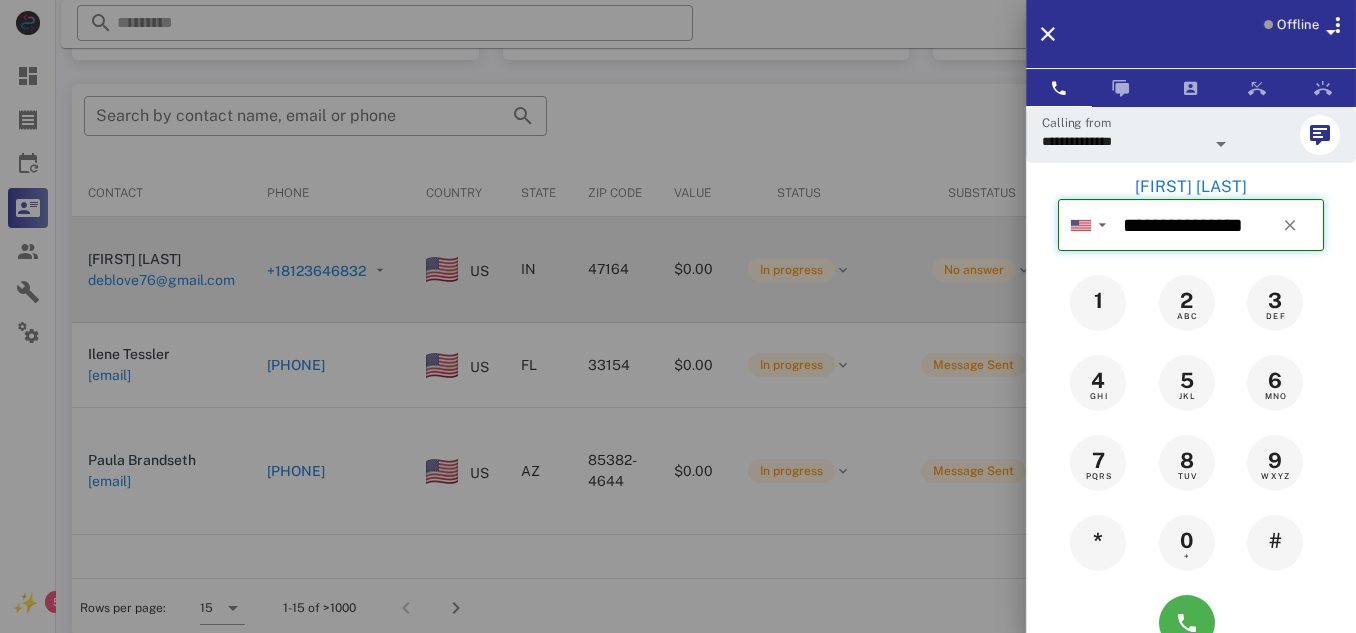 type 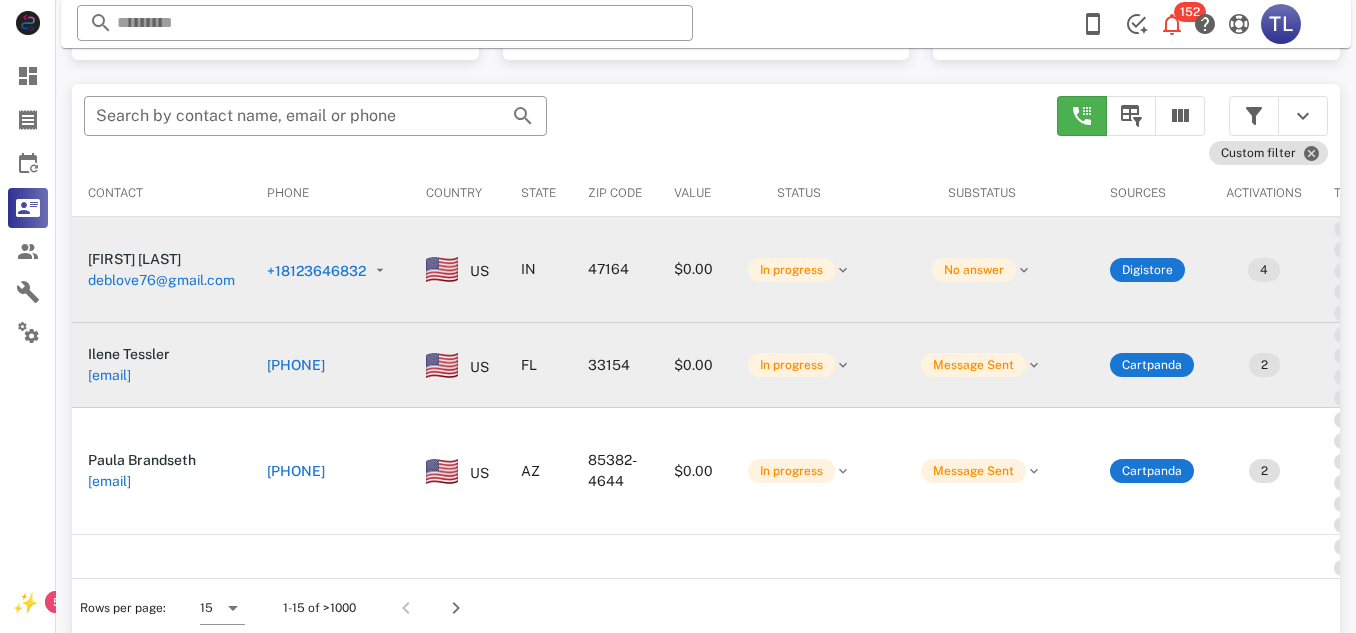 click on "[PHONE]" at bounding box center (296, 365) 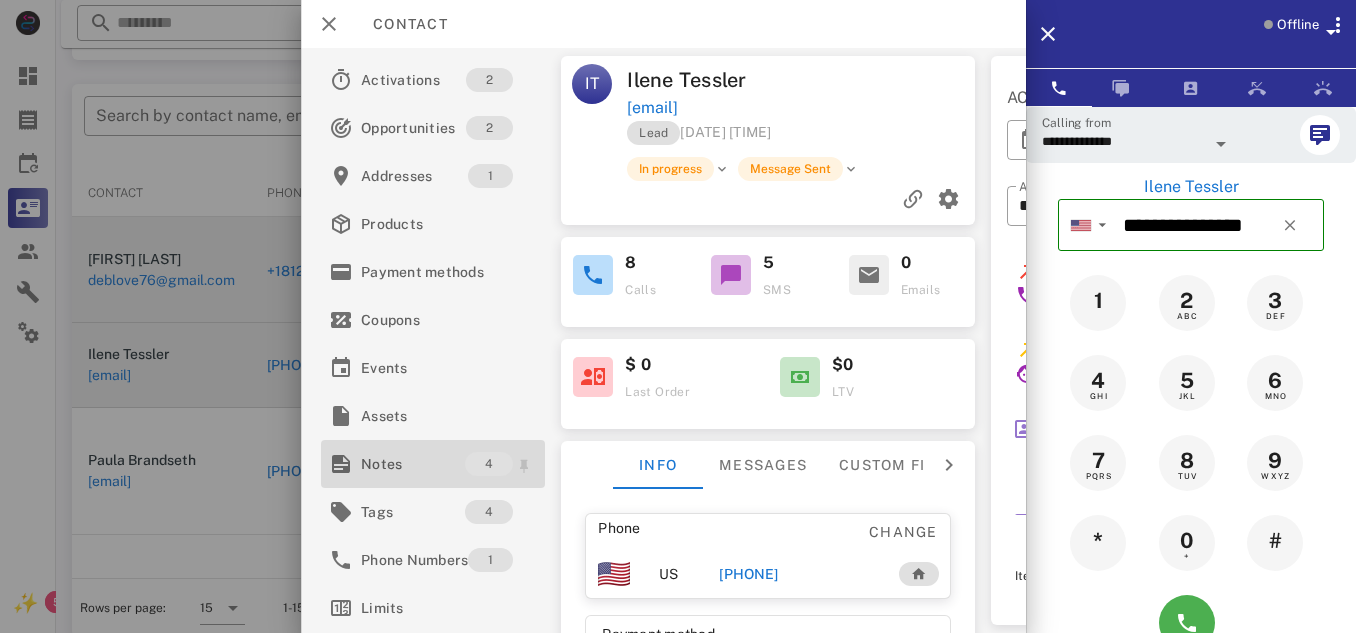 click on "Notes" at bounding box center [413, 464] 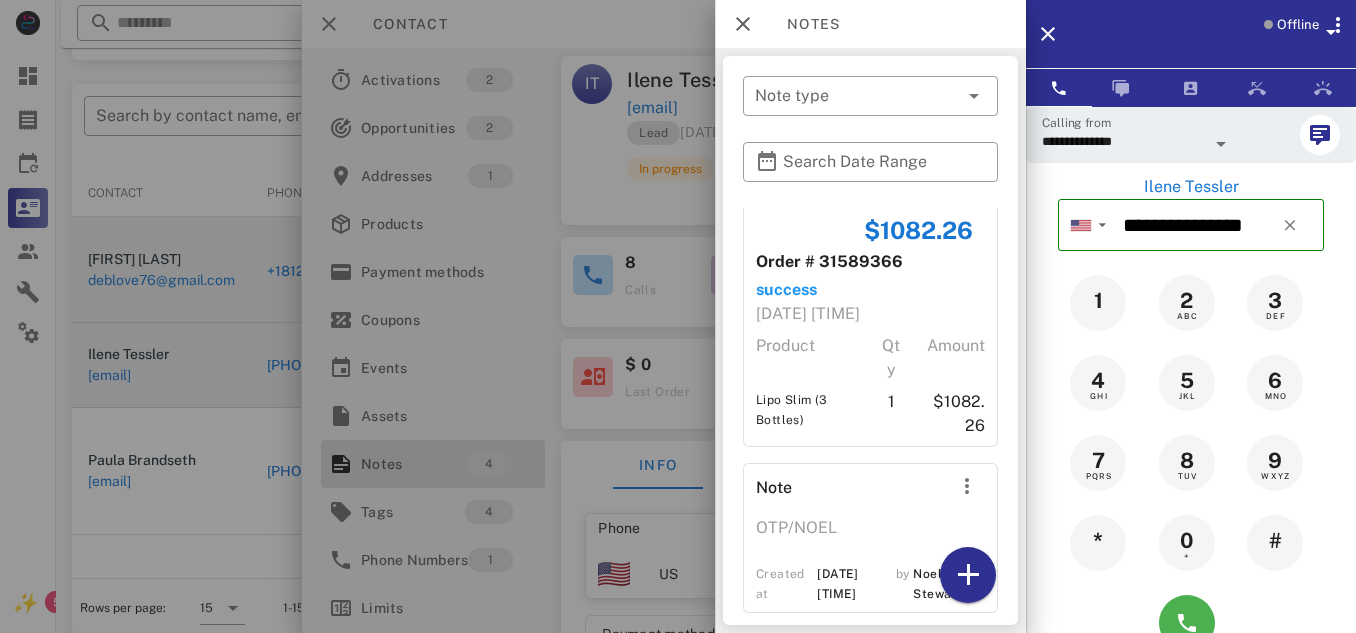 scroll, scrollTop: 0, scrollLeft: 0, axis: both 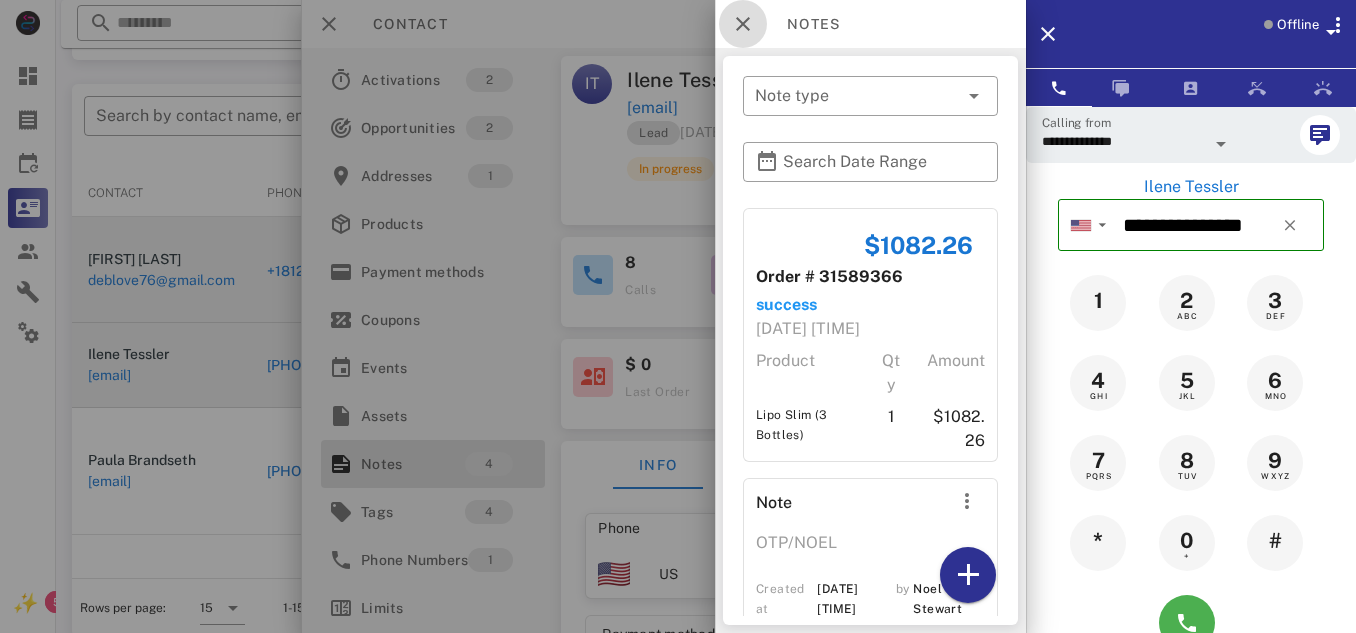 click at bounding box center (743, 24) 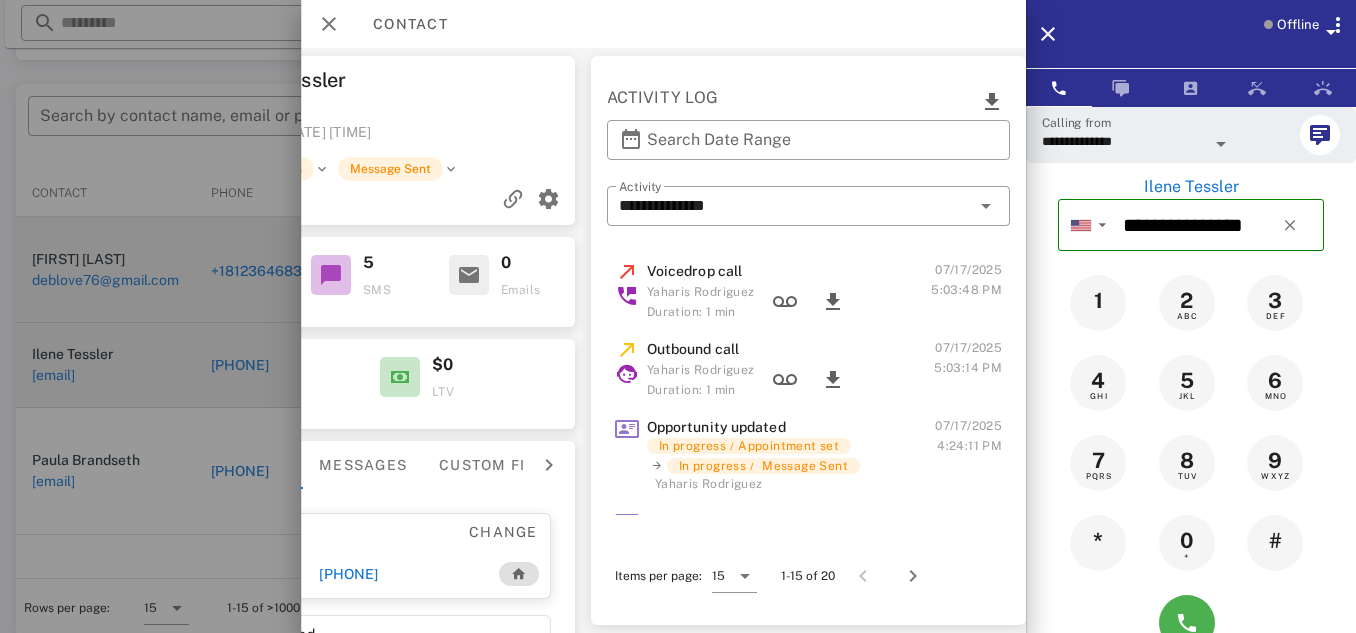 scroll, scrollTop: 0, scrollLeft: 419, axis: horizontal 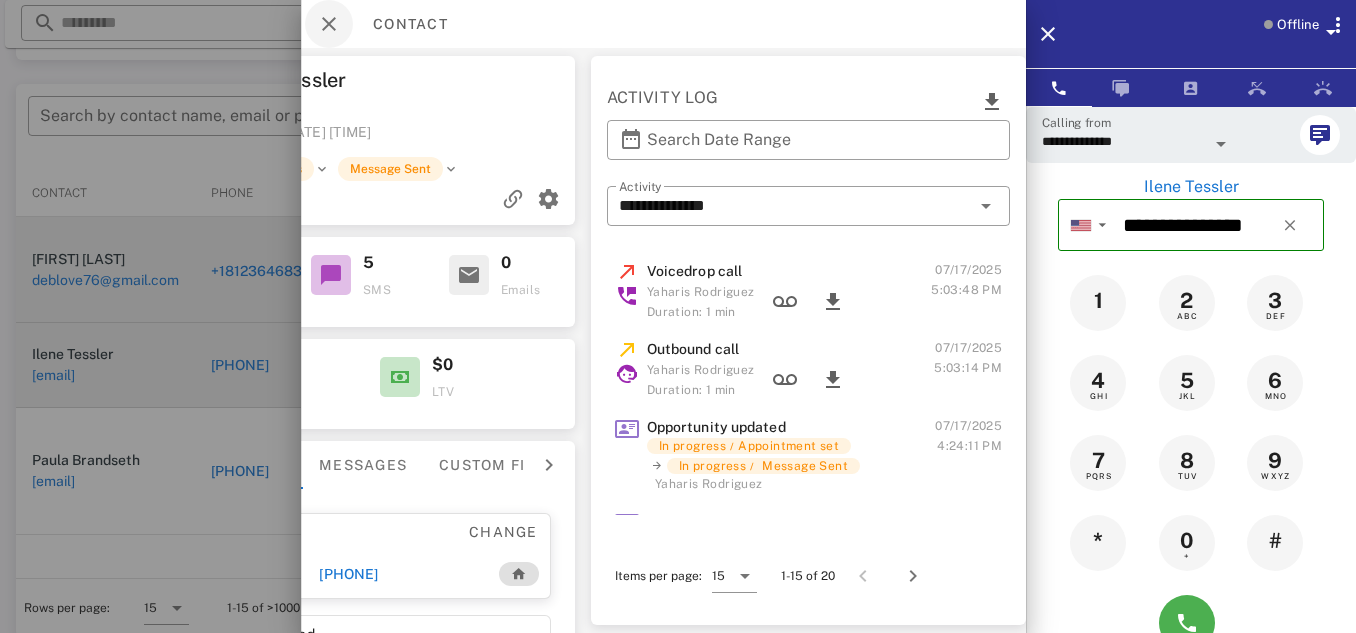 click at bounding box center (329, 24) 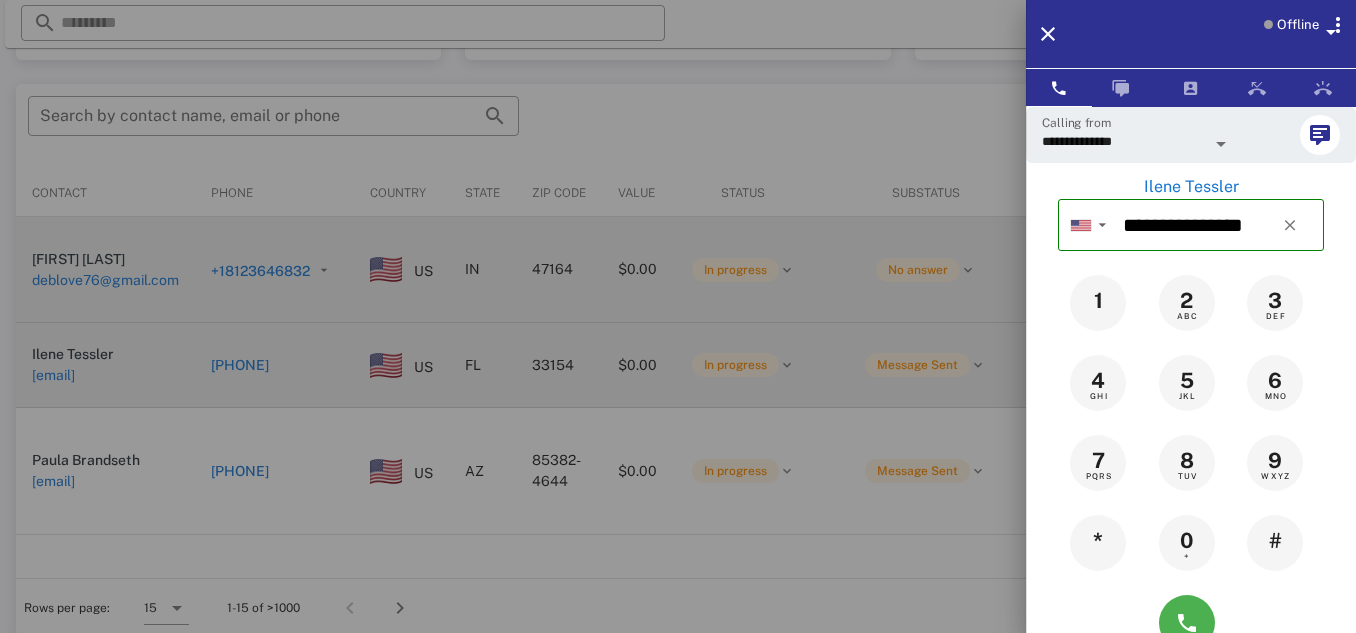 click at bounding box center (678, 316) 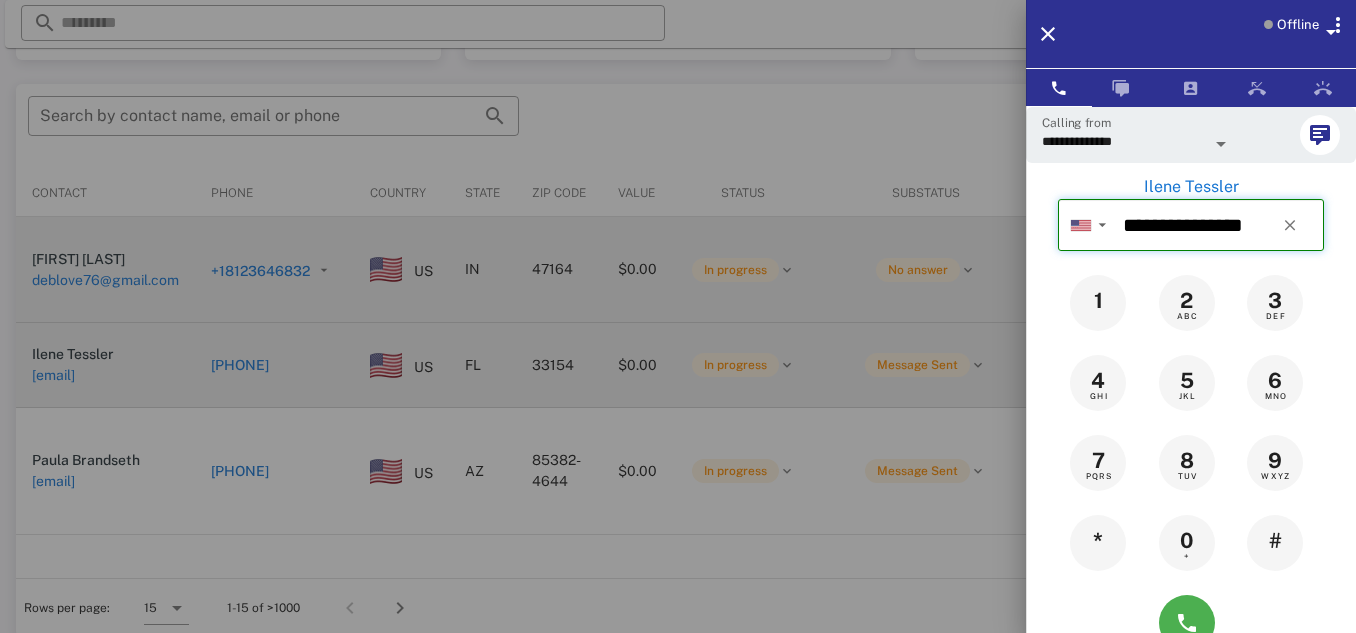 type 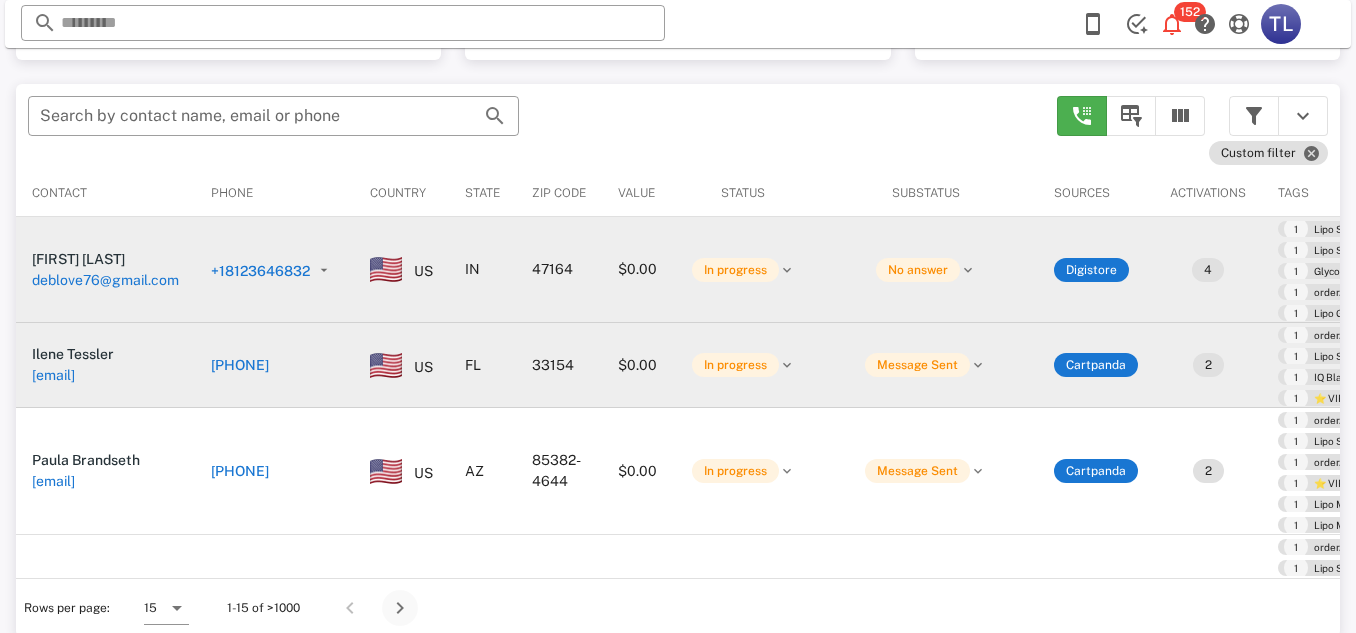 click at bounding box center [400, 608] 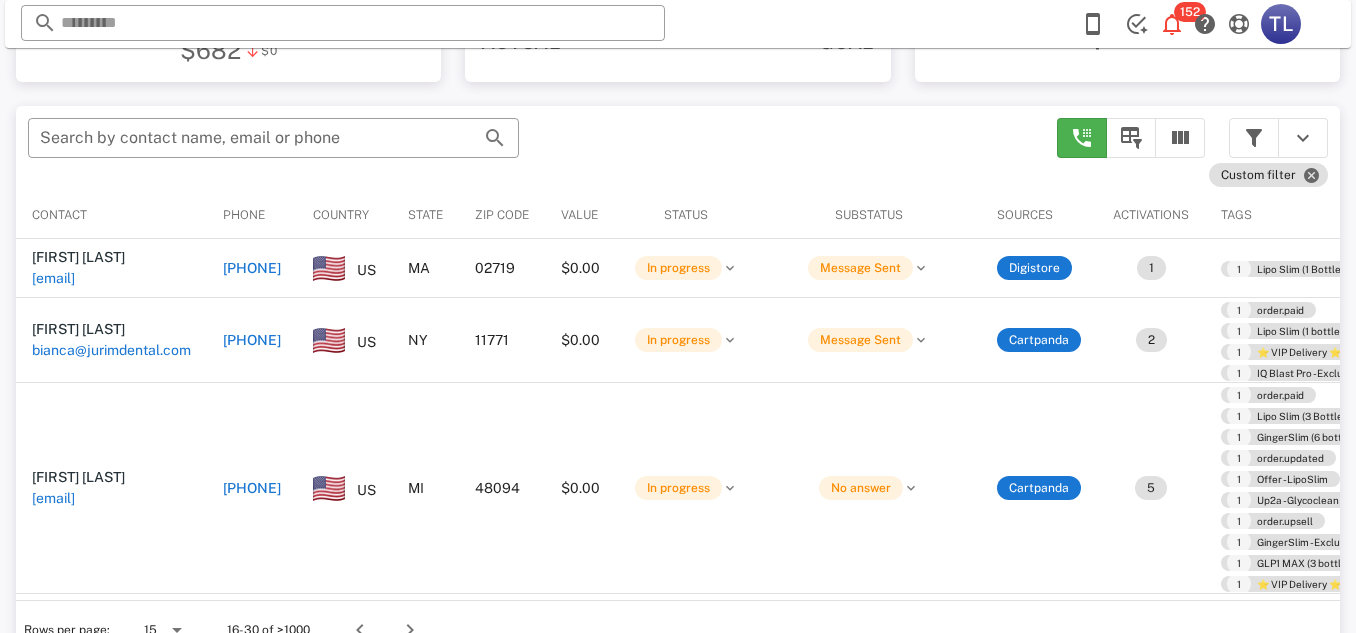 scroll, scrollTop: 360, scrollLeft: 0, axis: vertical 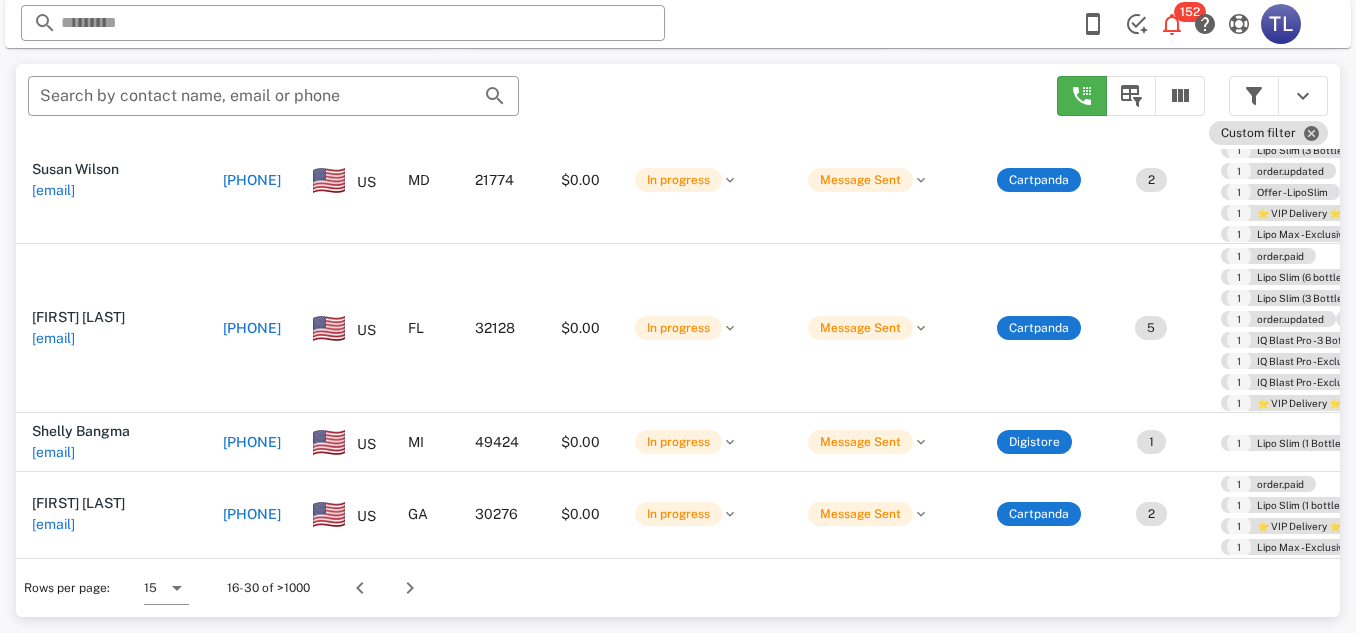 click at bounding box center (410, 588) 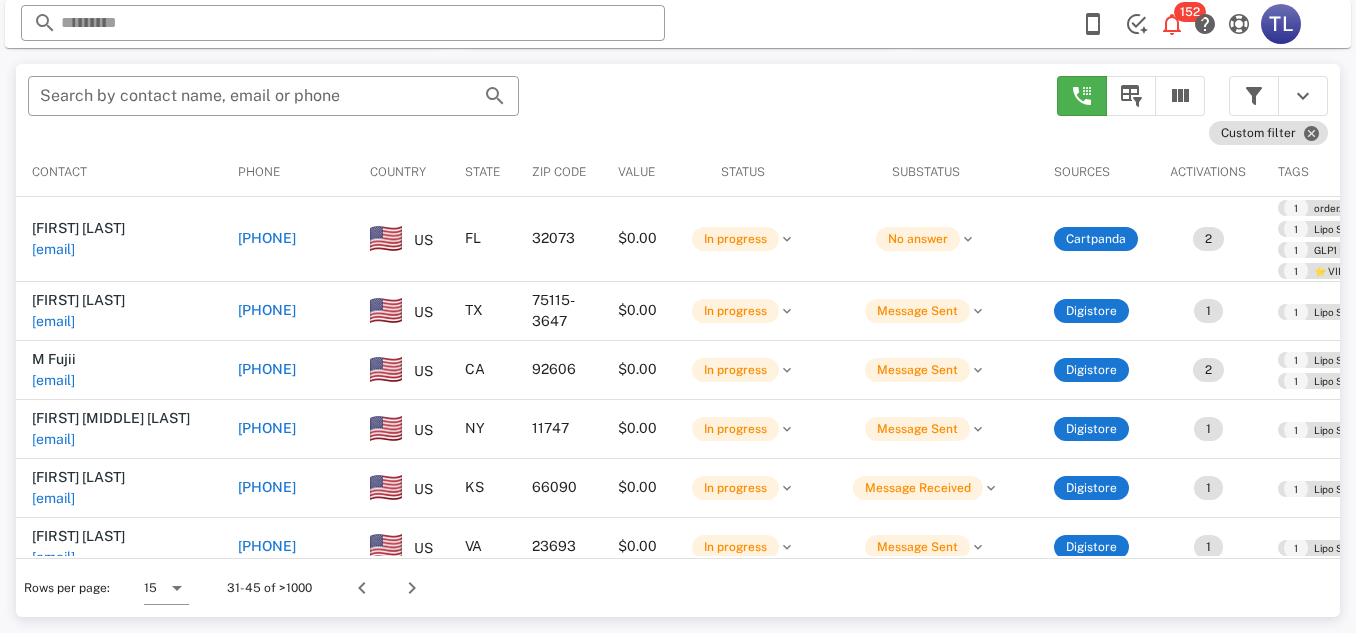 scroll, scrollTop: 380, scrollLeft: 0, axis: vertical 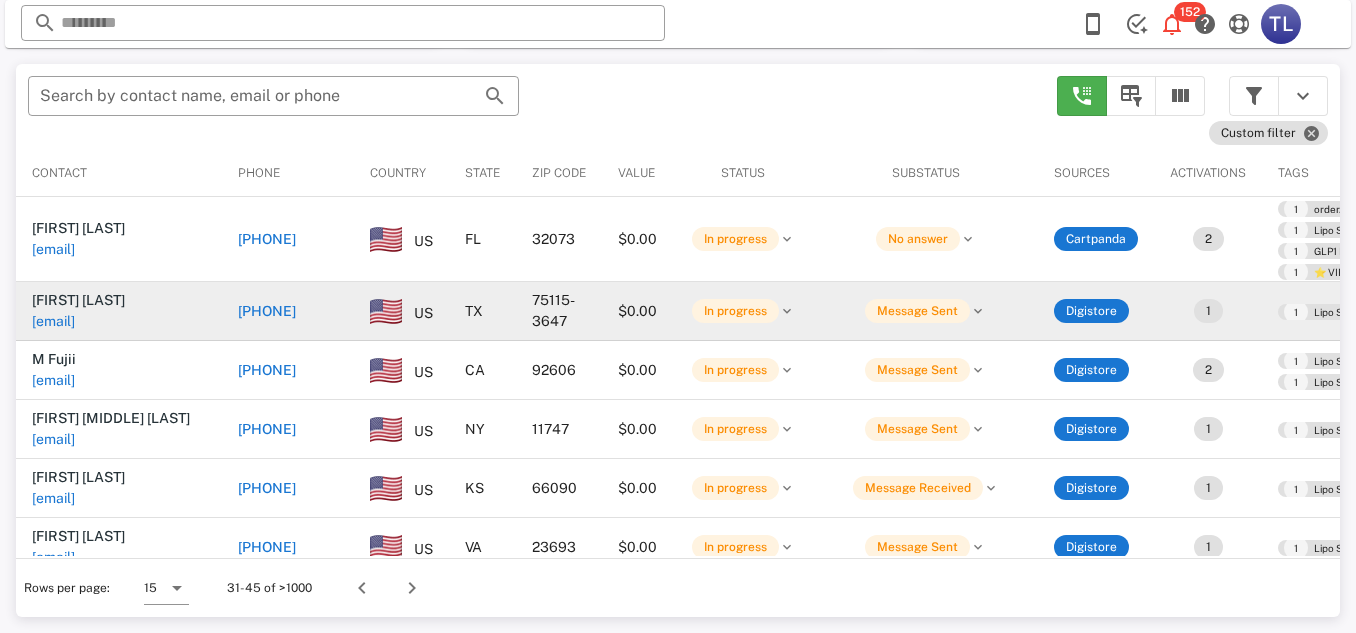 click on "[PHONE]" at bounding box center [267, 311] 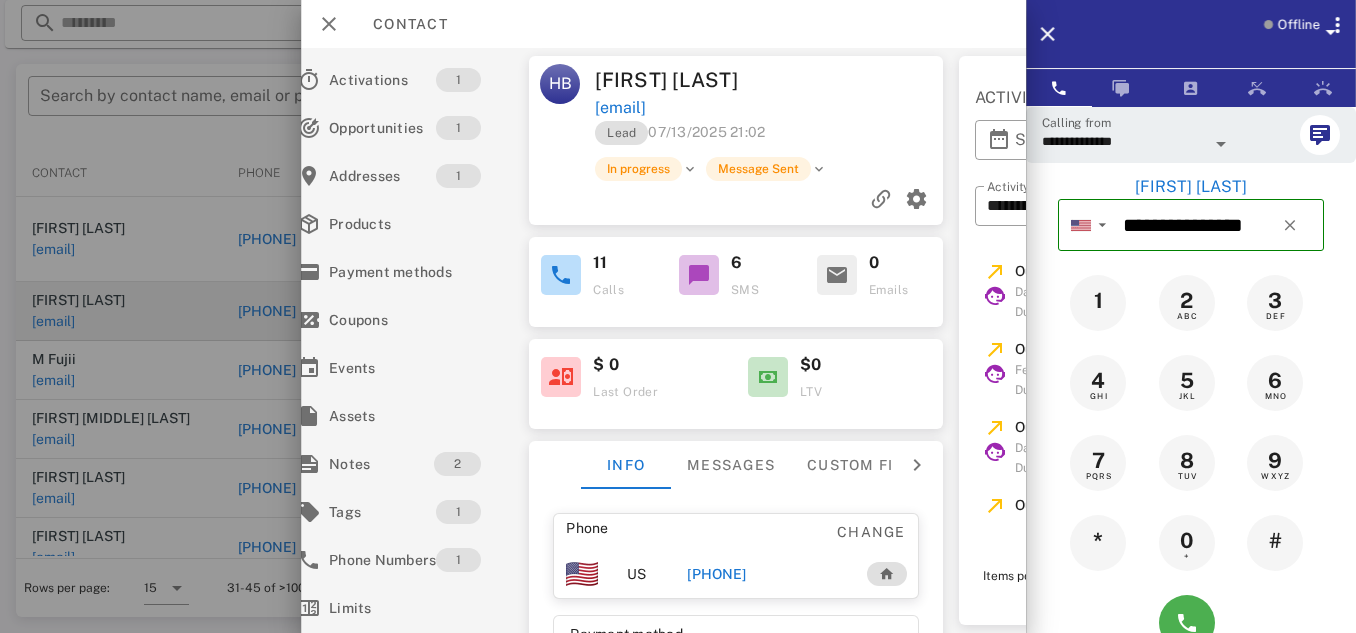 scroll, scrollTop: 0, scrollLeft: 0, axis: both 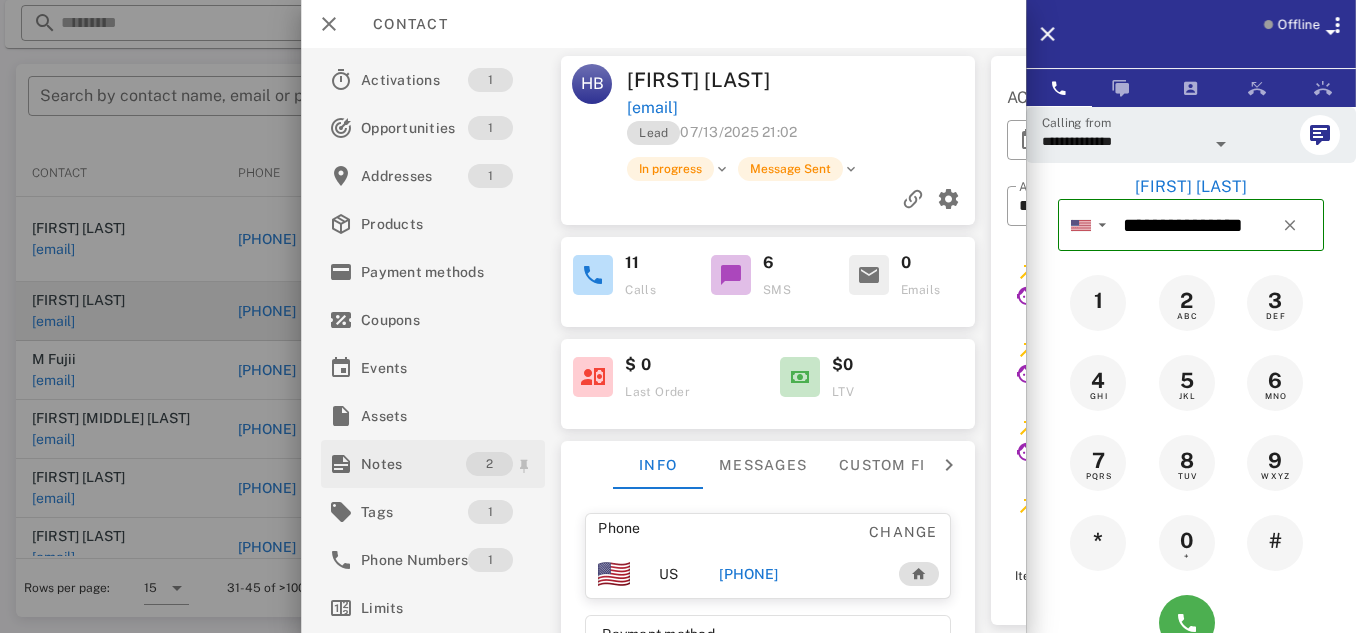 click on "2" at bounding box center (489, 464) 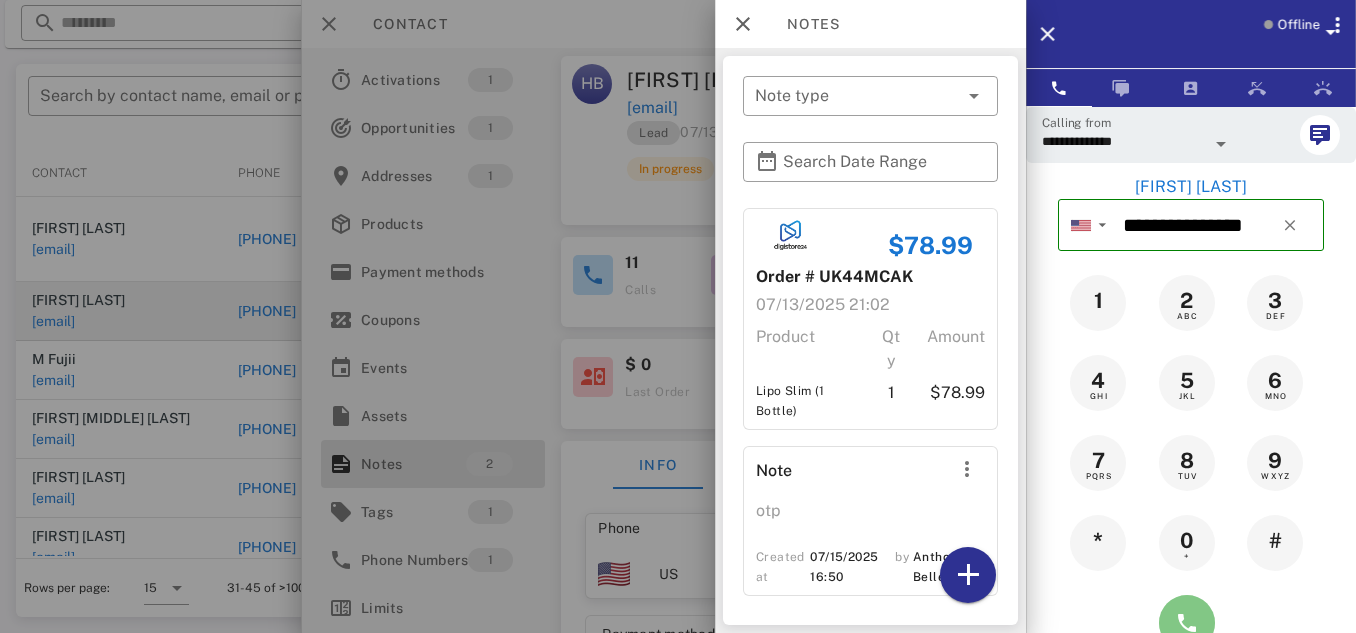 click at bounding box center [1187, 623] 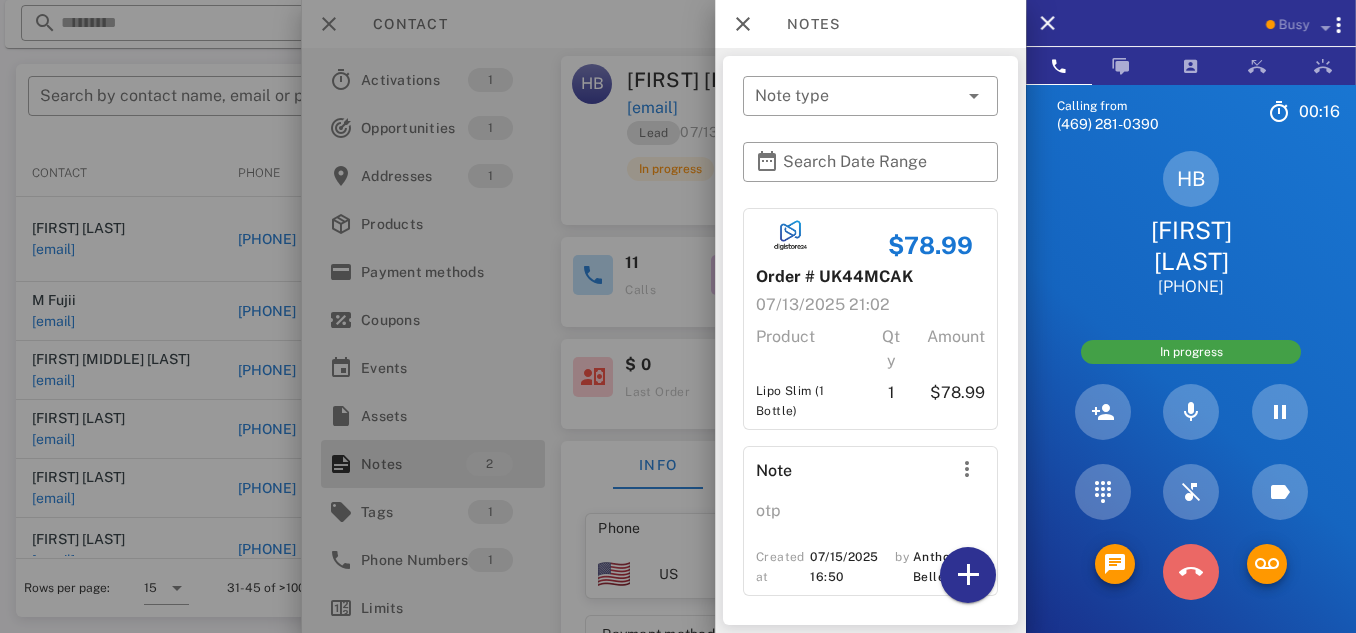 click at bounding box center (1191, 572) 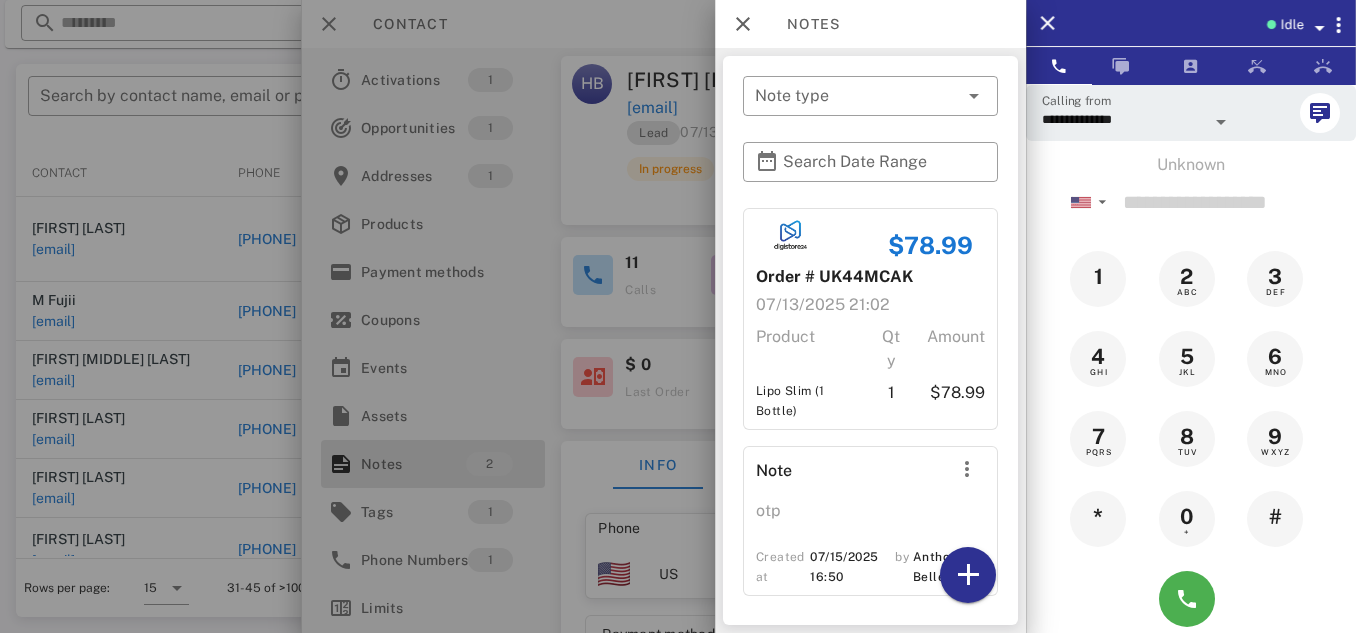click at bounding box center [678, 316] 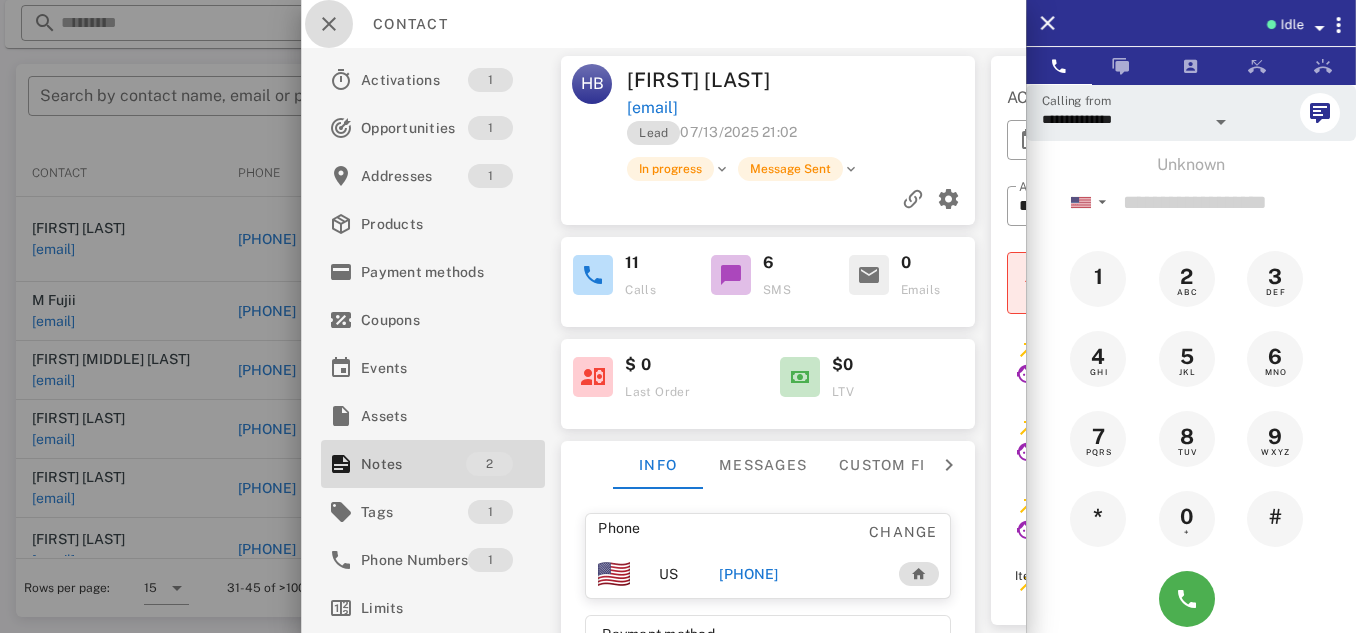 click at bounding box center (329, 24) 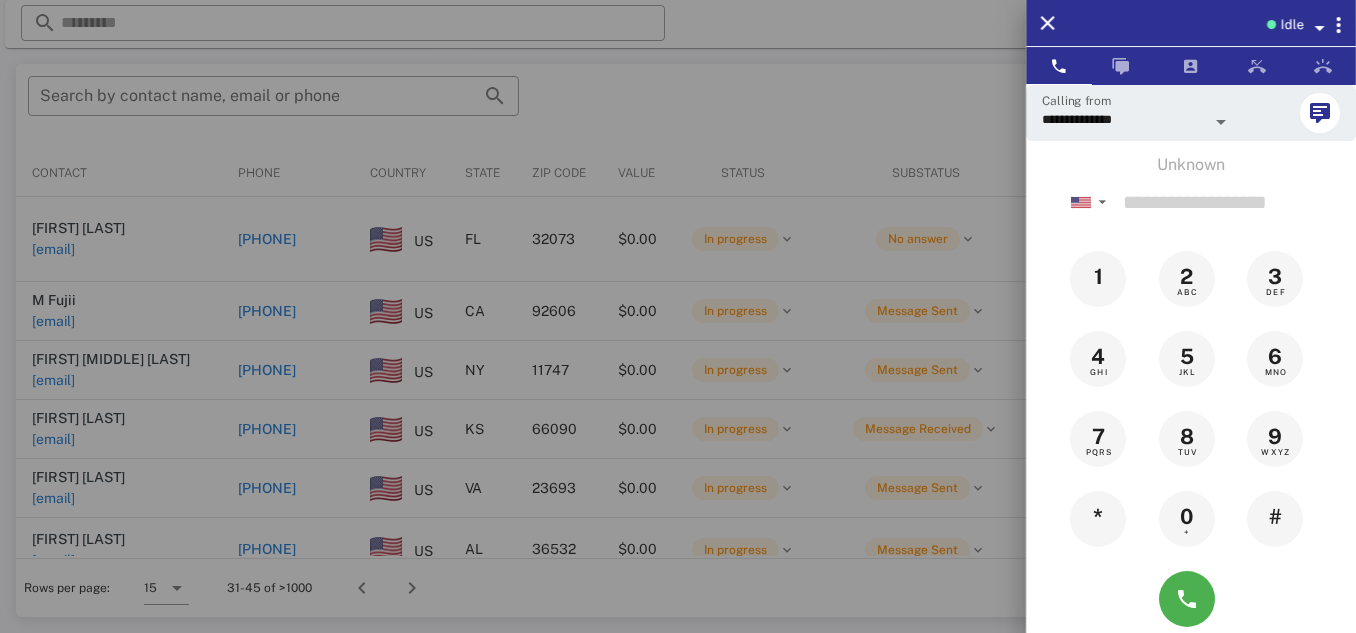 click at bounding box center [678, 316] 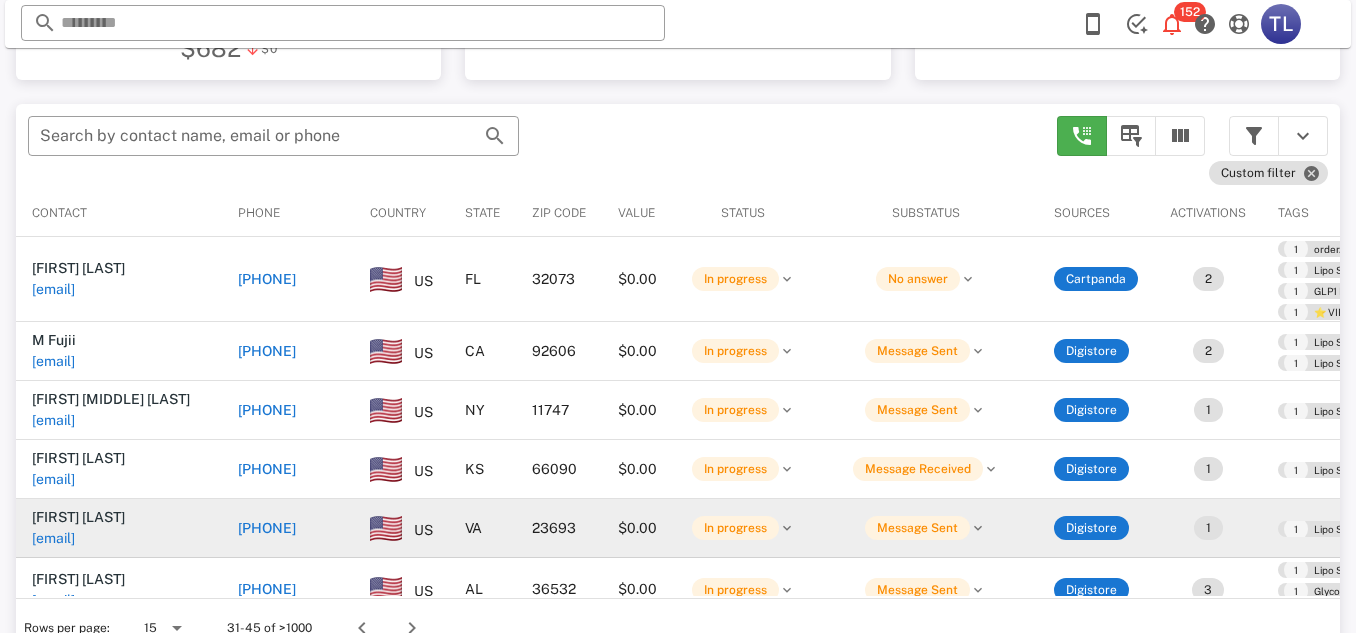 scroll, scrollTop: 380, scrollLeft: 0, axis: vertical 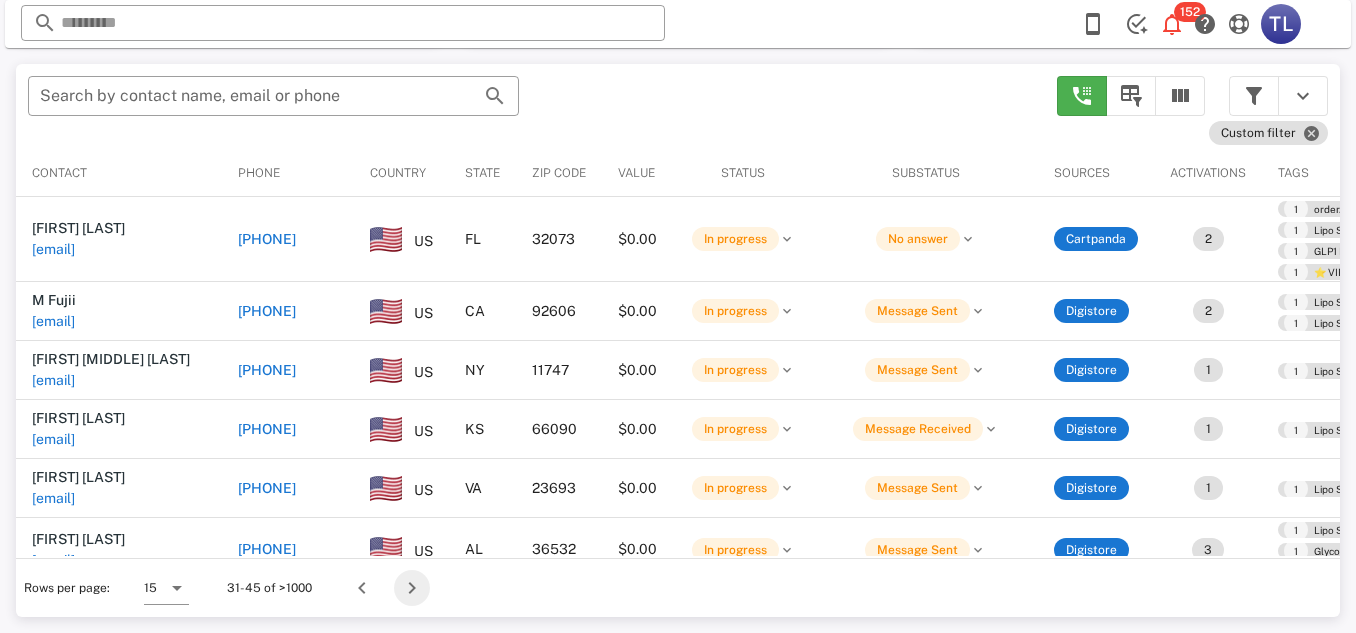 click at bounding box center [412, 588] 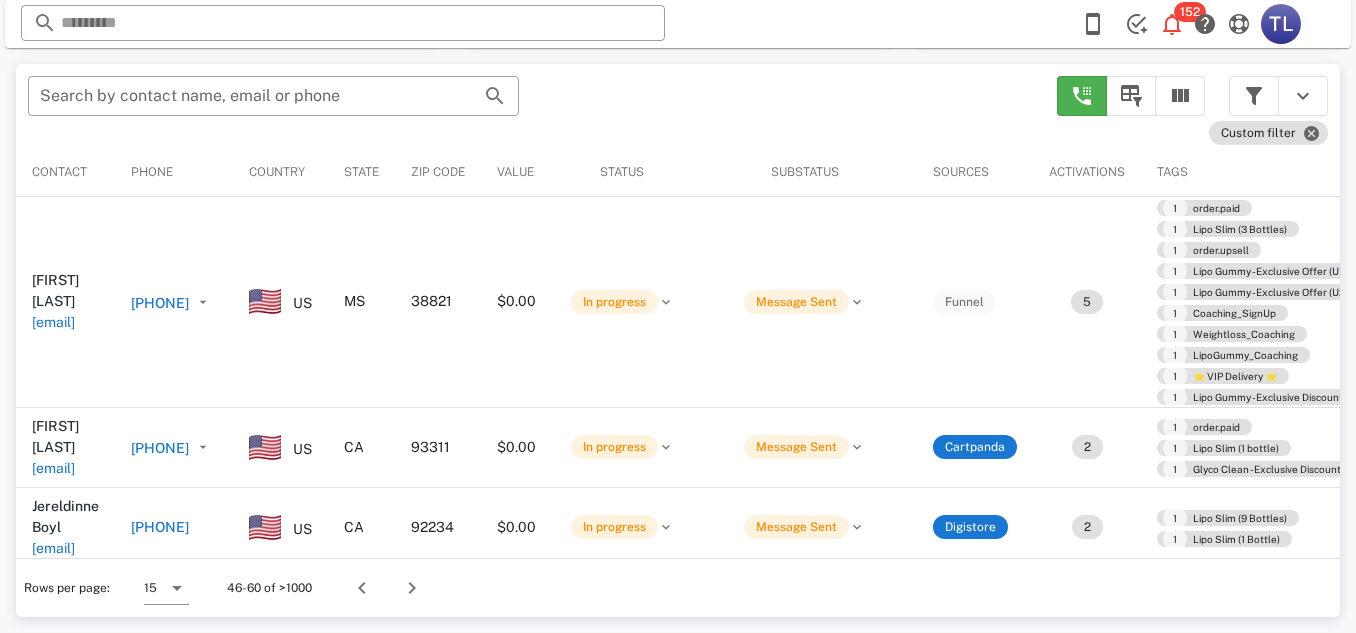 scroll, scrollTop: 380, scrollLeft: 0, axis: vertical 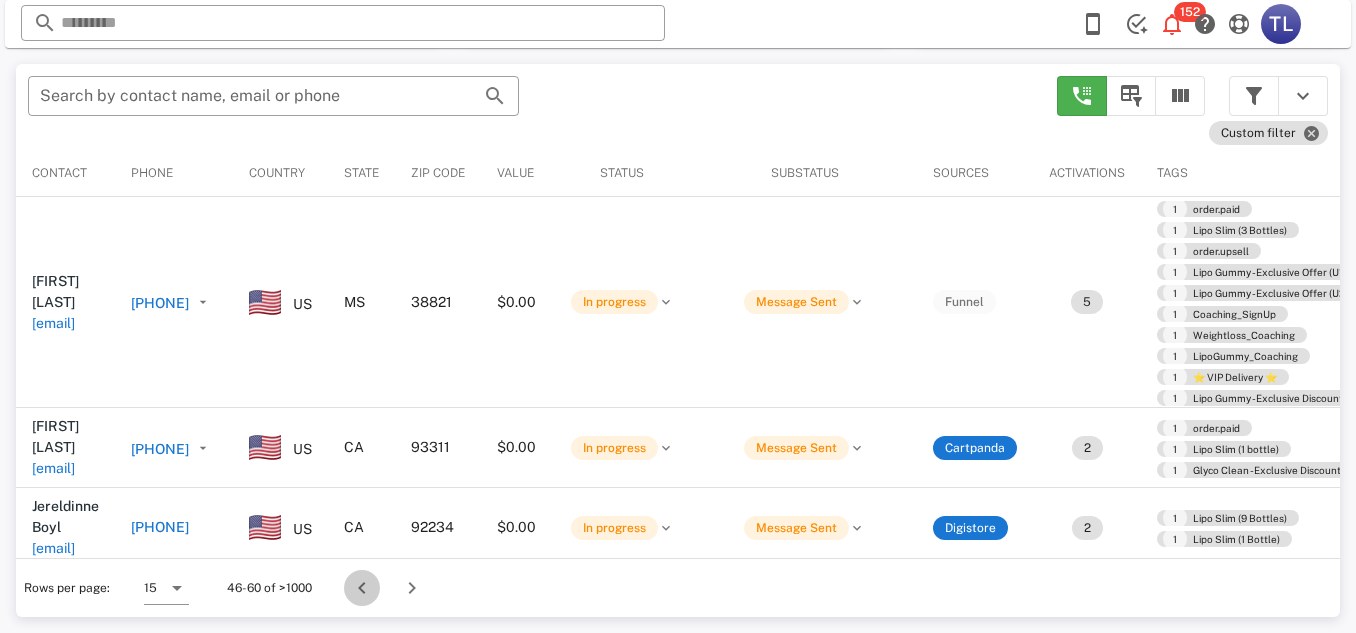 click at bounding box center (362, 588) 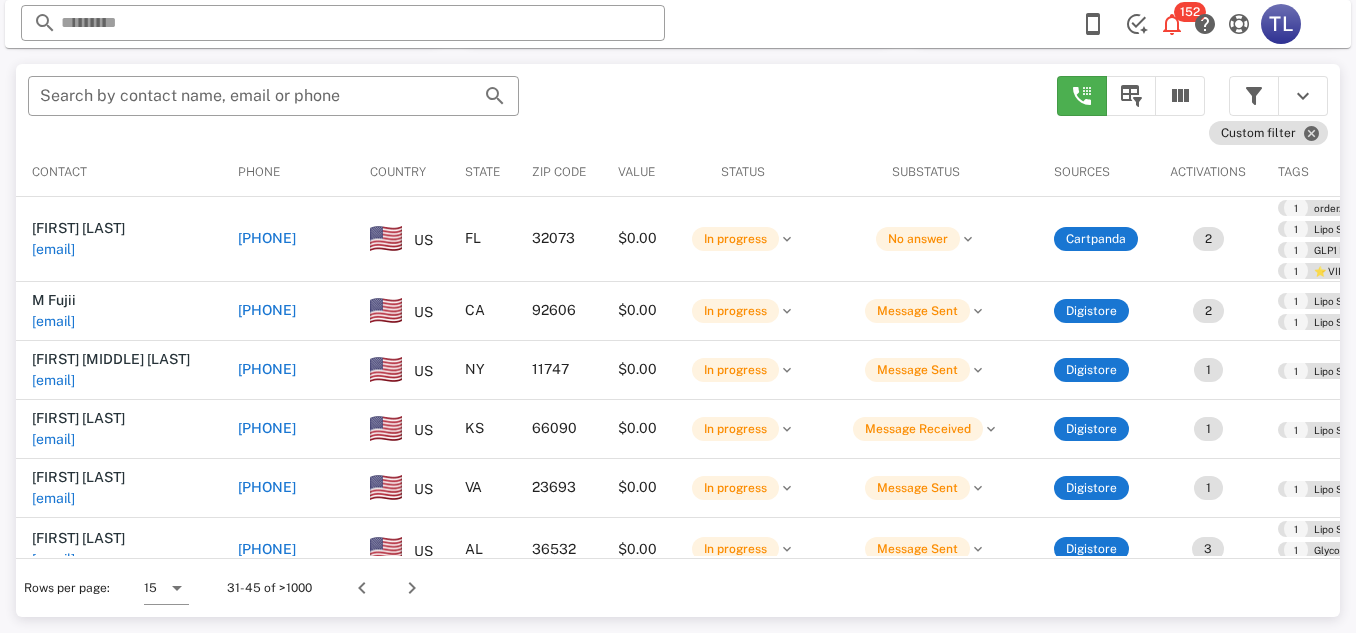 scroll, scrollTop: 380, scrollLeft: 0, axis: vertical 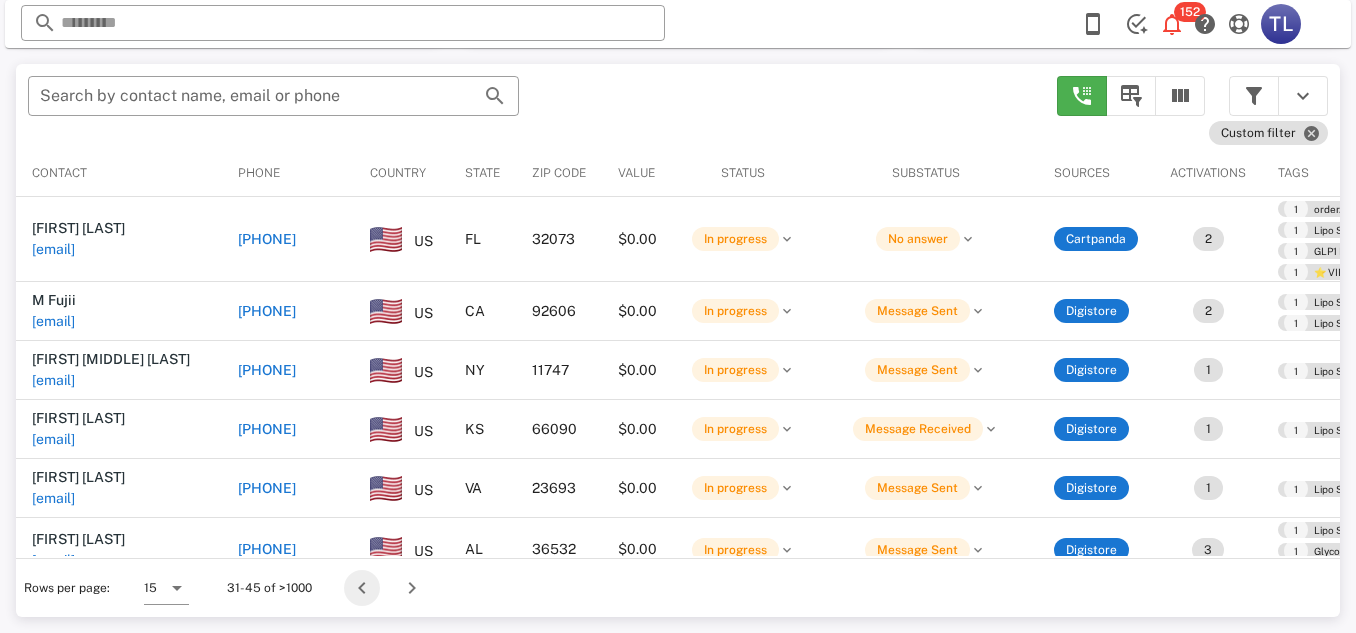 click at bounding box center [362, 588] 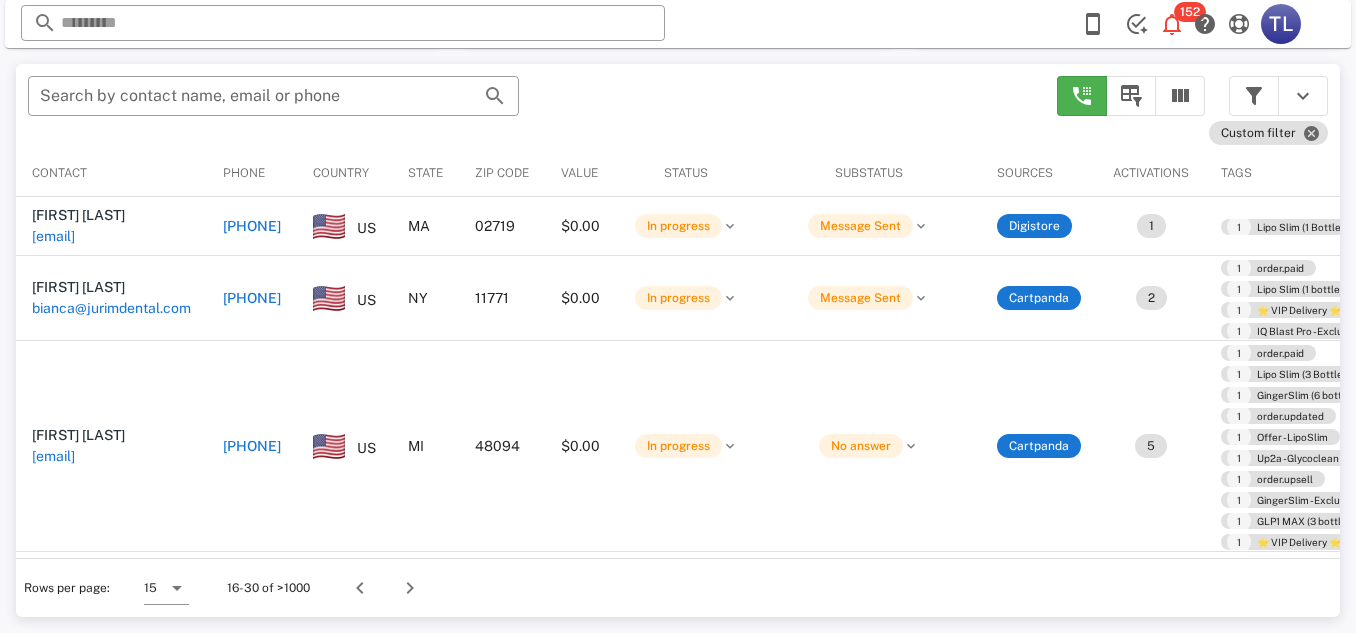 scroll, scrollTop: 340, scrollLeft: 0, axis: vertical 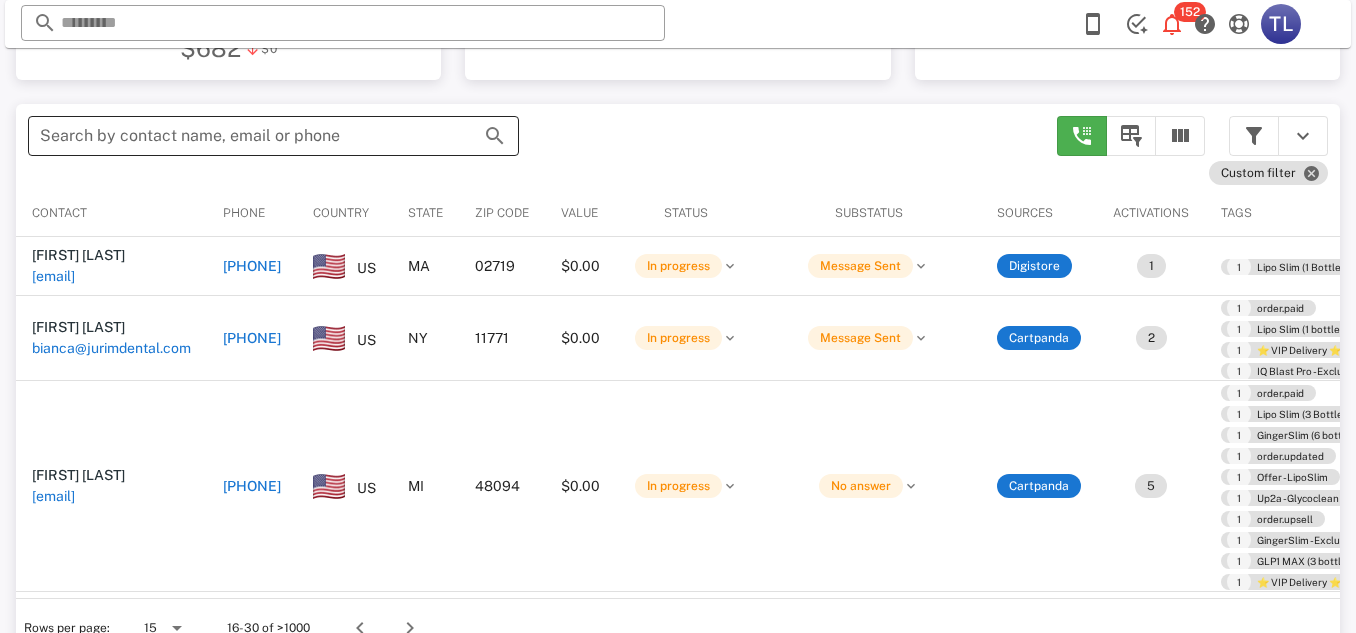 click on "Search by contact name, email or phone" at bounding box center (245, 136) 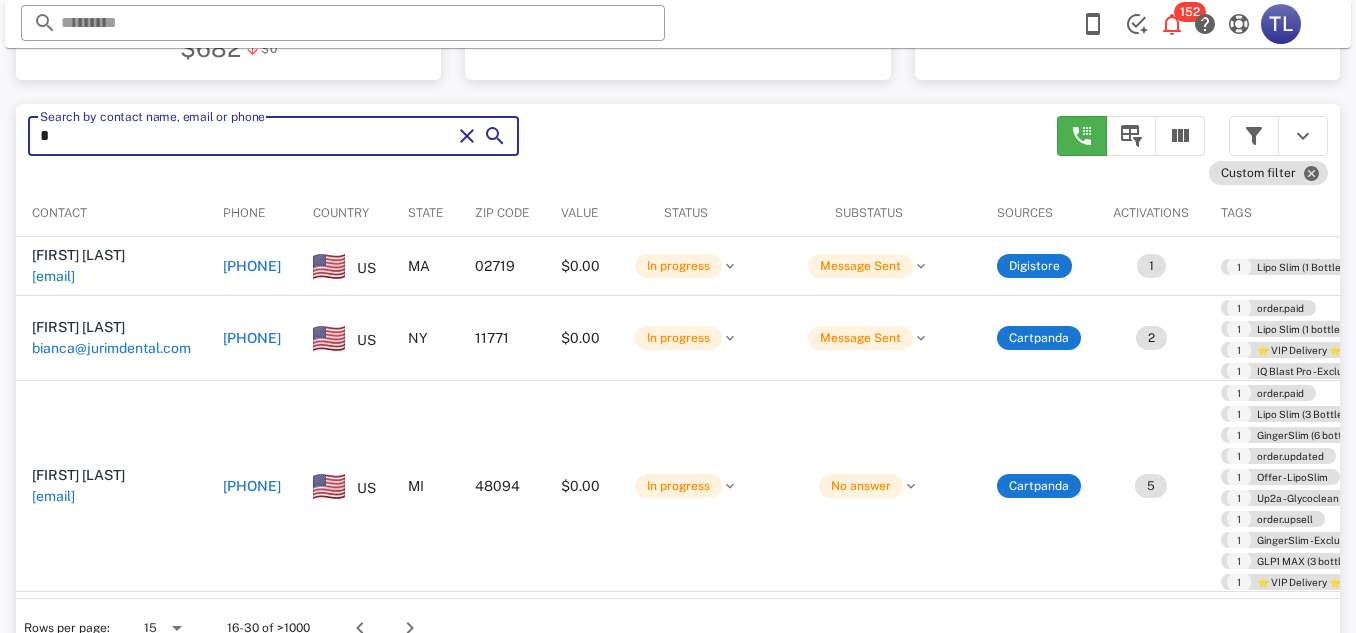 type on "**" 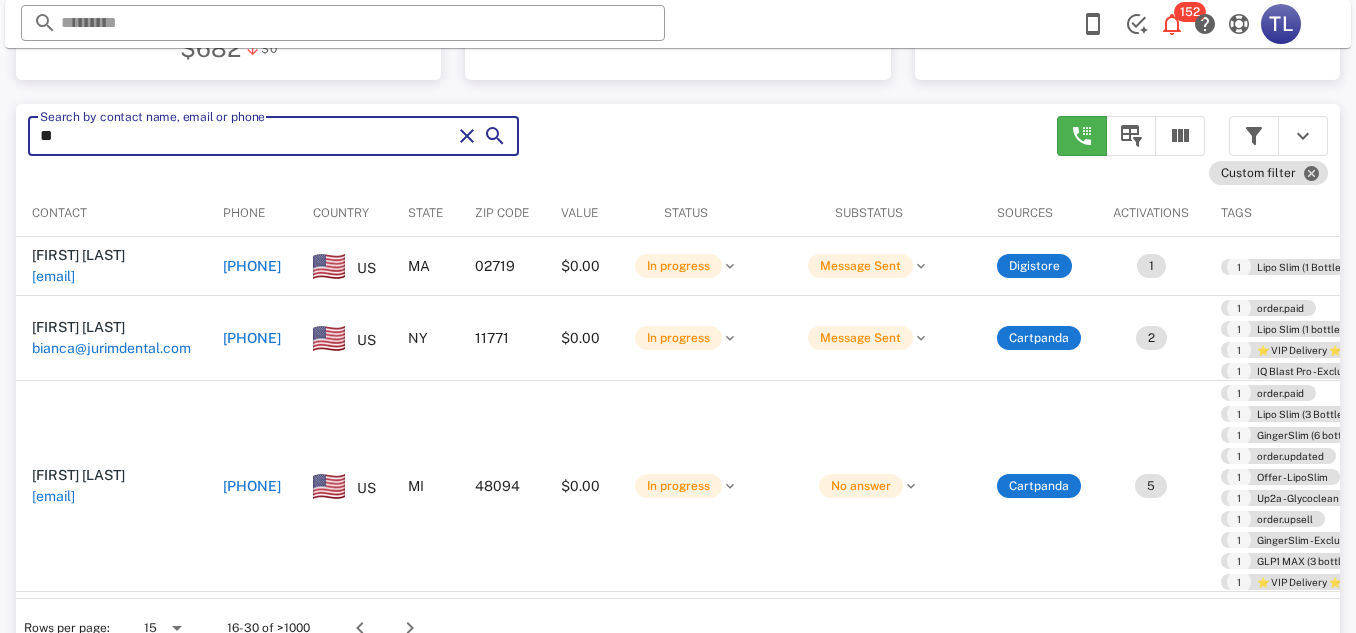 type on "**" 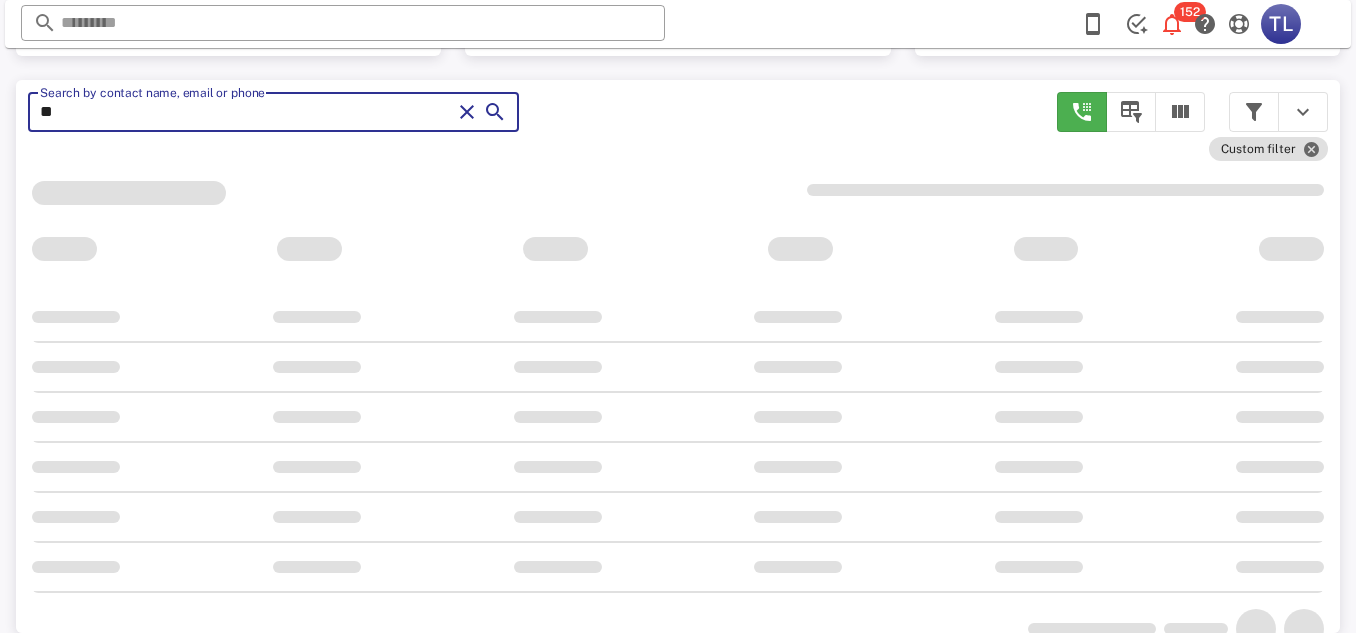 scroll, scrollTop: 320, scrollLeft: 0, axis: vertical 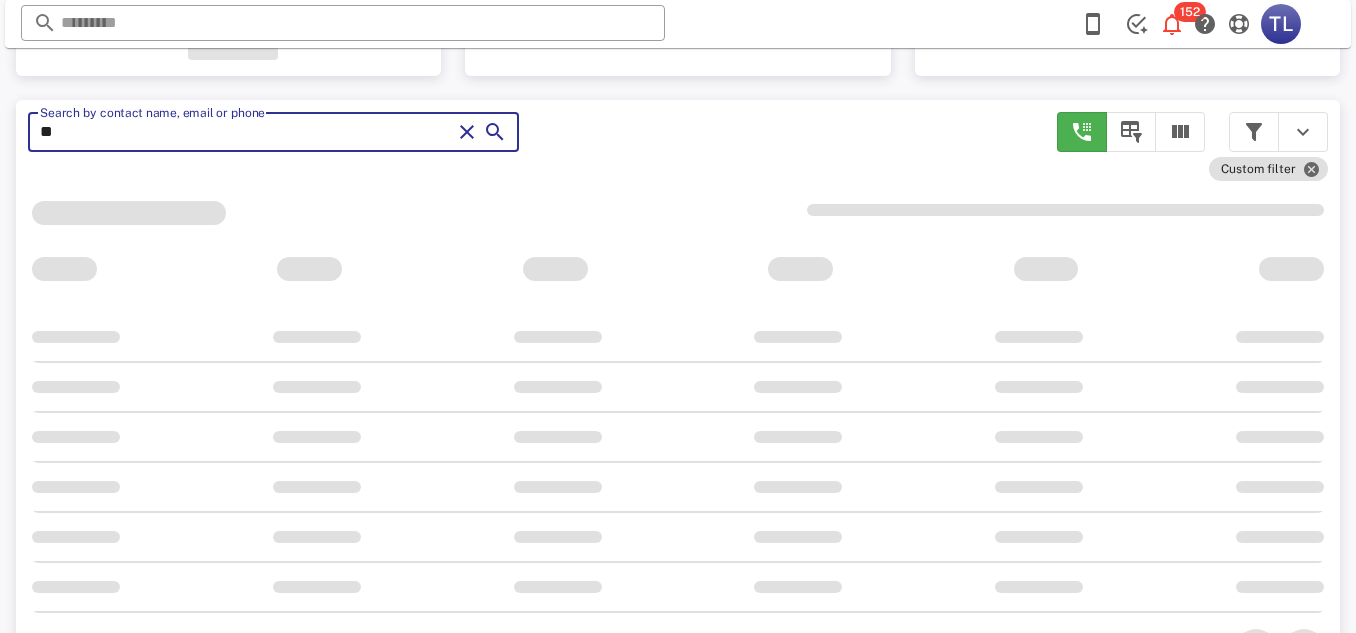 type on "***" 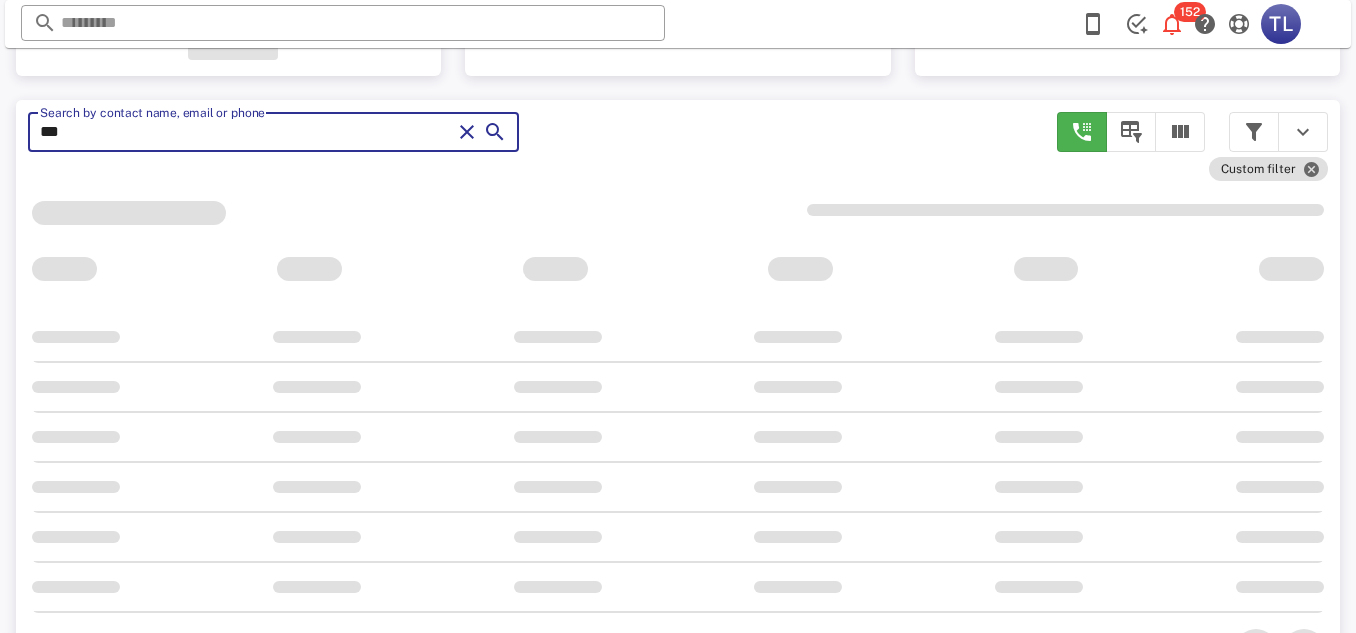type on "***" 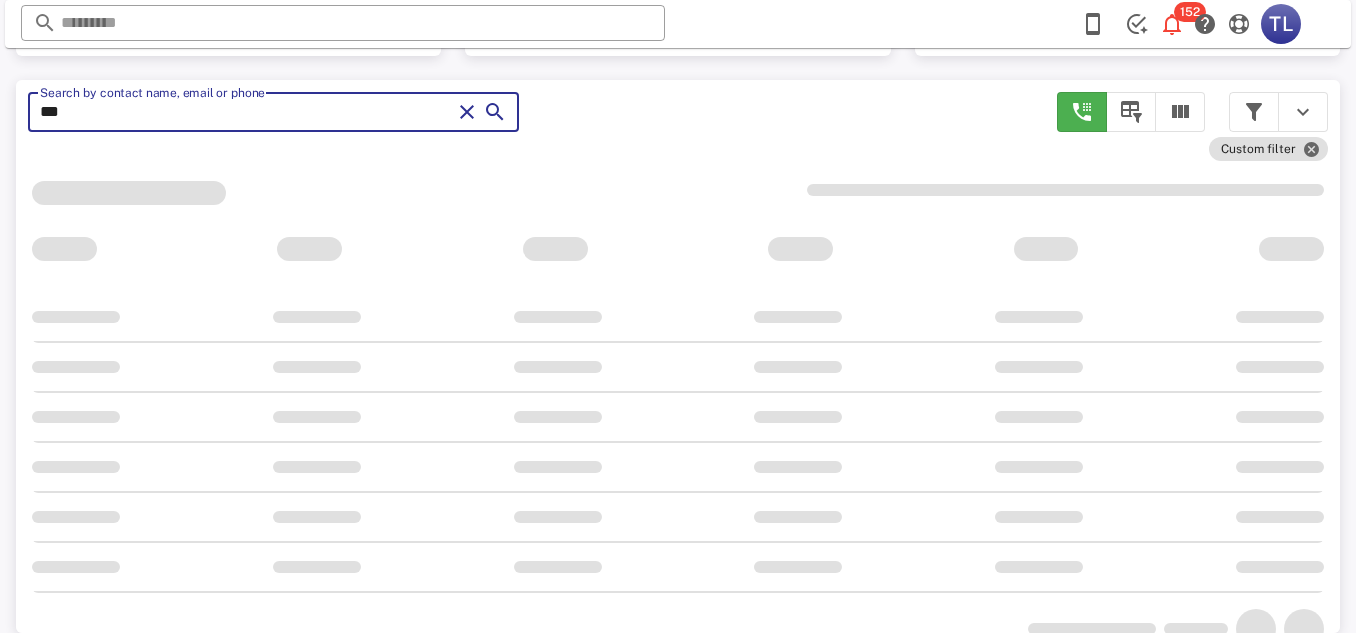 type on "****" 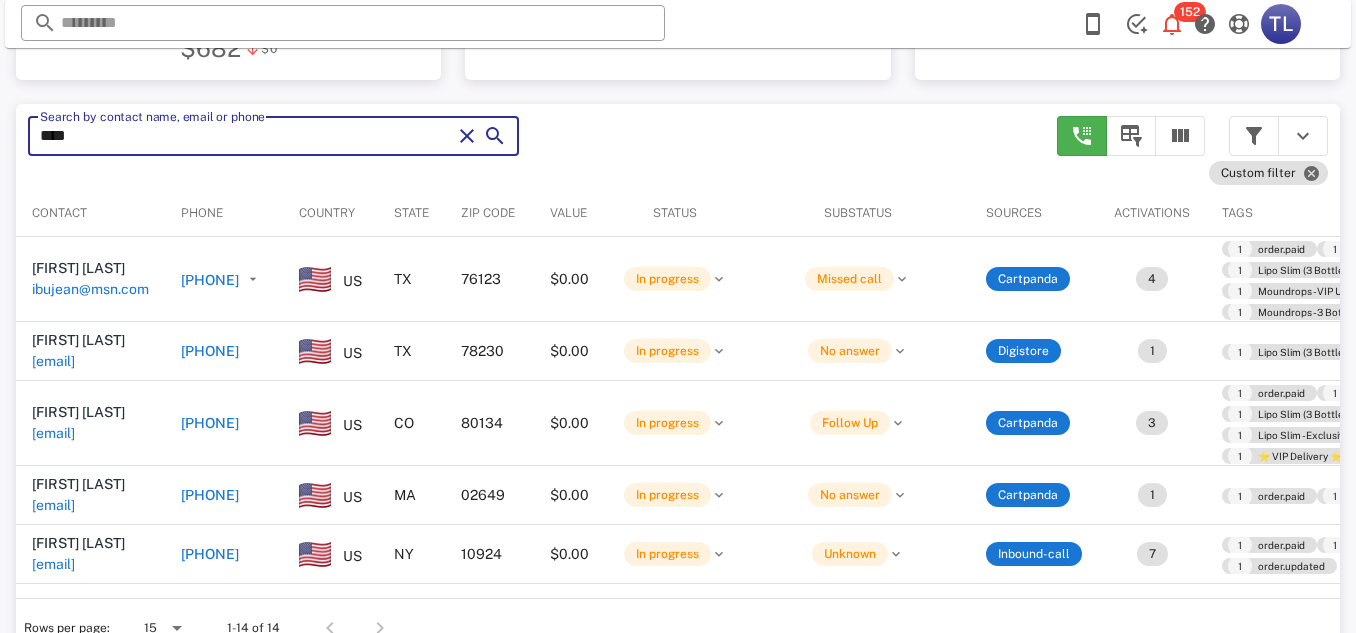 type on "****" 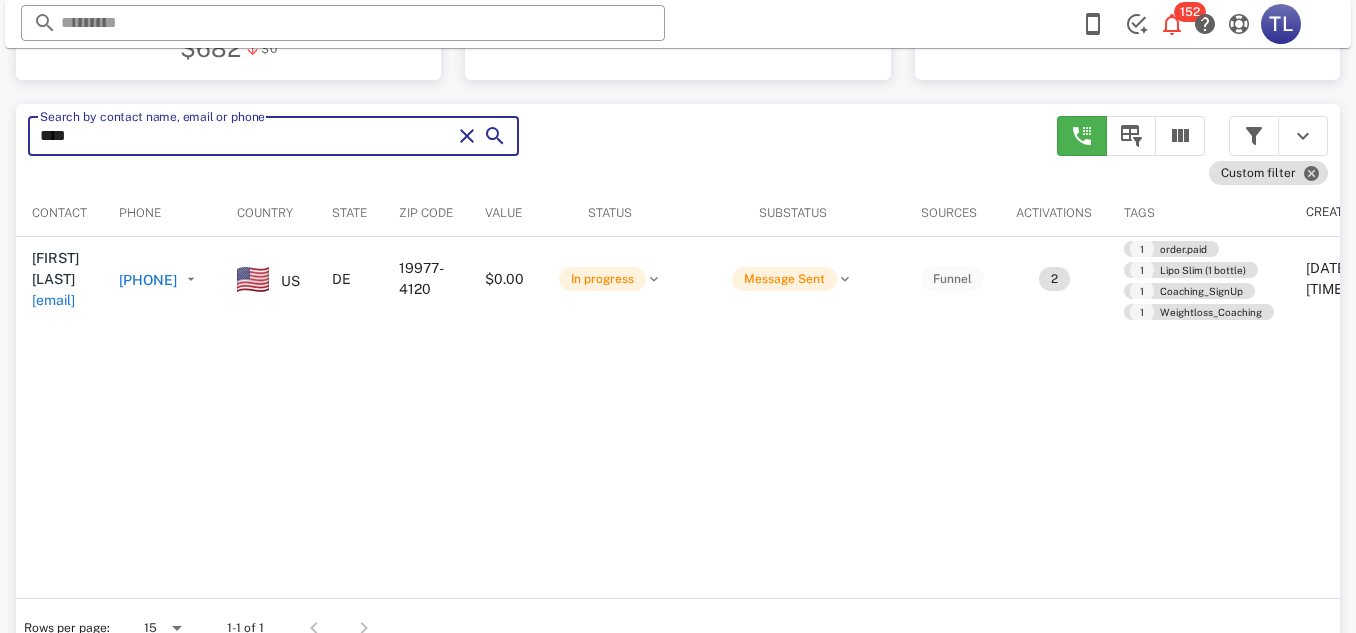 type on "*****" 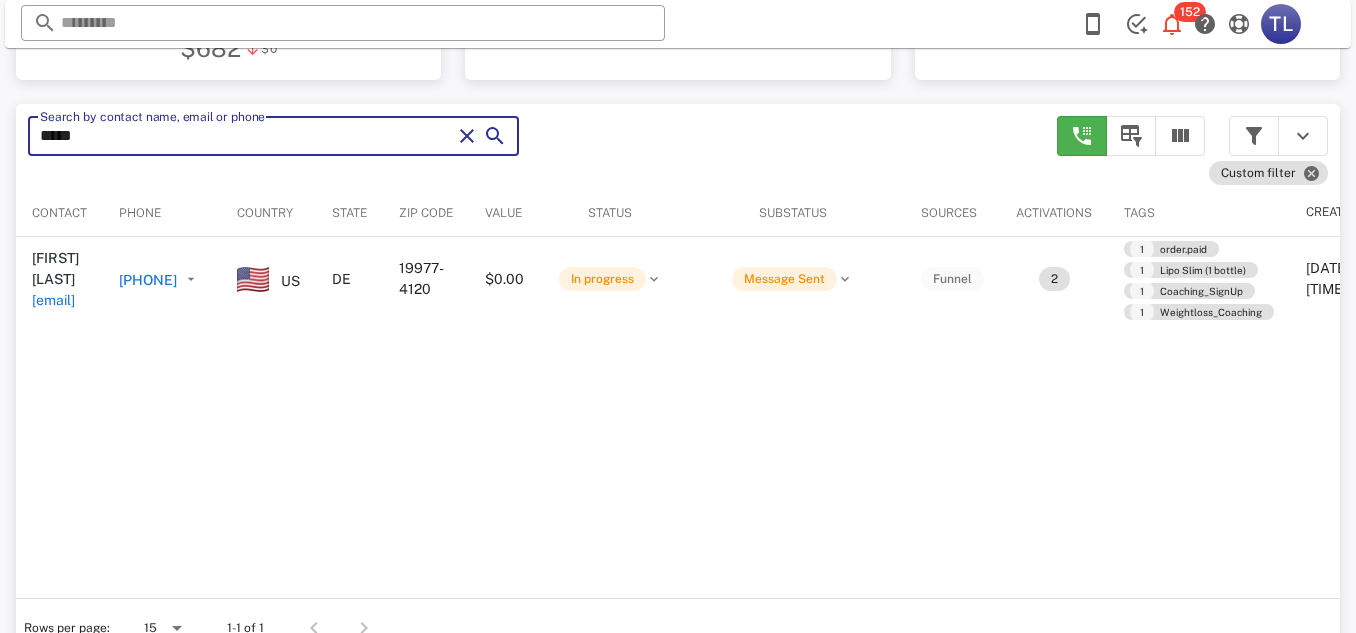 type on "*****" 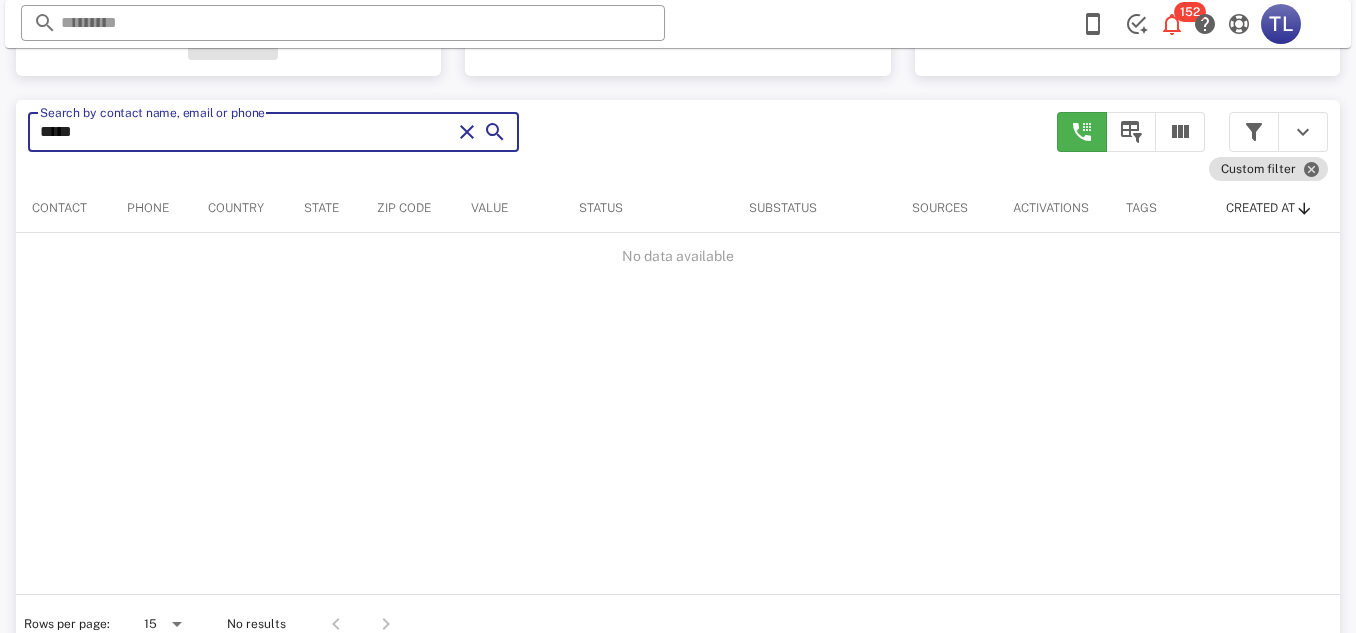 scroll, scrollTop: 340, scrollLeft: 0, axis: vertical 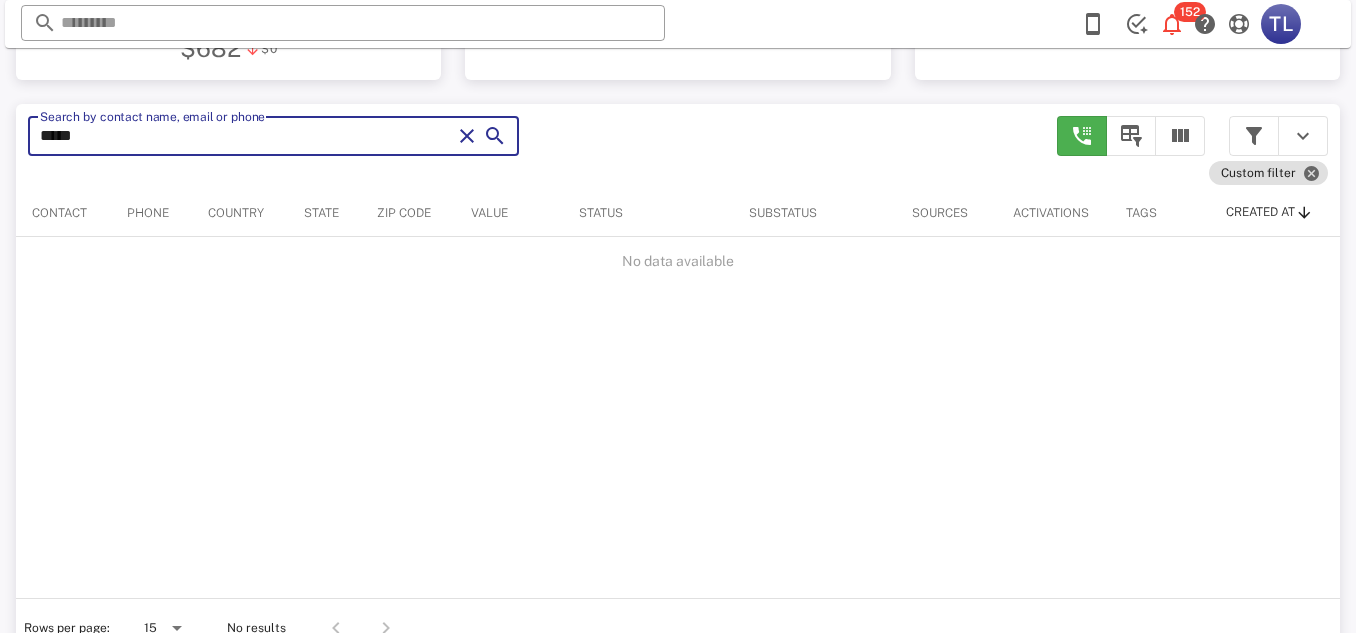 click at bounding box center (467, 136) 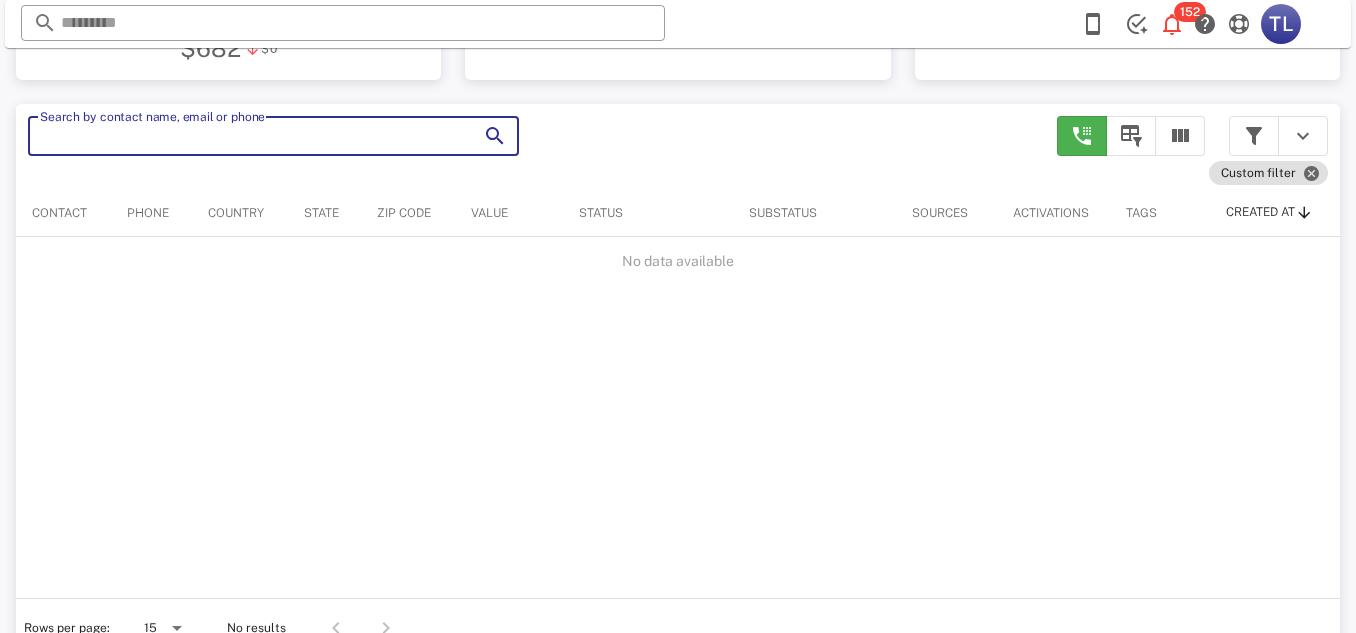 type 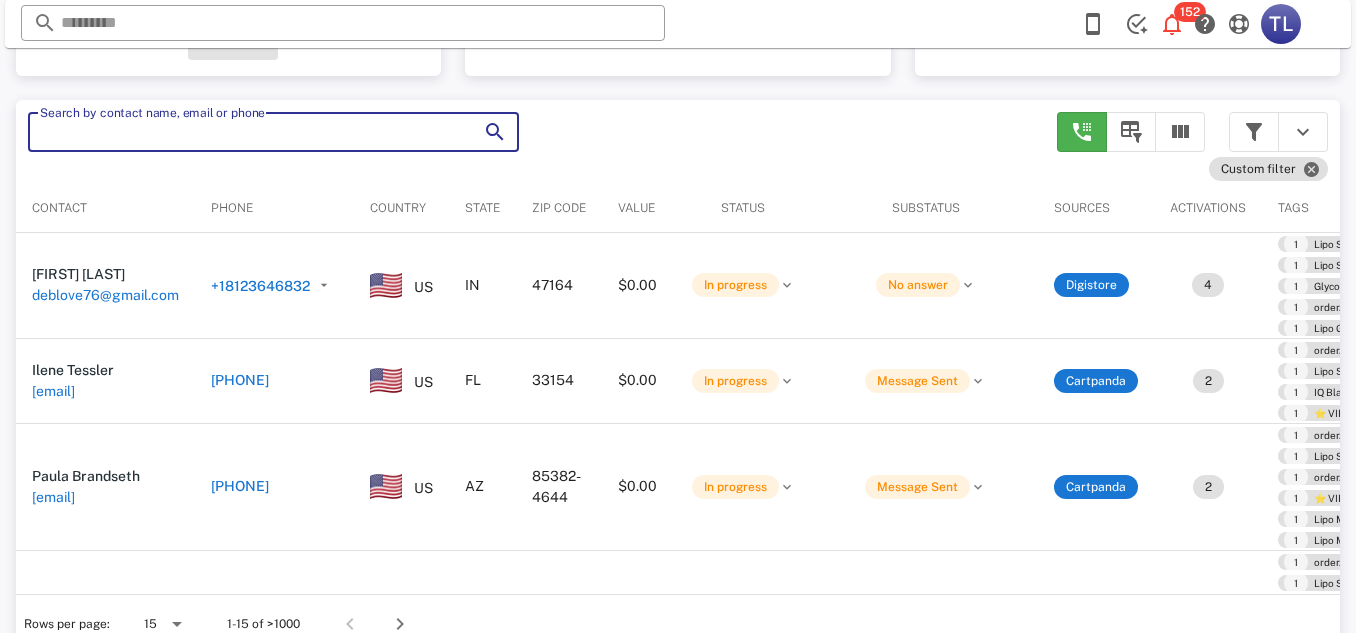scroll, scrollTop: 340, scrollLeft: 0, axis: vertical 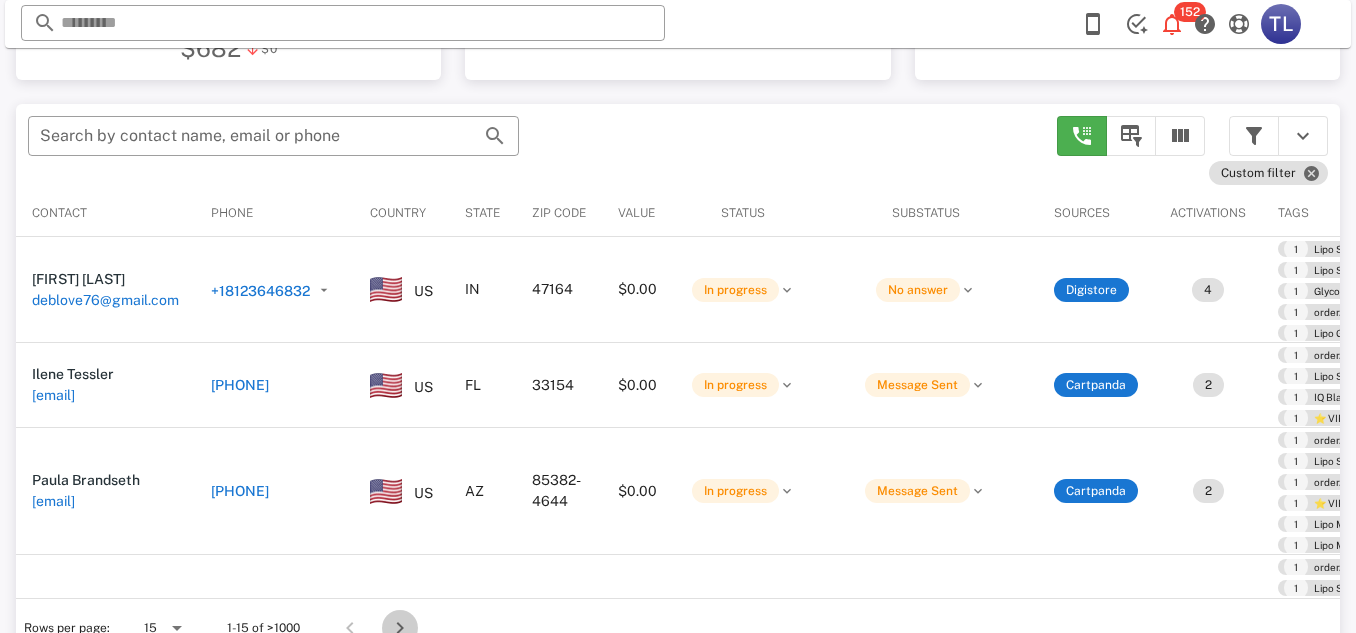 click at bounding box center [400, 628] 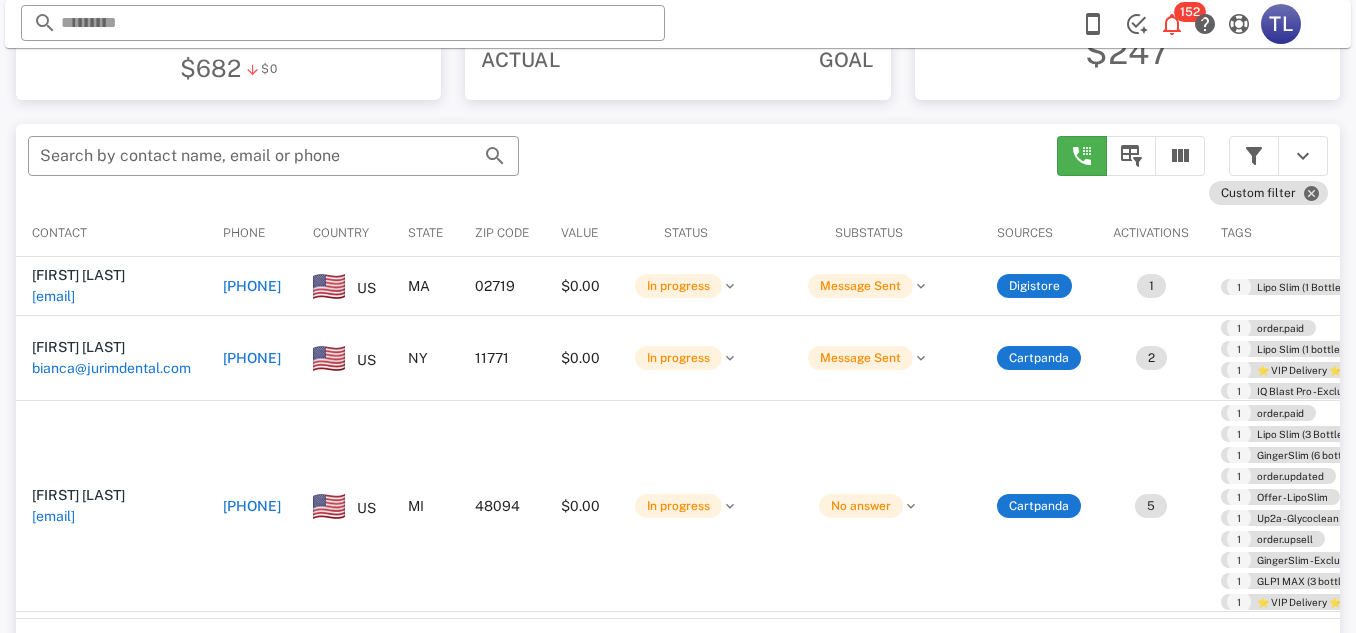 scroll, scrollTop: 340, scrollLeft: 0, axis: vertical 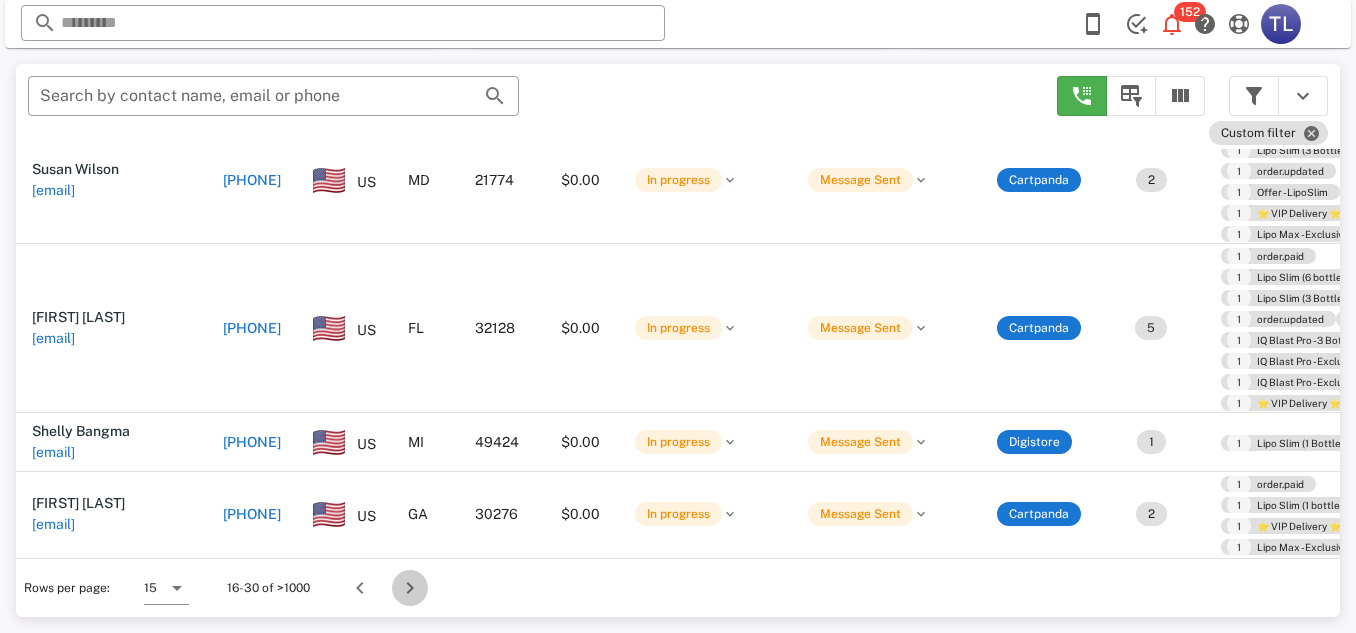 click at bounding box center [410, 588] 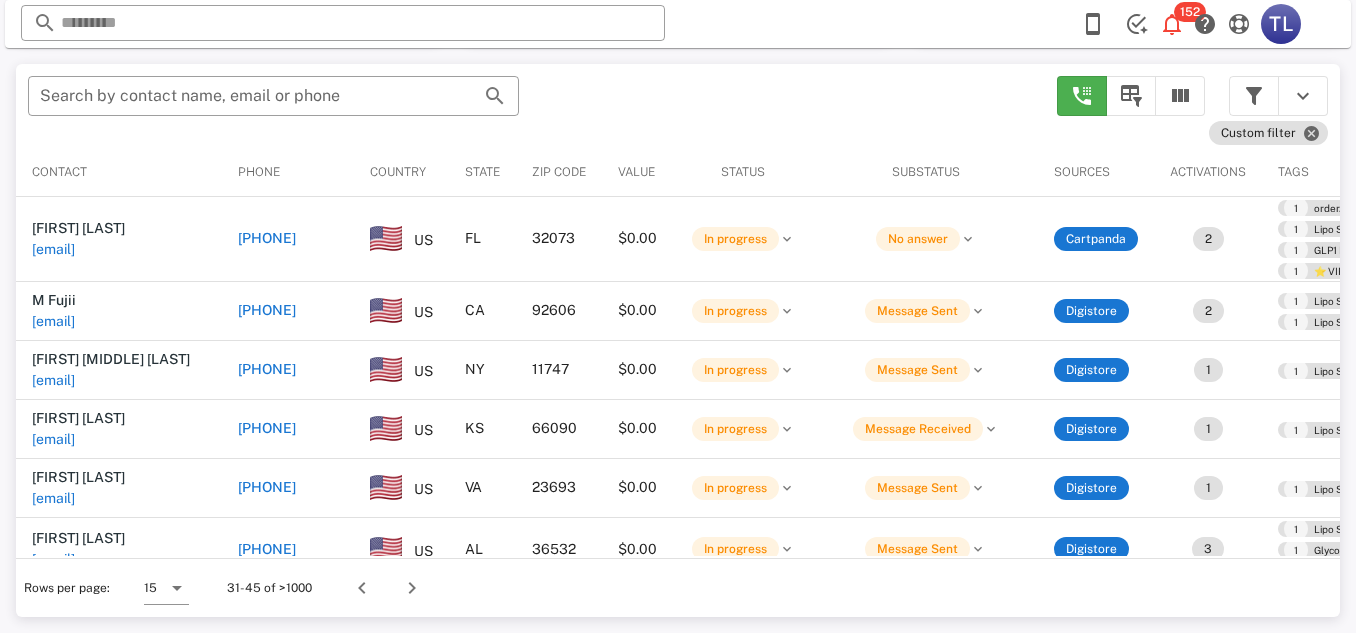scroll, scrollTop: 380, scrollLeft: 0, axis: vertical 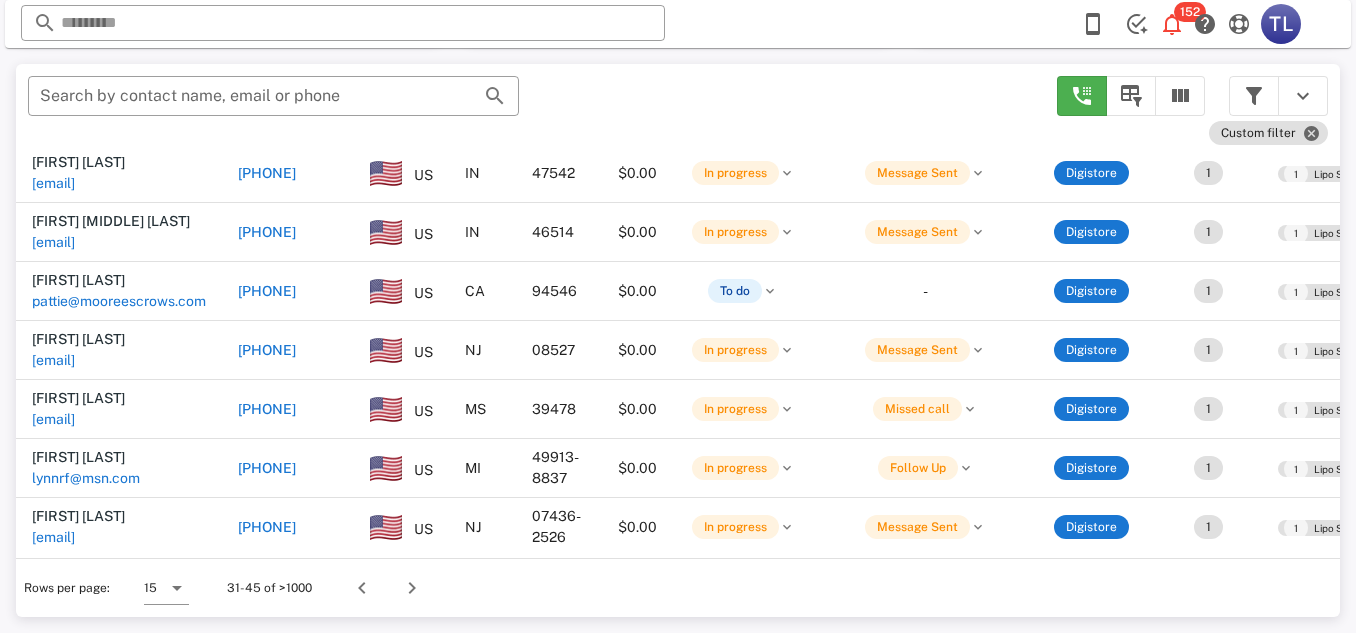 click at bounding box center (412, 588) 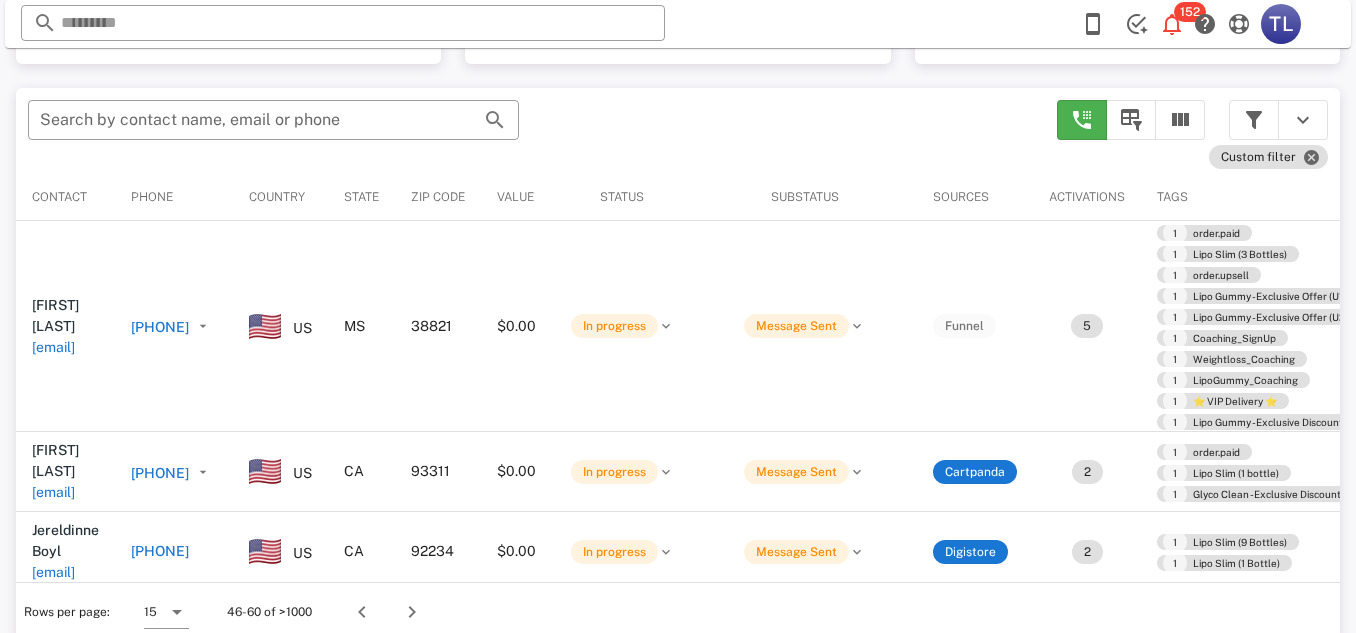 scroll, scrollTop: 380, scrollLeft: 0, axis: vertical 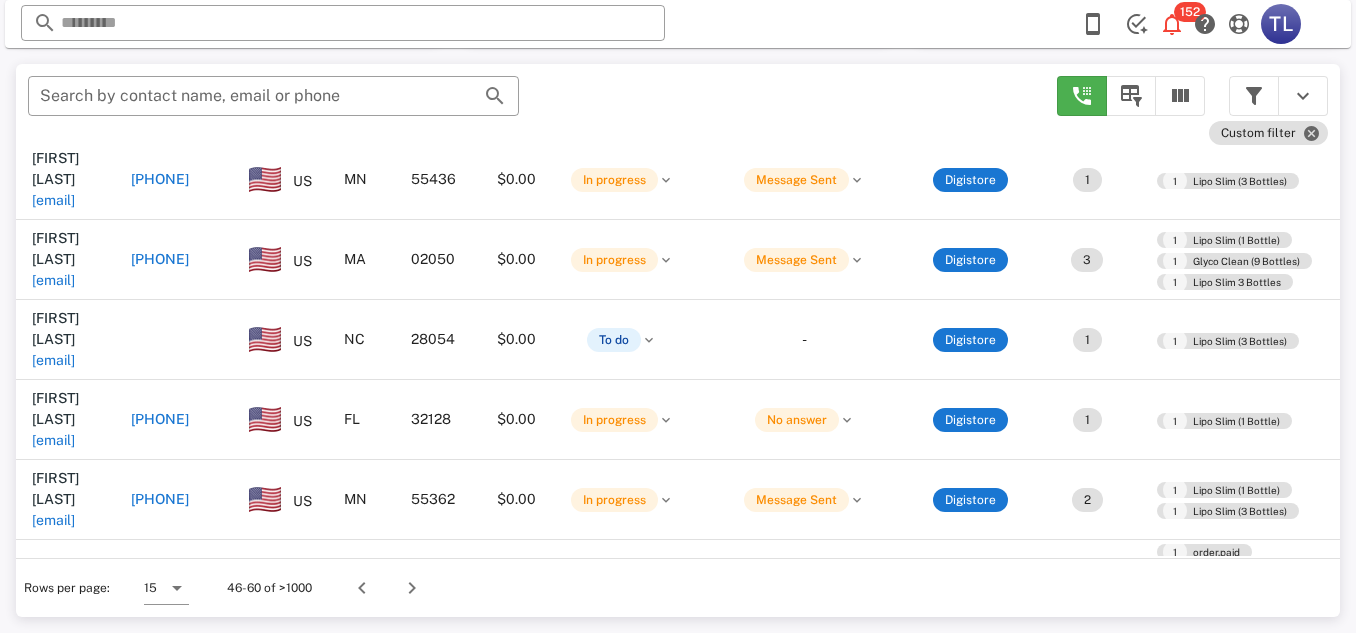 click at bounding box center (412, 588) 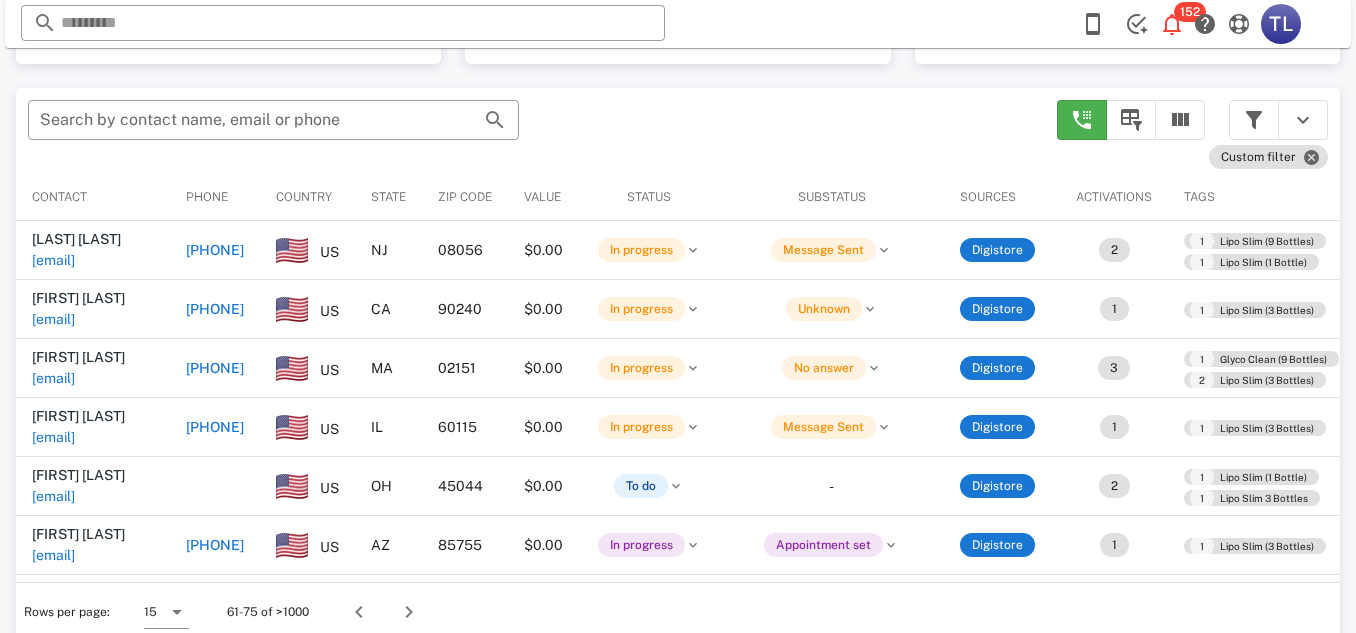 scroll, scrollTop: 380, scrollLeft: 0, axis: vertical 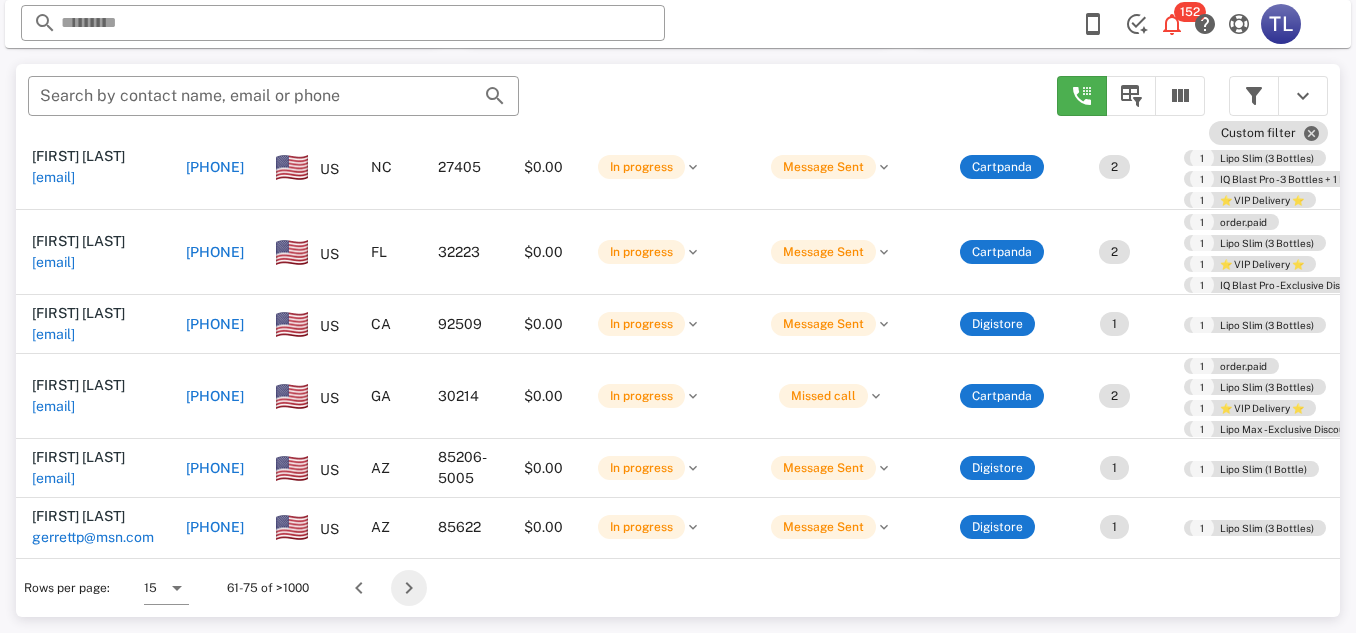click at bounding box center (409, 588) 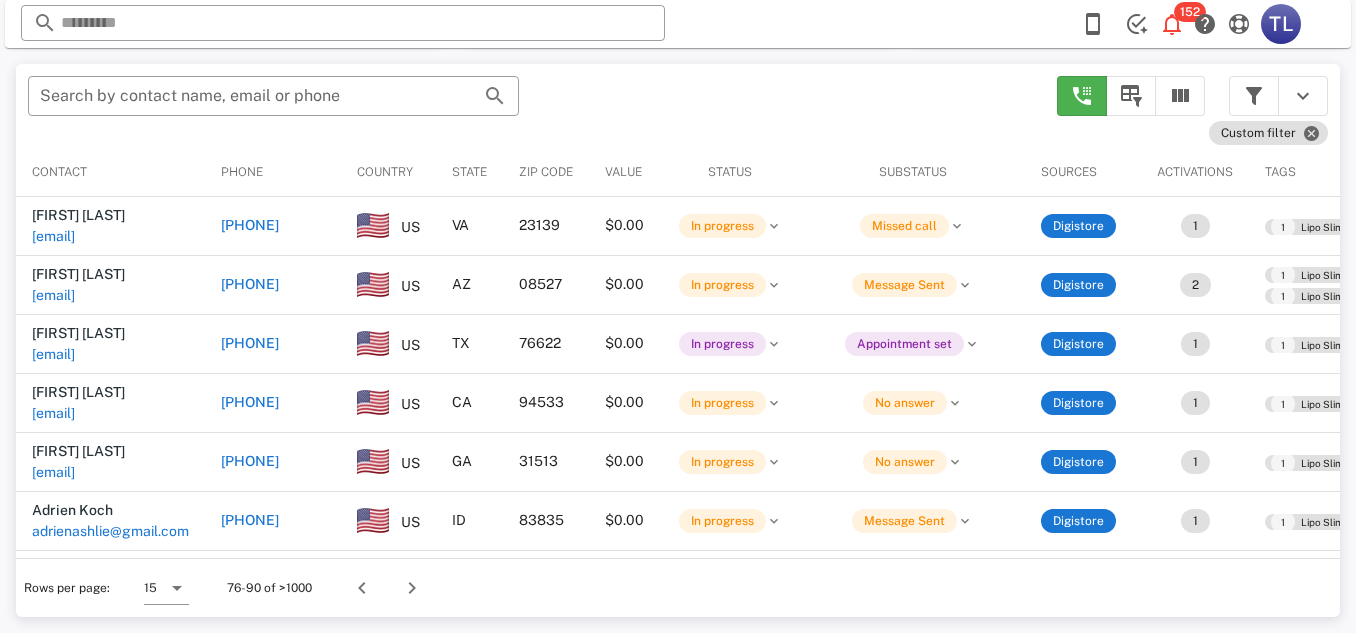 scroll, scrollTop: 380, scrollLeft: 0, axis: vertical 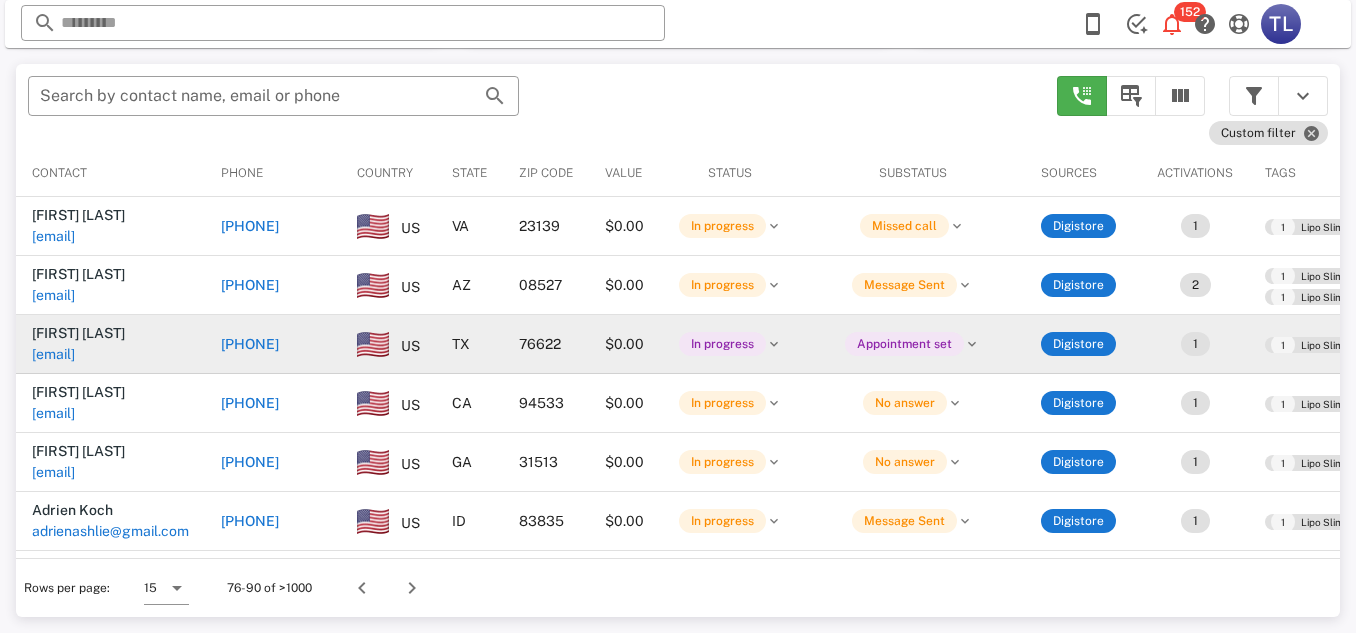click on "[PHONE]" at bounding box center (250, 344) 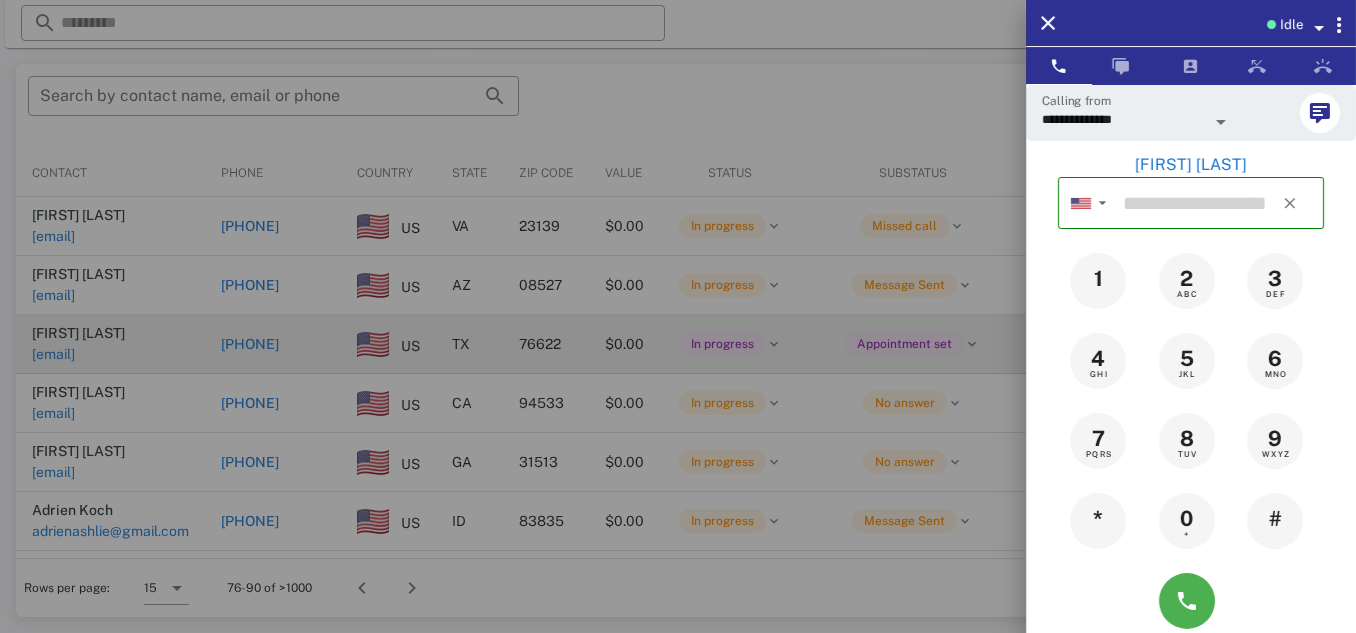 type on "**********" 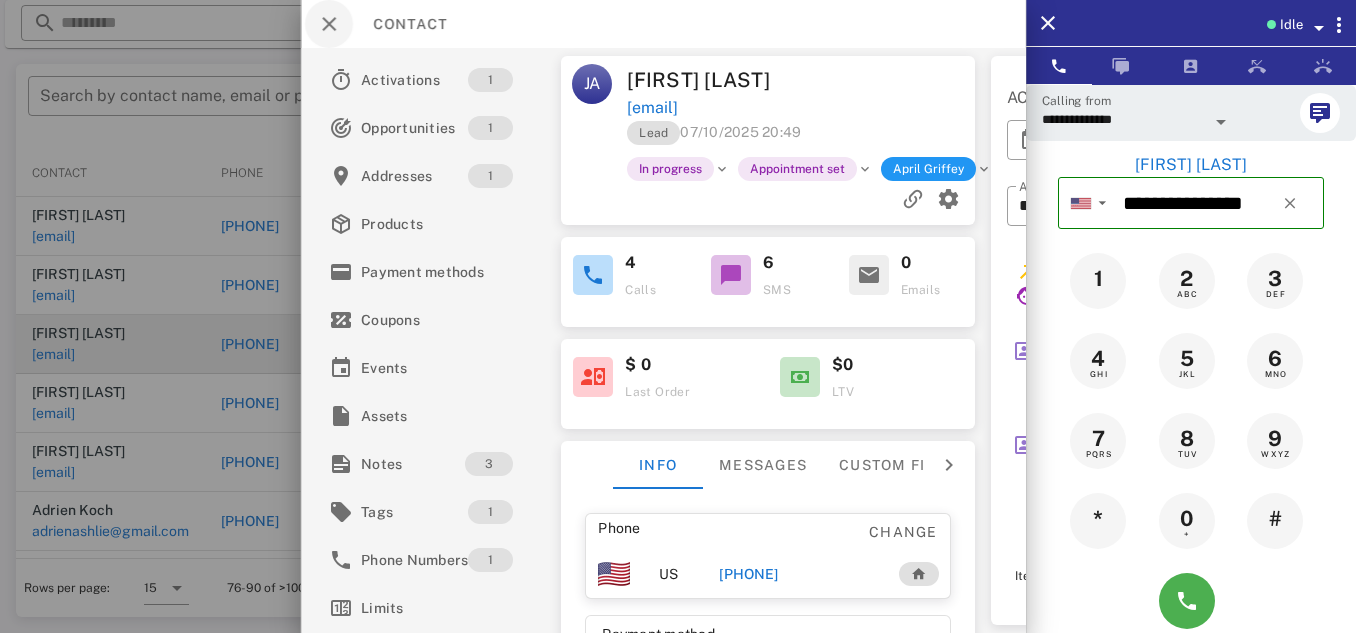 click at bounding box center [329, 24] 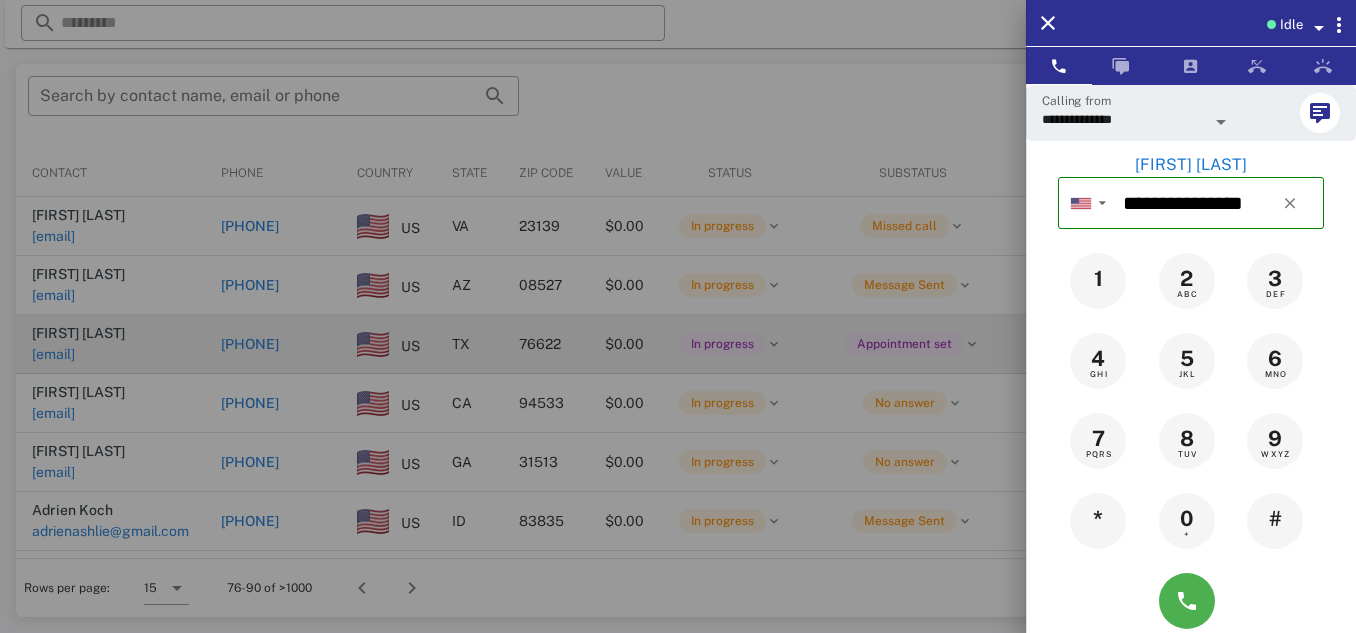 click at bounding box center (678, 316) 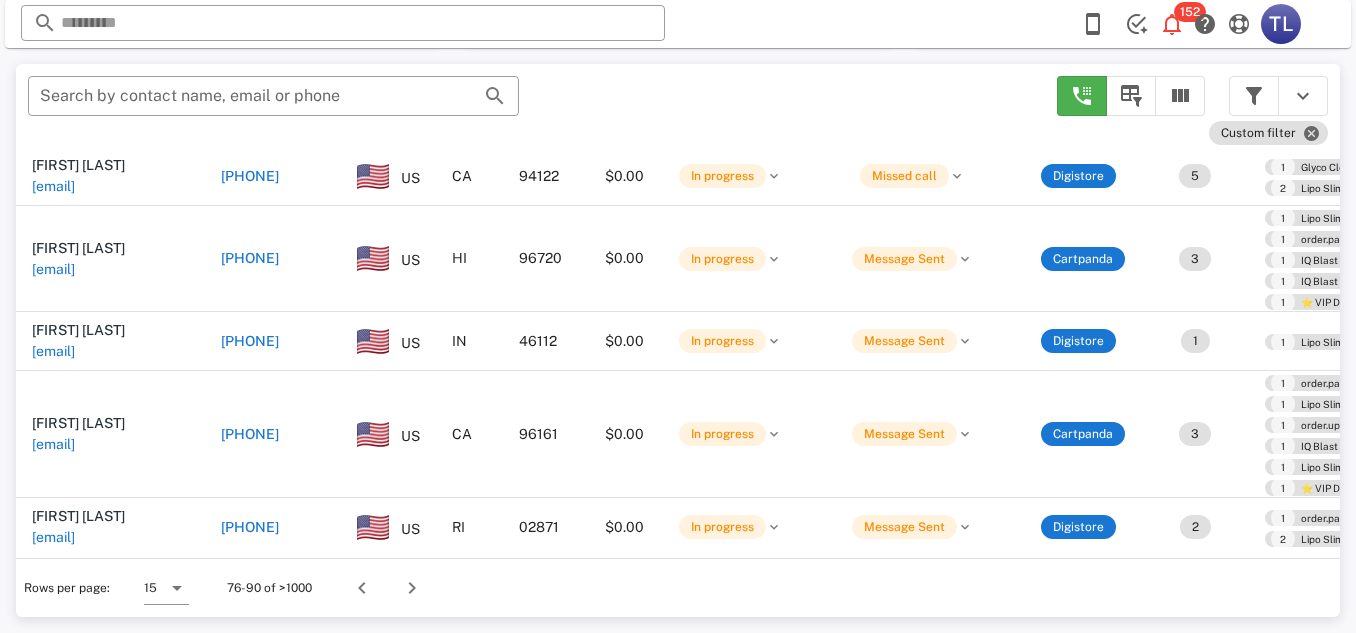 scroll, scrollTop: 718, scrollLeft: 0, axis: vertical 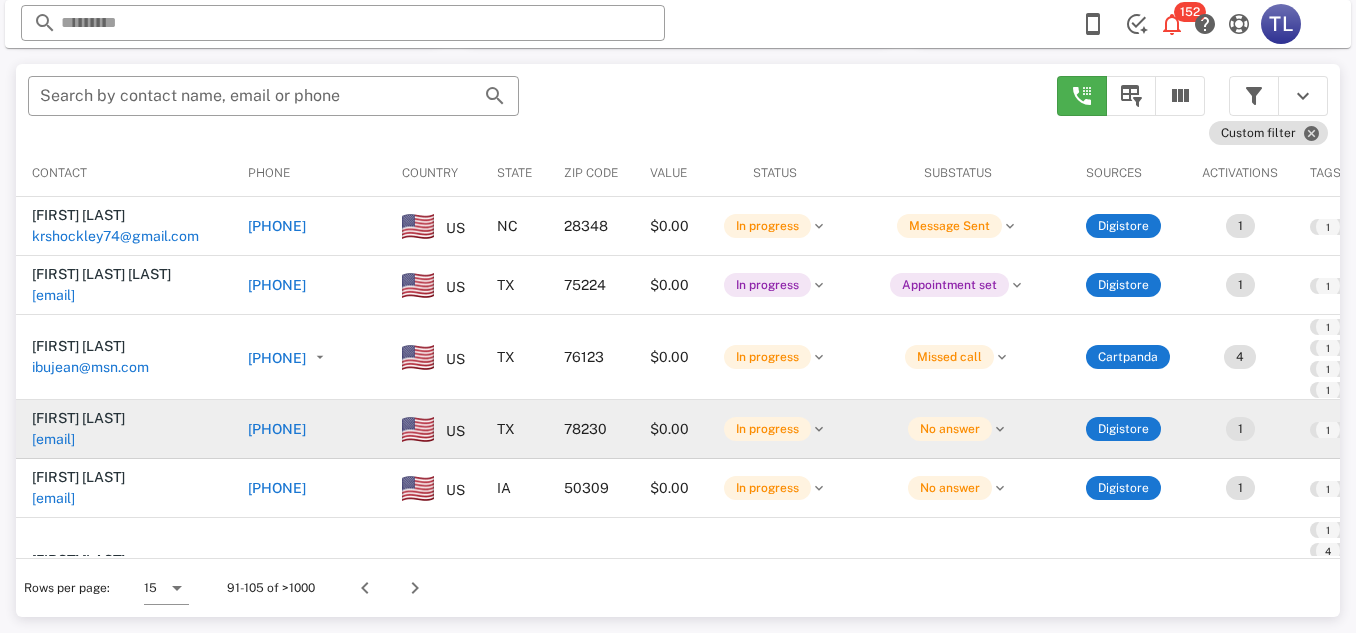 click on "[PHONE]" at bounding box center [277, 429] 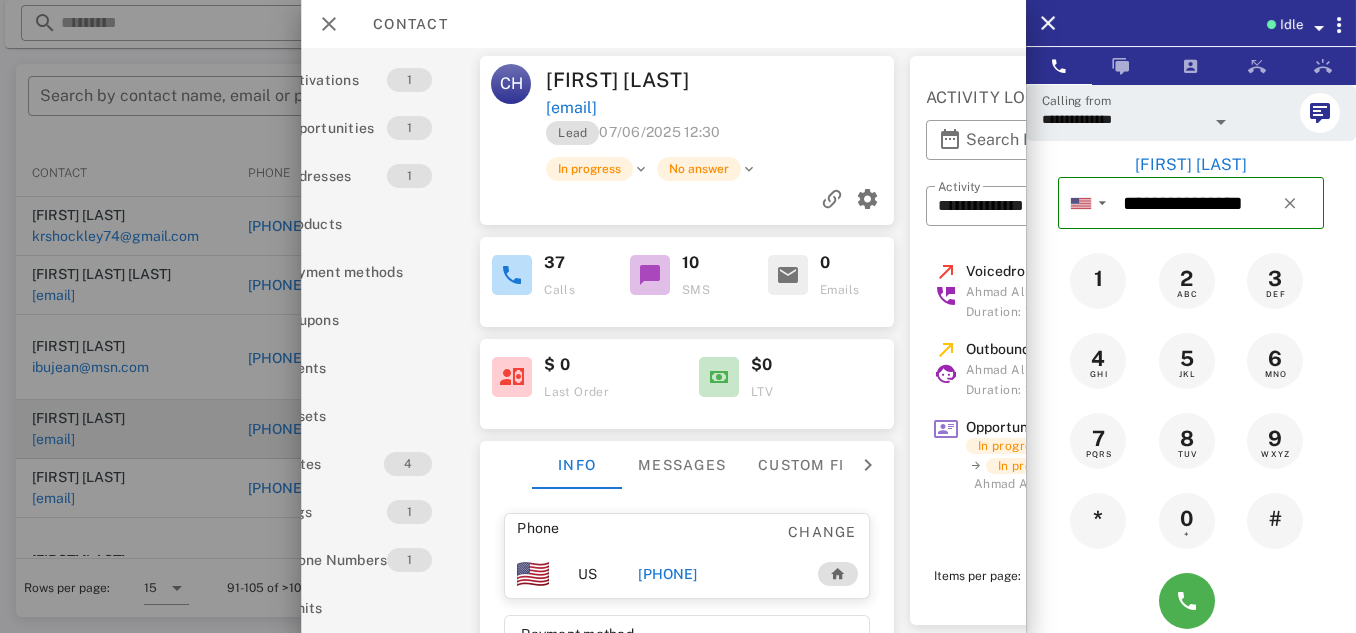 scroll, scrollTop: 0, scrollLeft: 0, axis: both 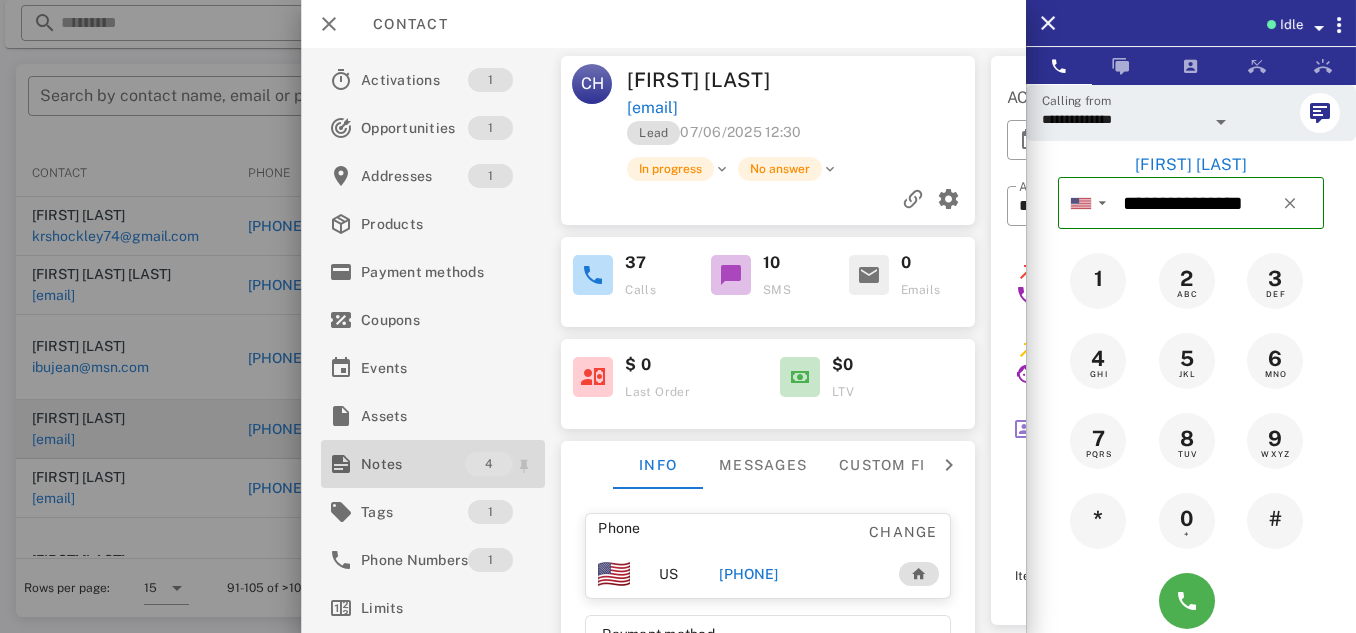 click on "Notes" at bounding box center [413, 464] 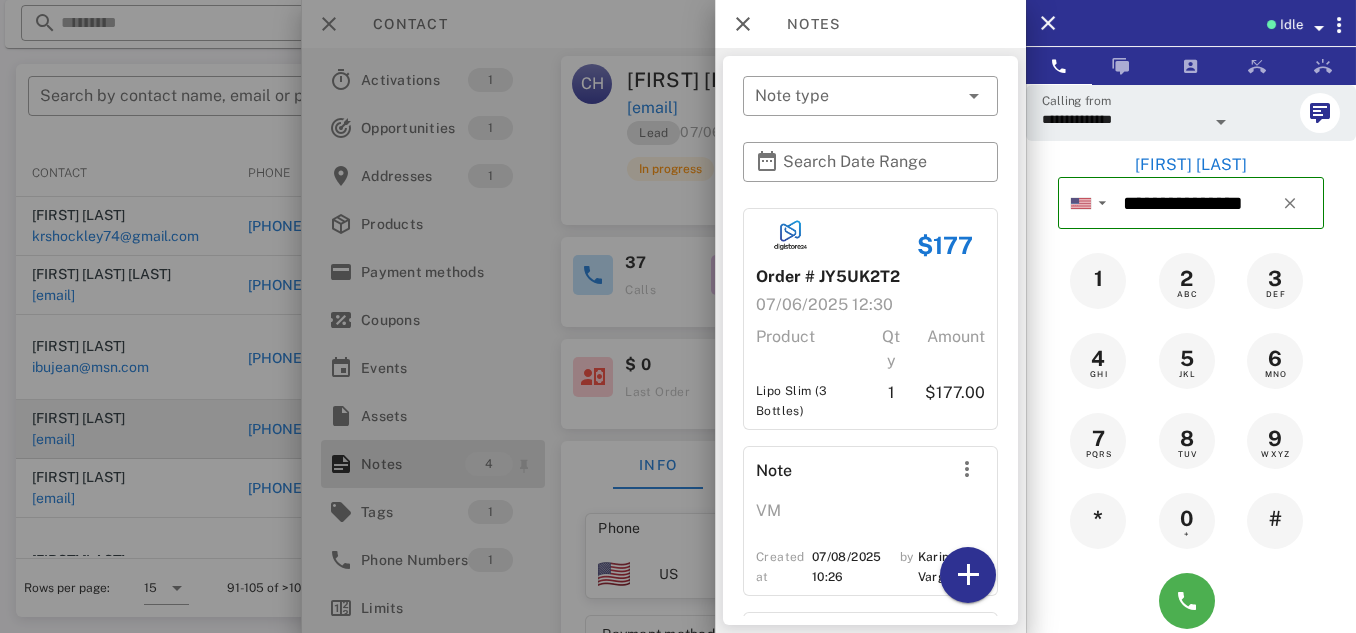 click at bounding box center (678, 316) 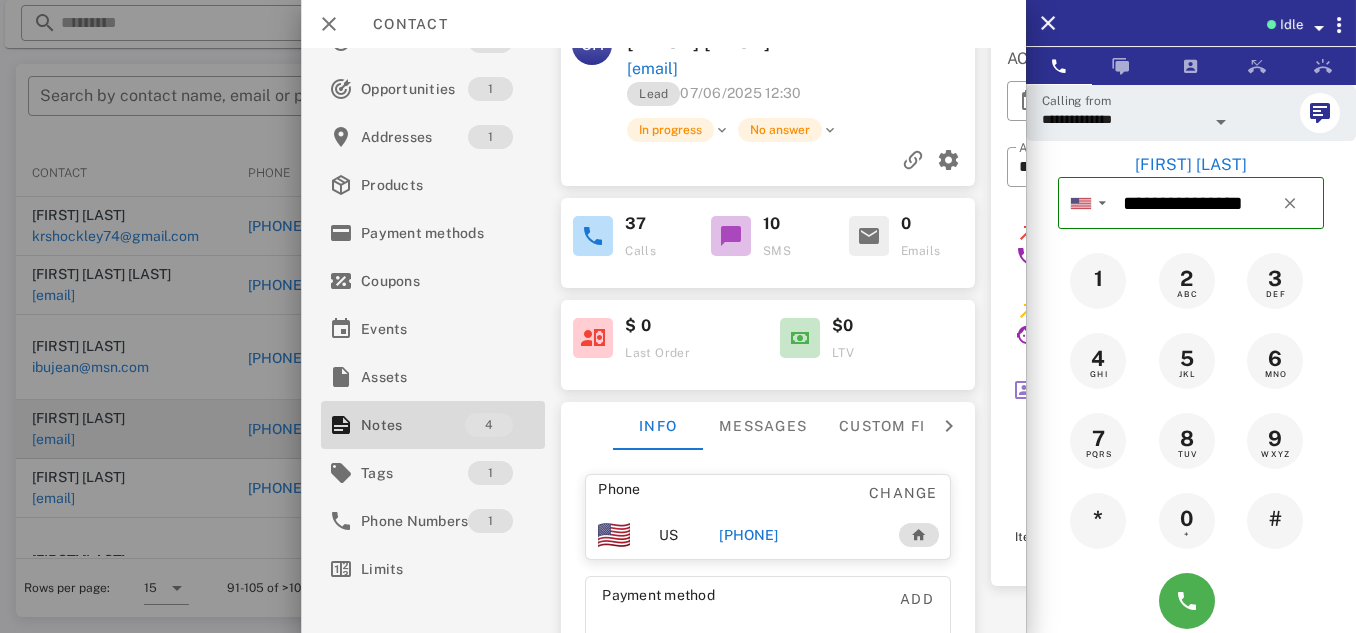 scroll, scrollTop: 0, scrollLeft: 0, axis: both 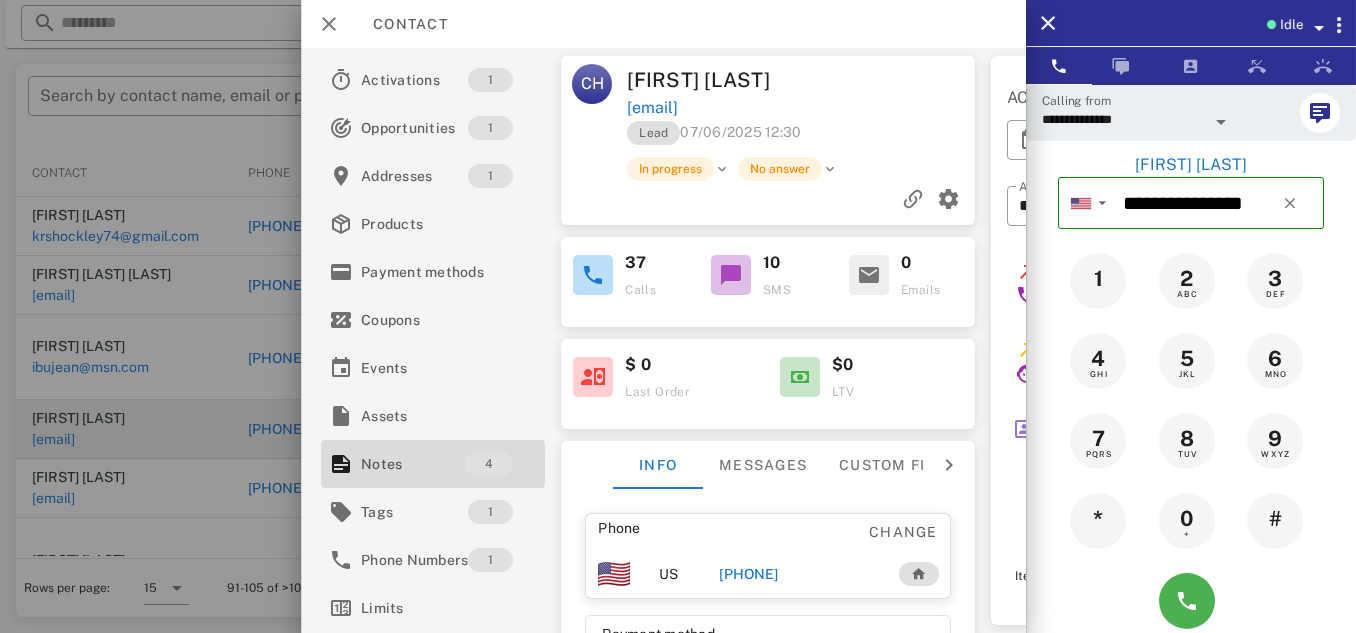 click at bounding box center (1187, 601) 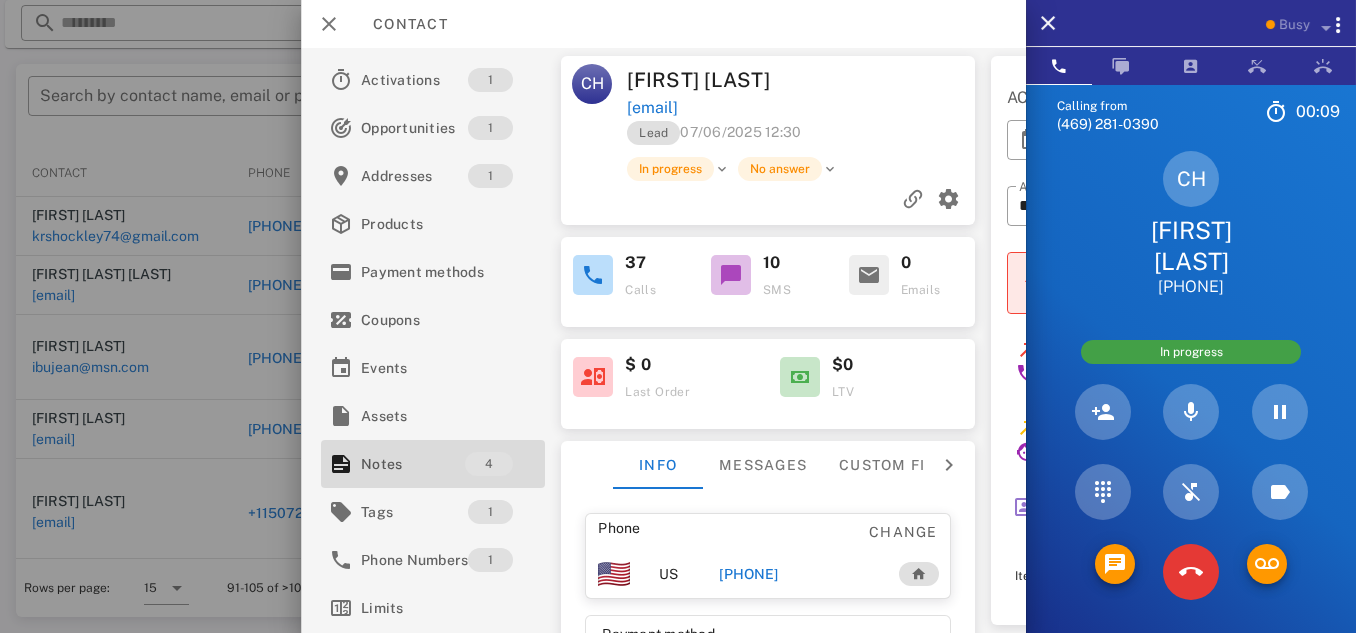 click at bounding box center (1191, 572) 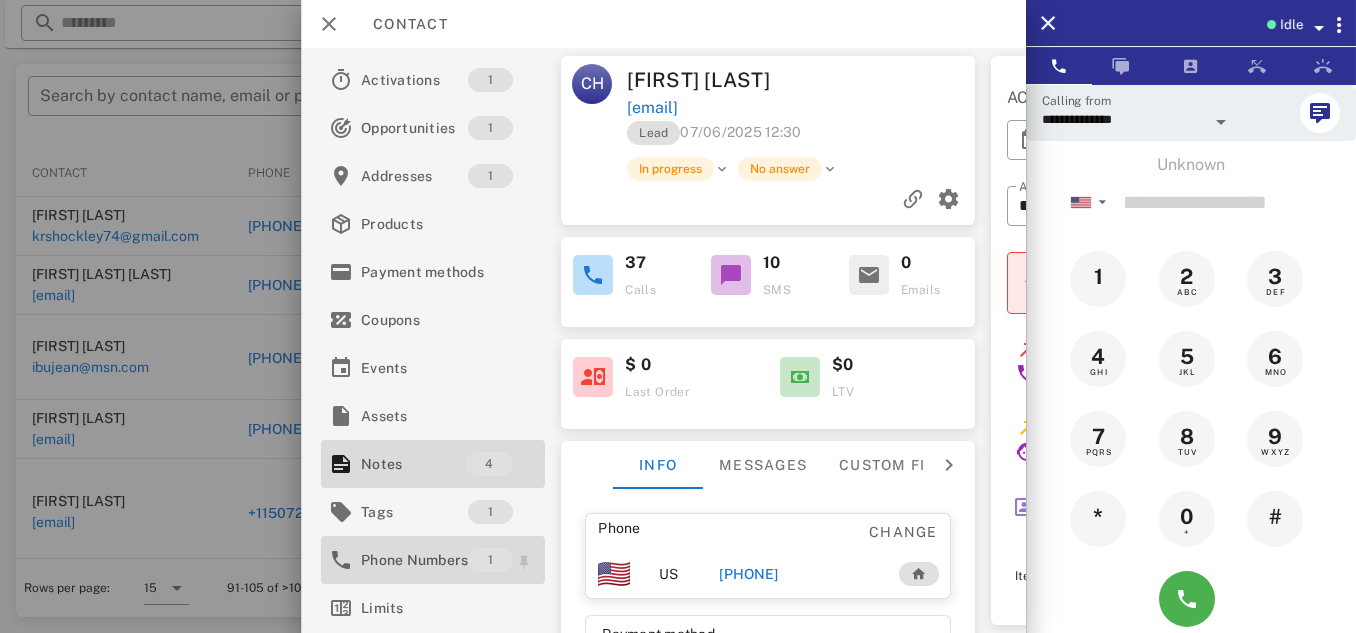 click on "Phone Numbers" at bounding box center [414, 560] 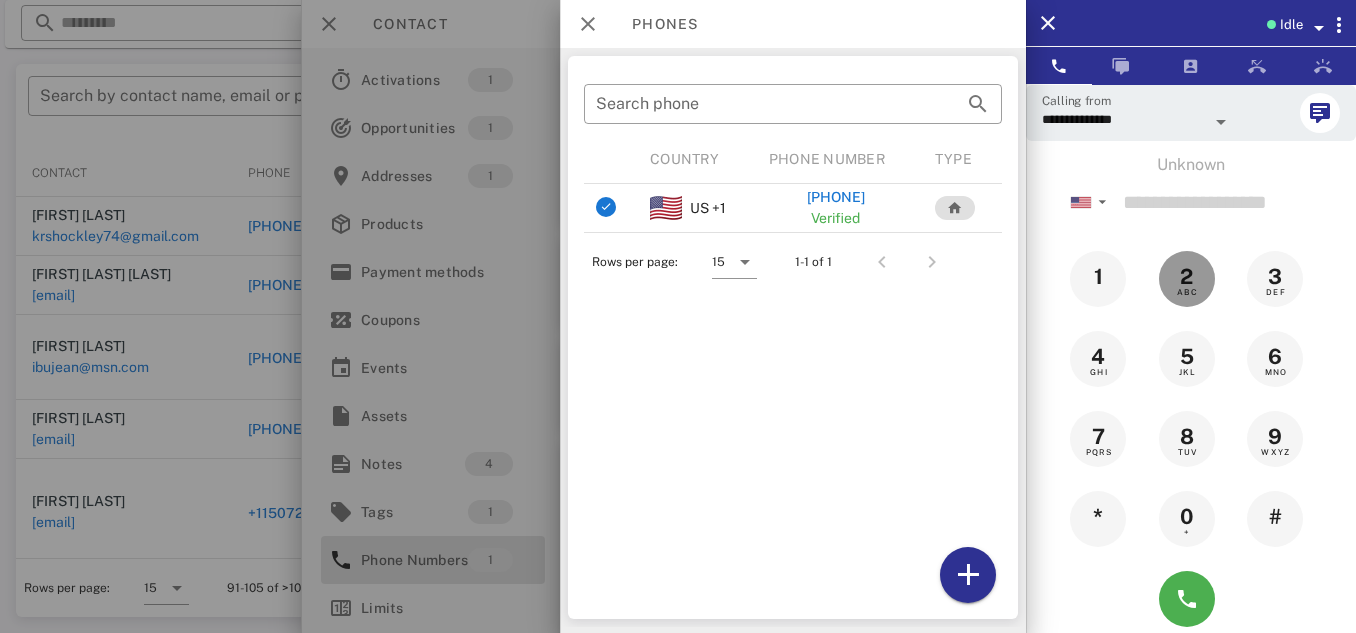 click on "2" at bounding box center [1187, 277] 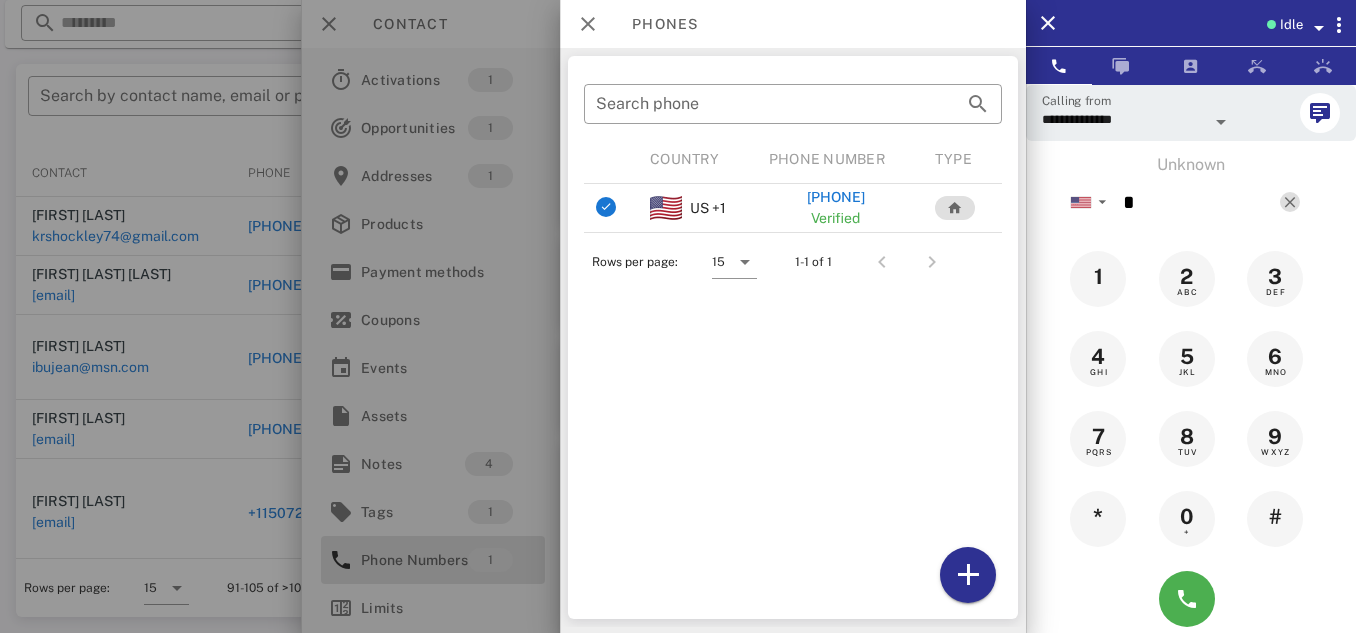 click at bounding box center [1290, 202] 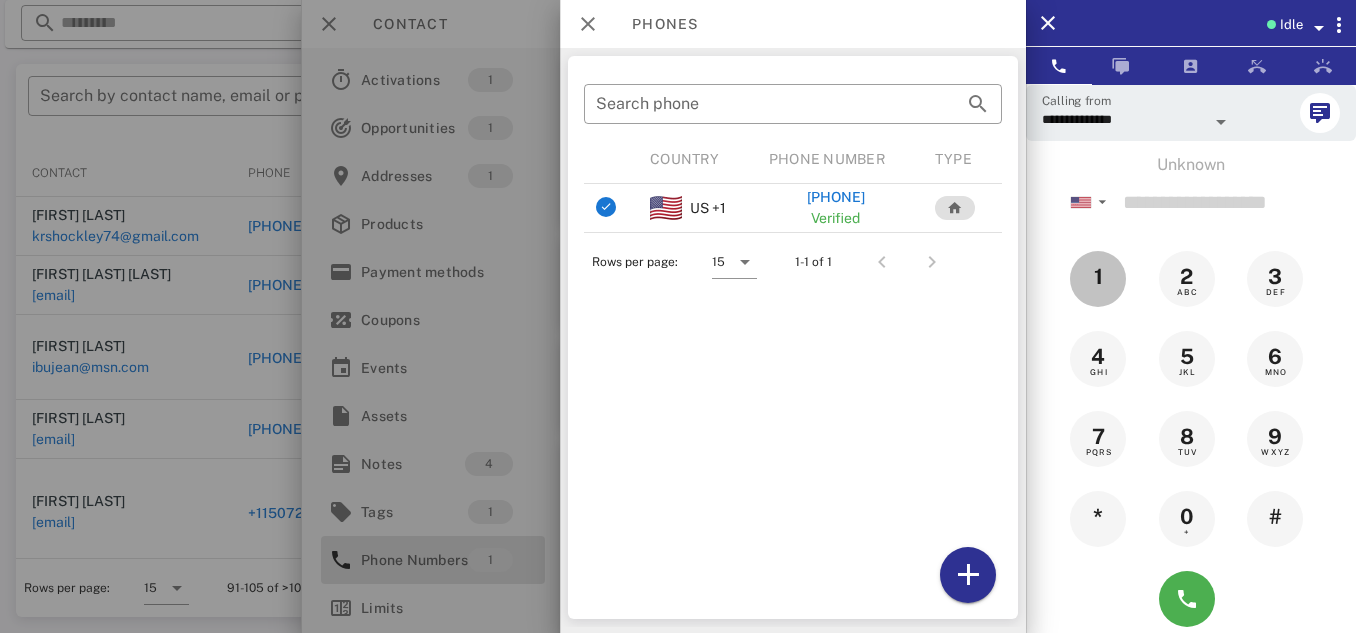 click on "1" at bounding box center [1098, 277] 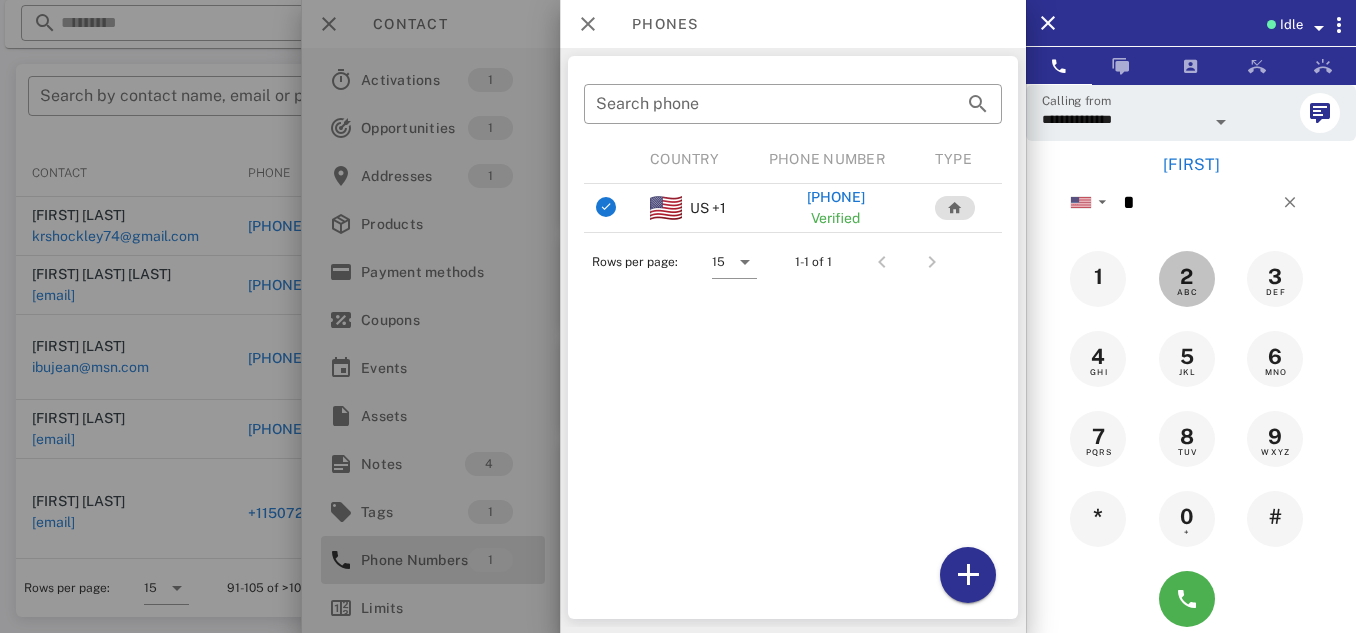 click on "2 ABC" at bounding box center [1187, 277] 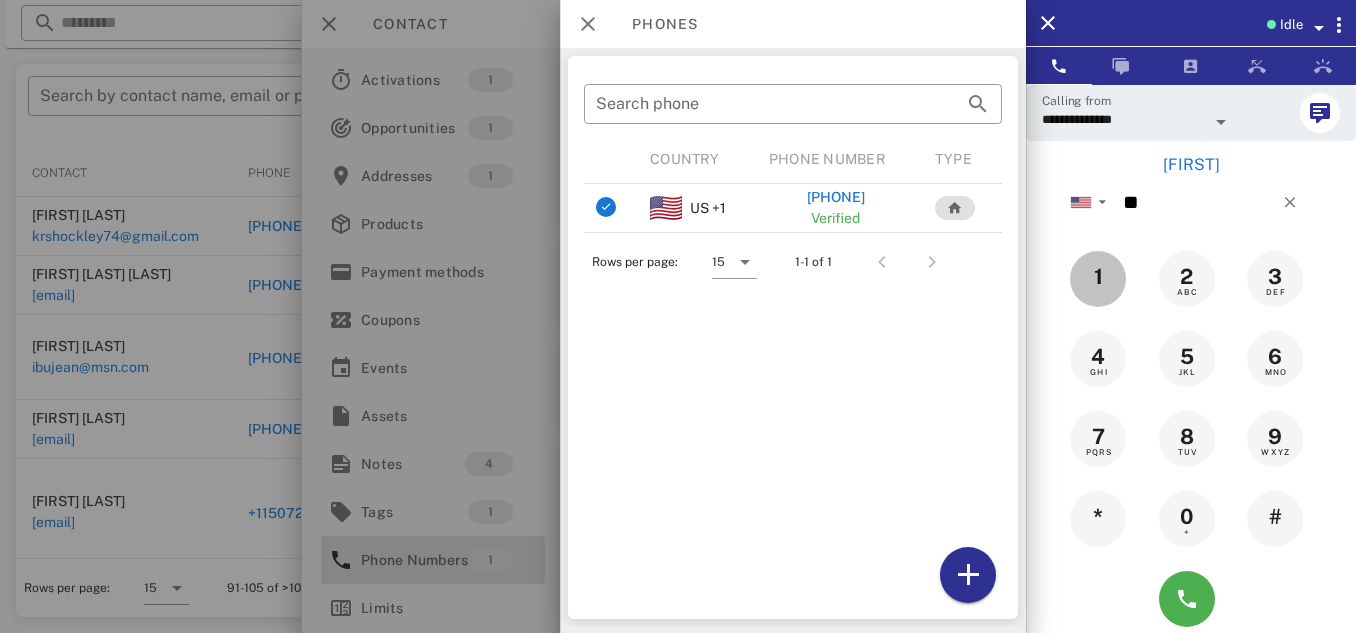 click on "1" at bounding box center [1098, 277] 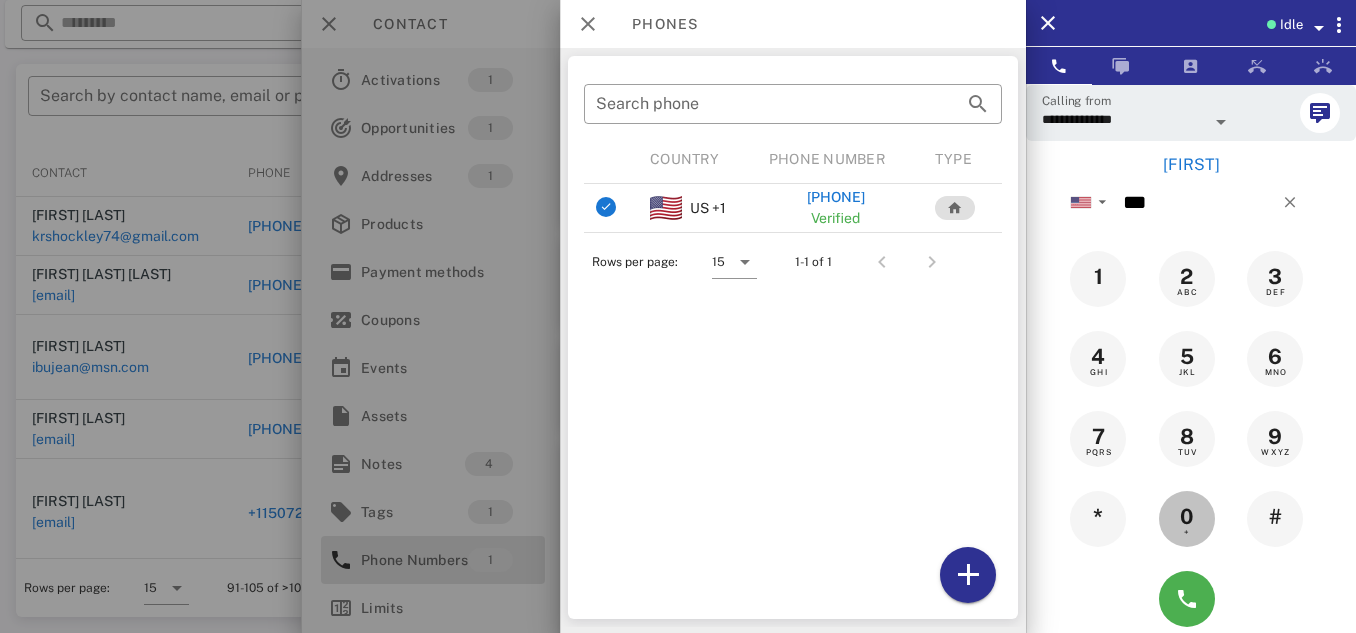 click on "0 +" at bounding box center (1187, 517) 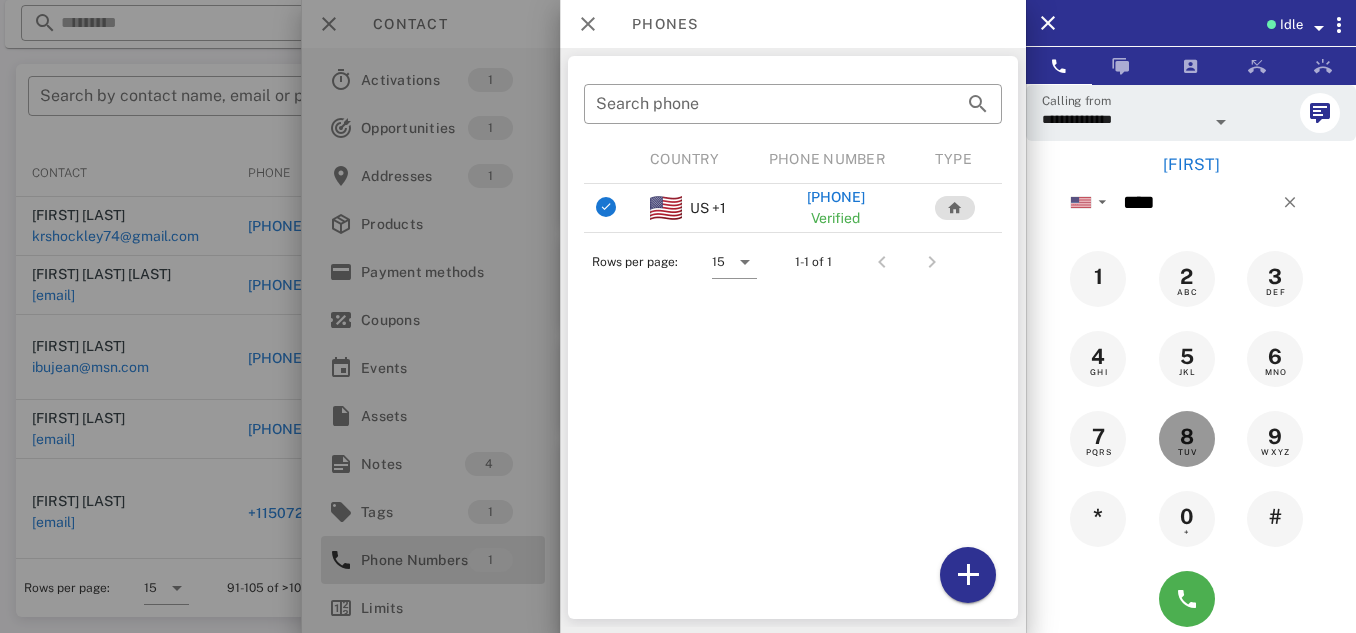 click on "8" at bounding box center [1187, 437] 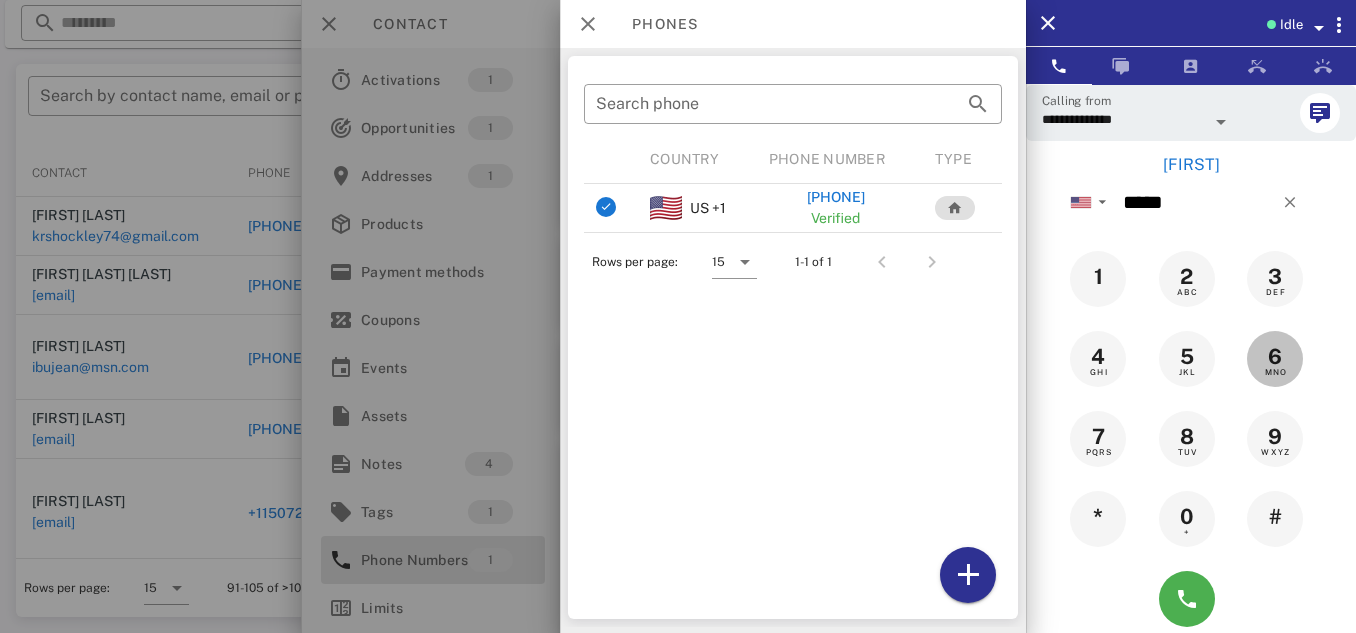 click on "6 MNO" at bounding box center (1275, 357) 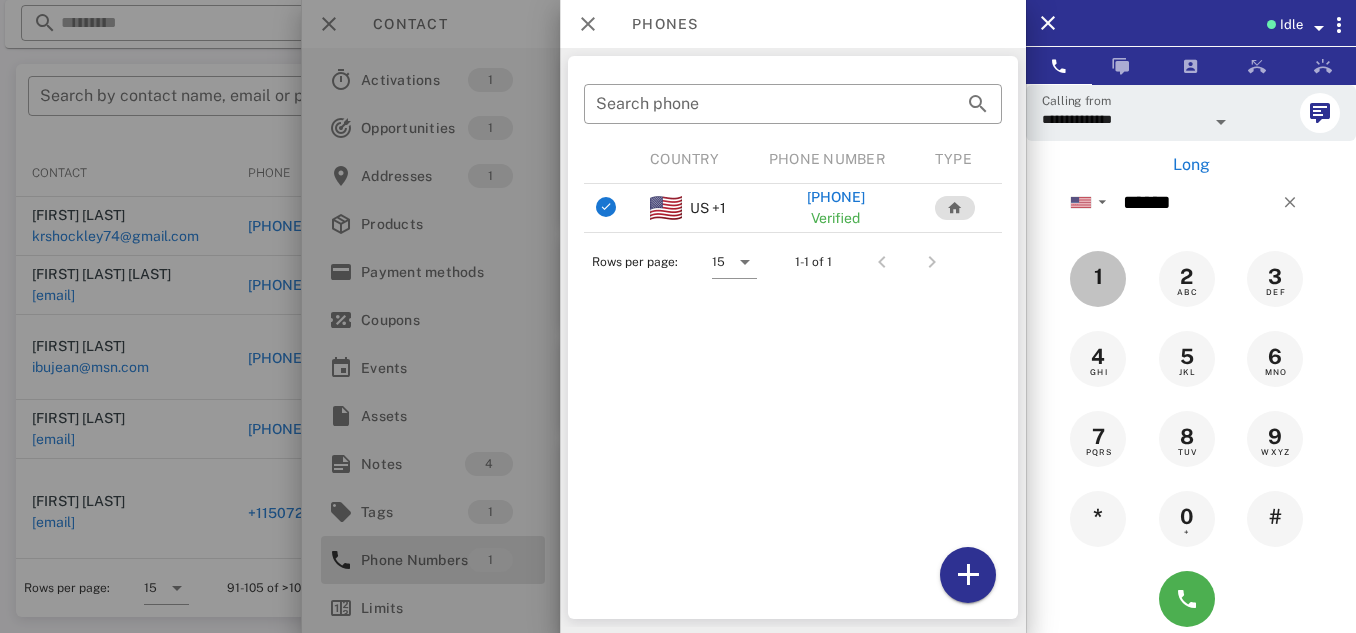 click on "1" at bounding box center [1098, 277] 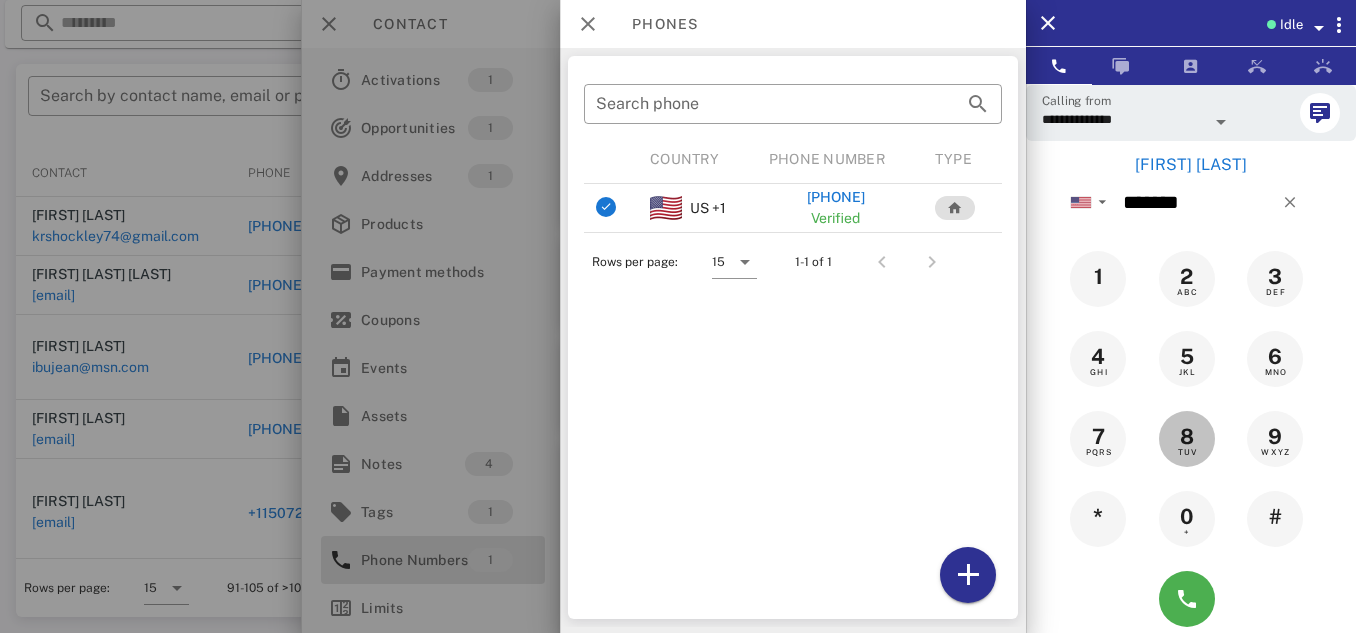 click on "TUV" at bounding box center [1187, 452] 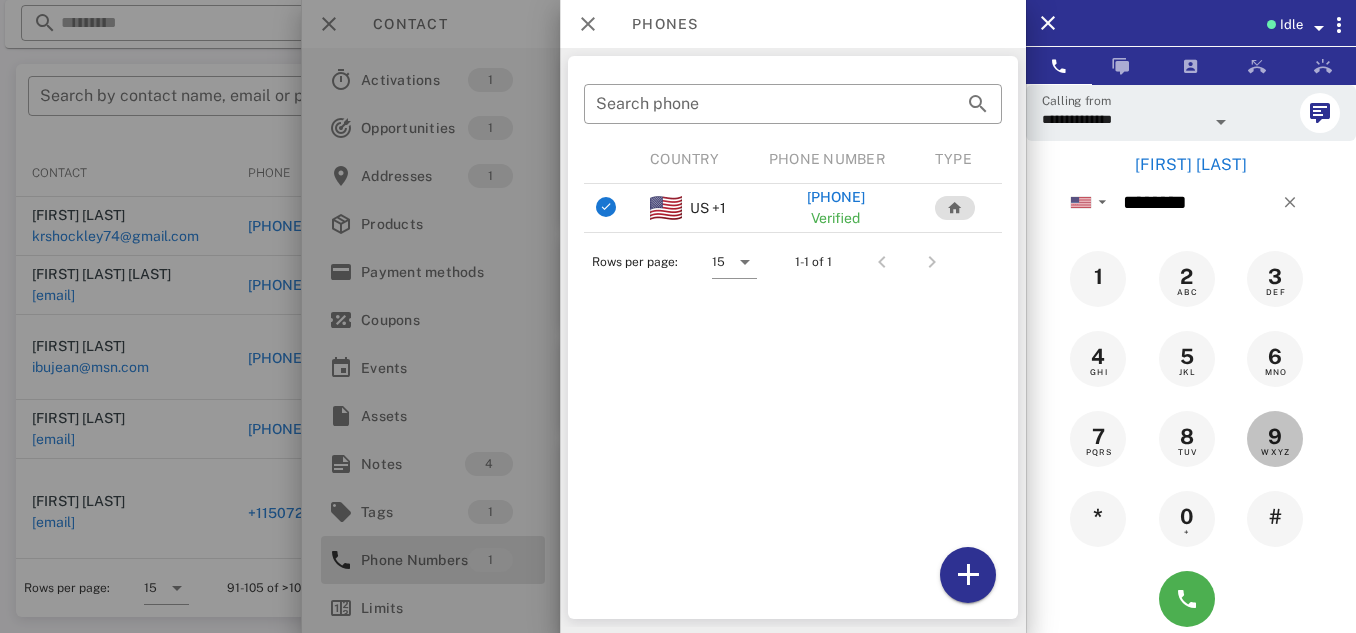 click on "WXYZ" at bounding box center [1275, 452] 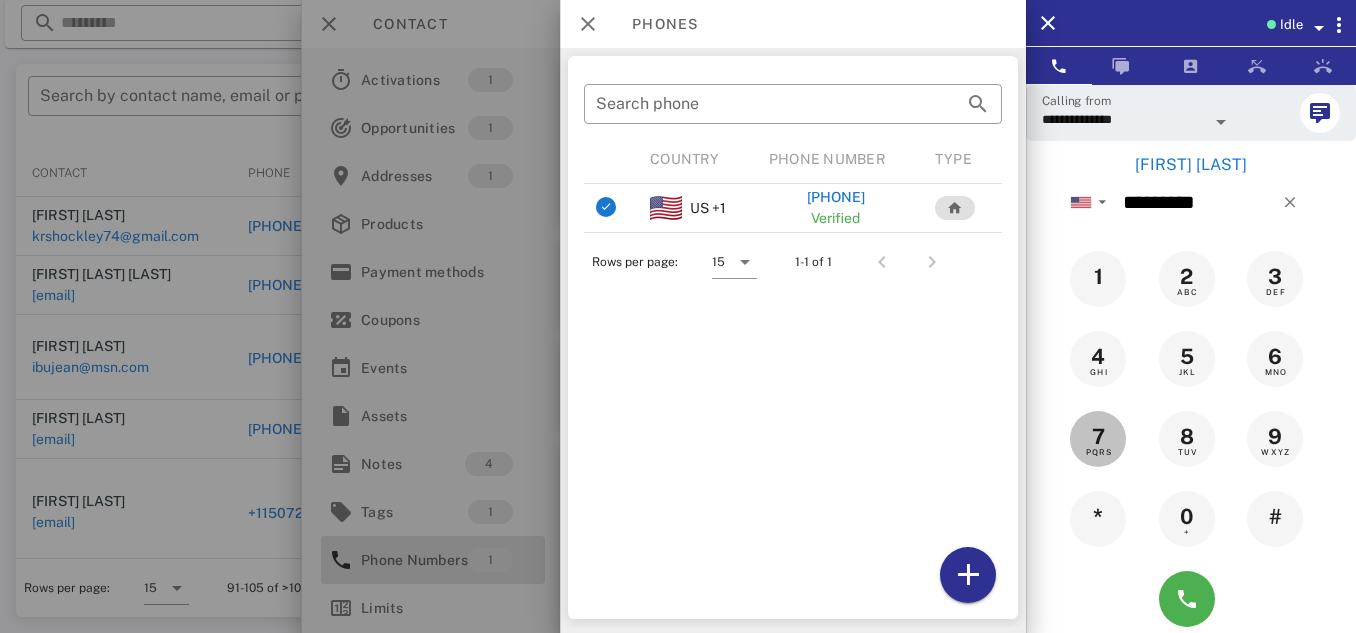 click on "7 PQRS" at bounding box center (1098, 437) 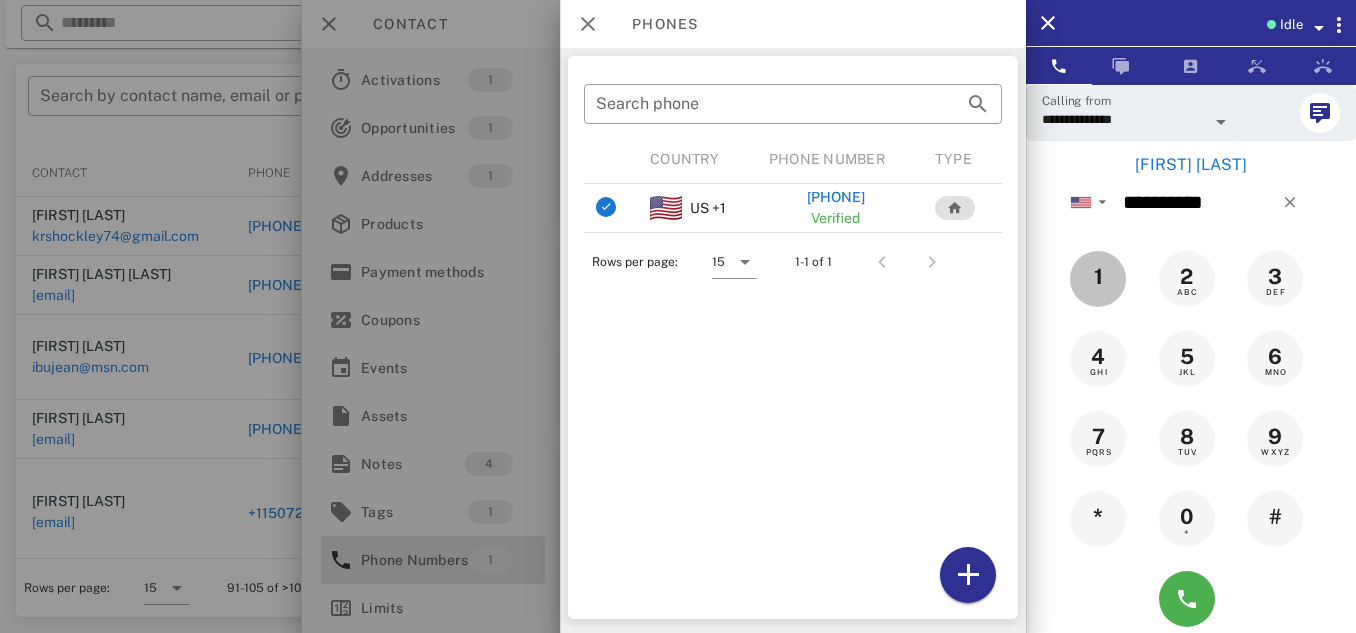 click on "1" at bounding box center [1098, 279] 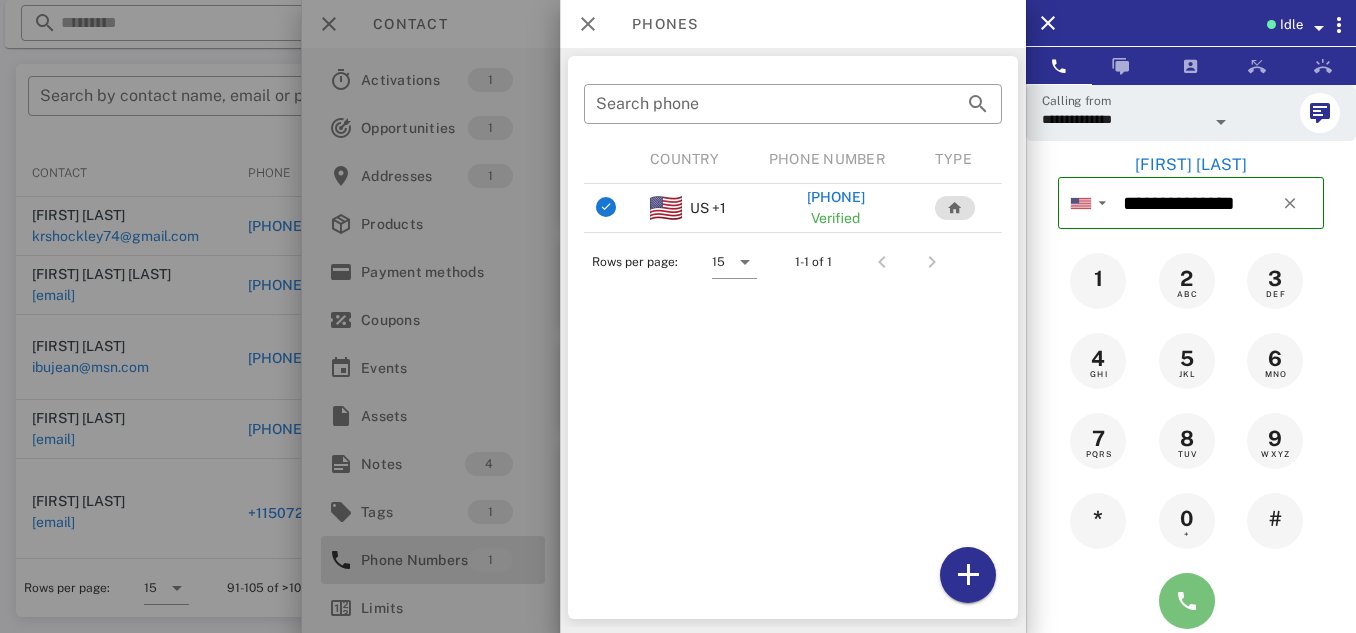 click at bounding box center (1187, 601) 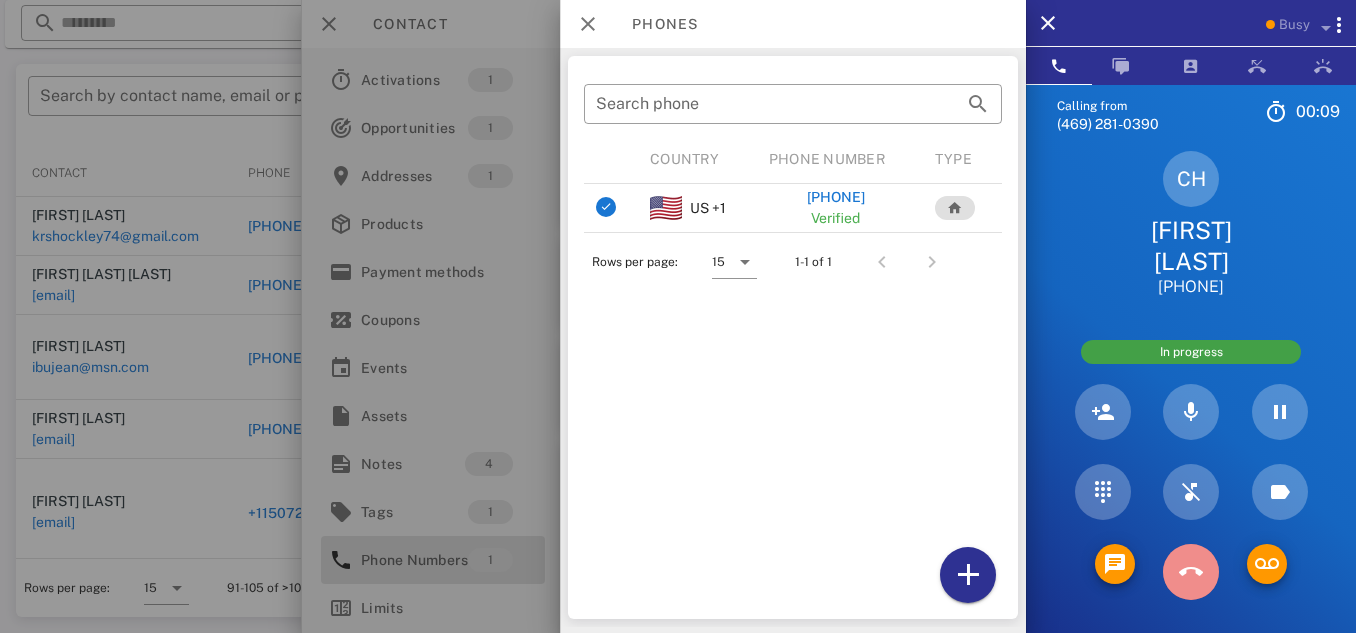 click at bounding box center (1191, 572) 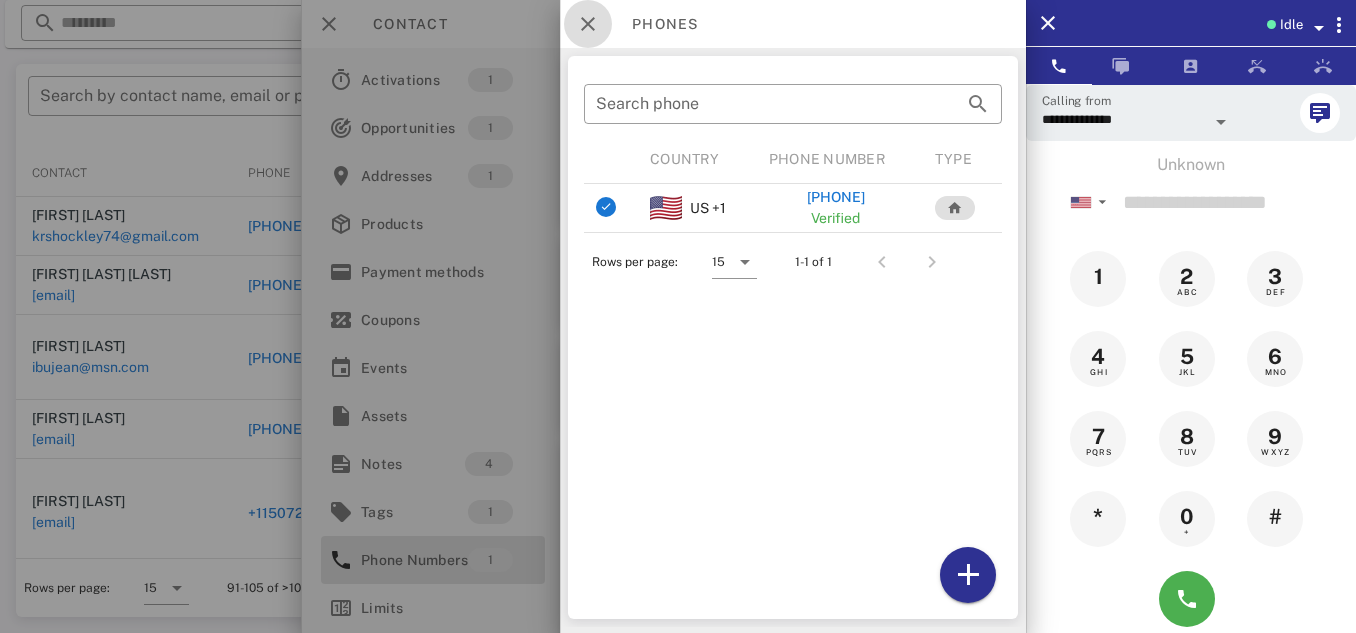 click at bounding box center (588, 24) 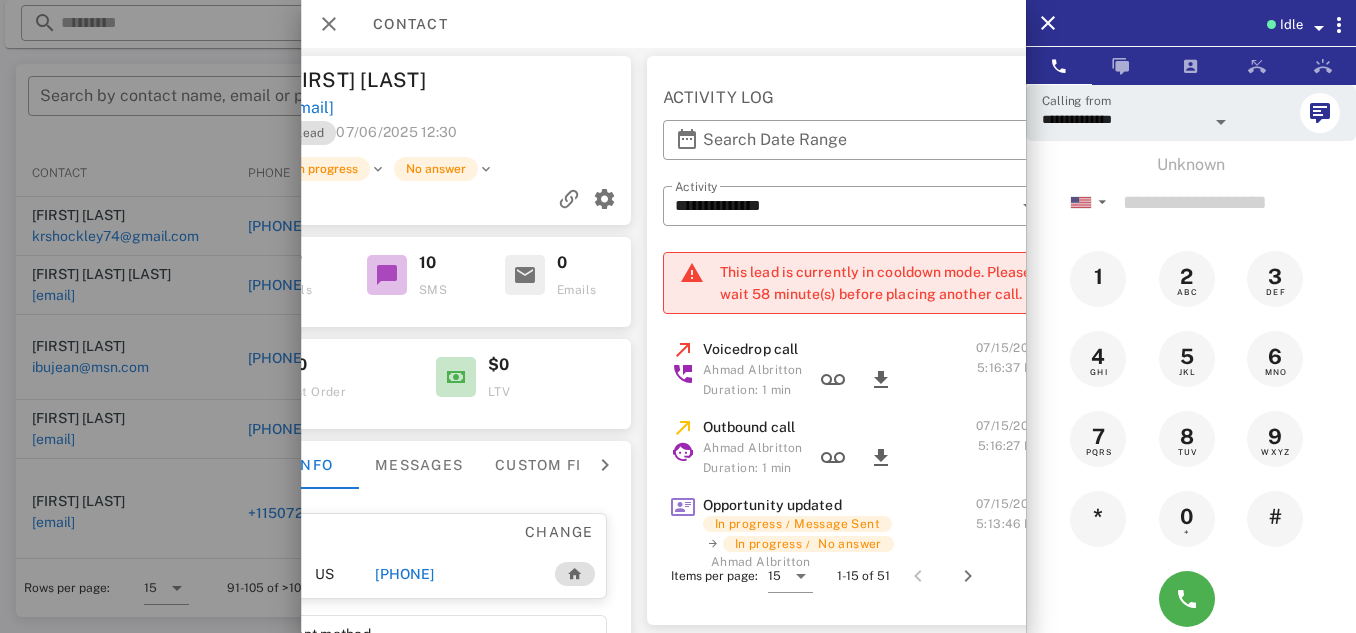 scroll, scrollTop: 0, scrollLeft: 405, axis: horizontal 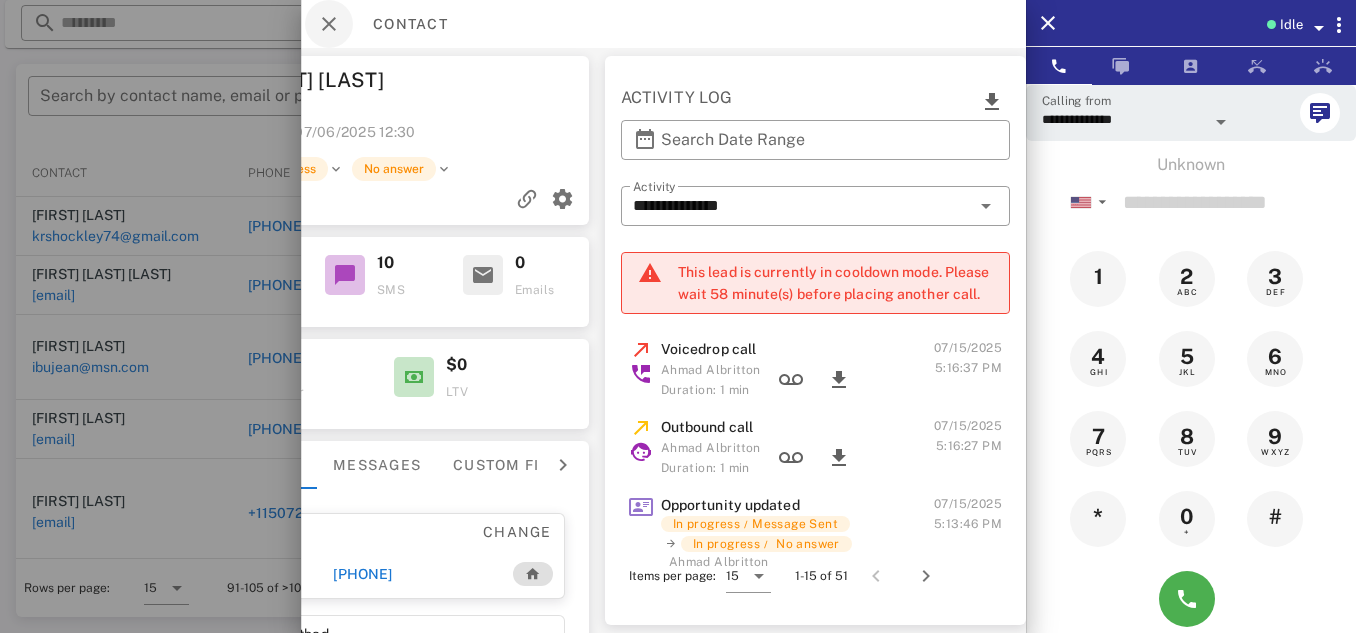 click at bounding box center (329, 24) 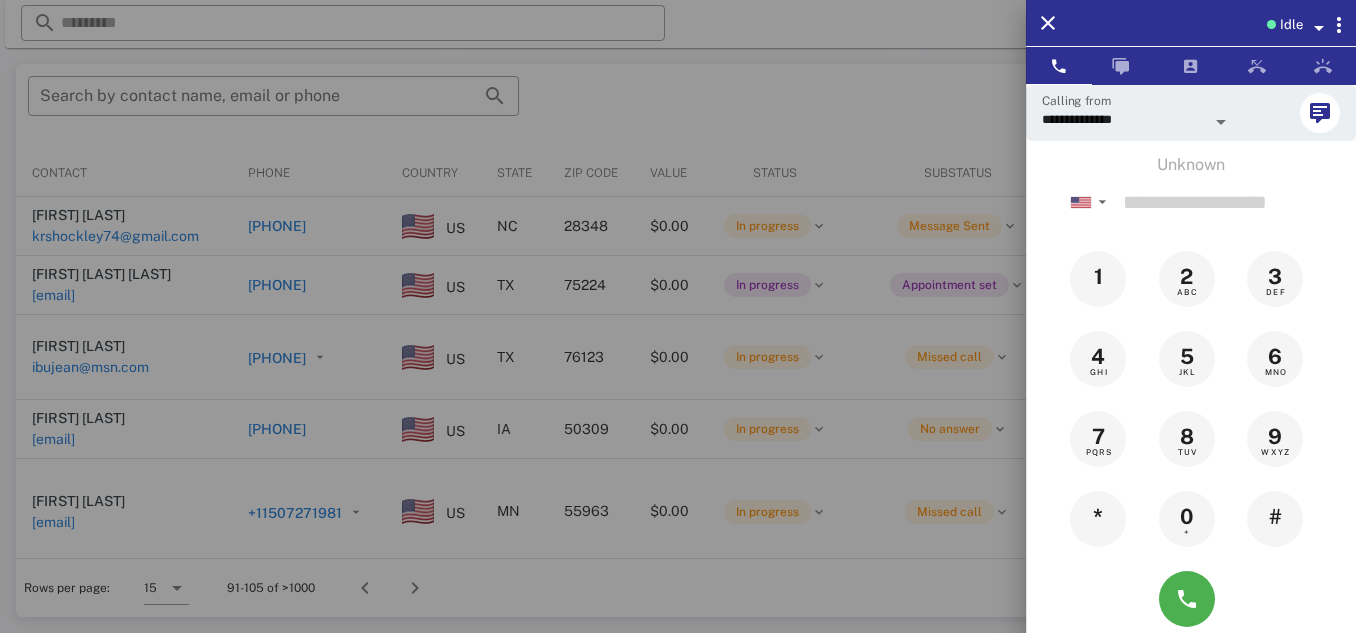 click at bounding box center [1048, 23] 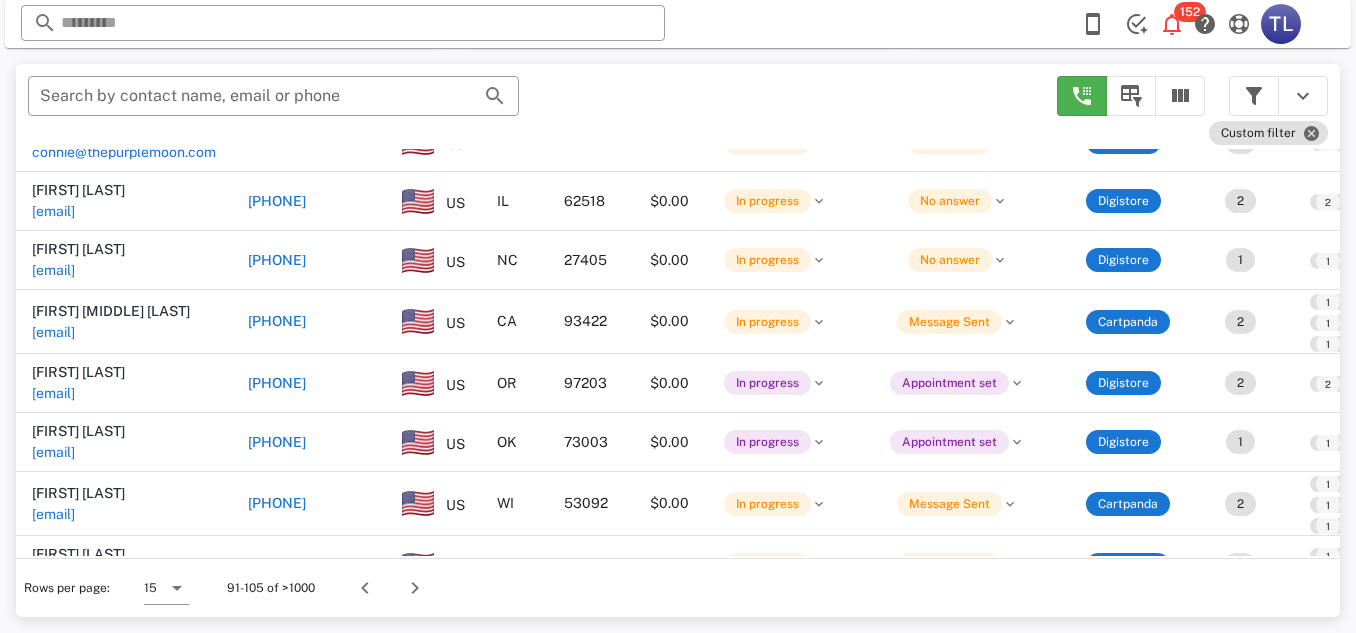 scroll, scrollTop: 559, scrollLeft: 0, axis: vertical 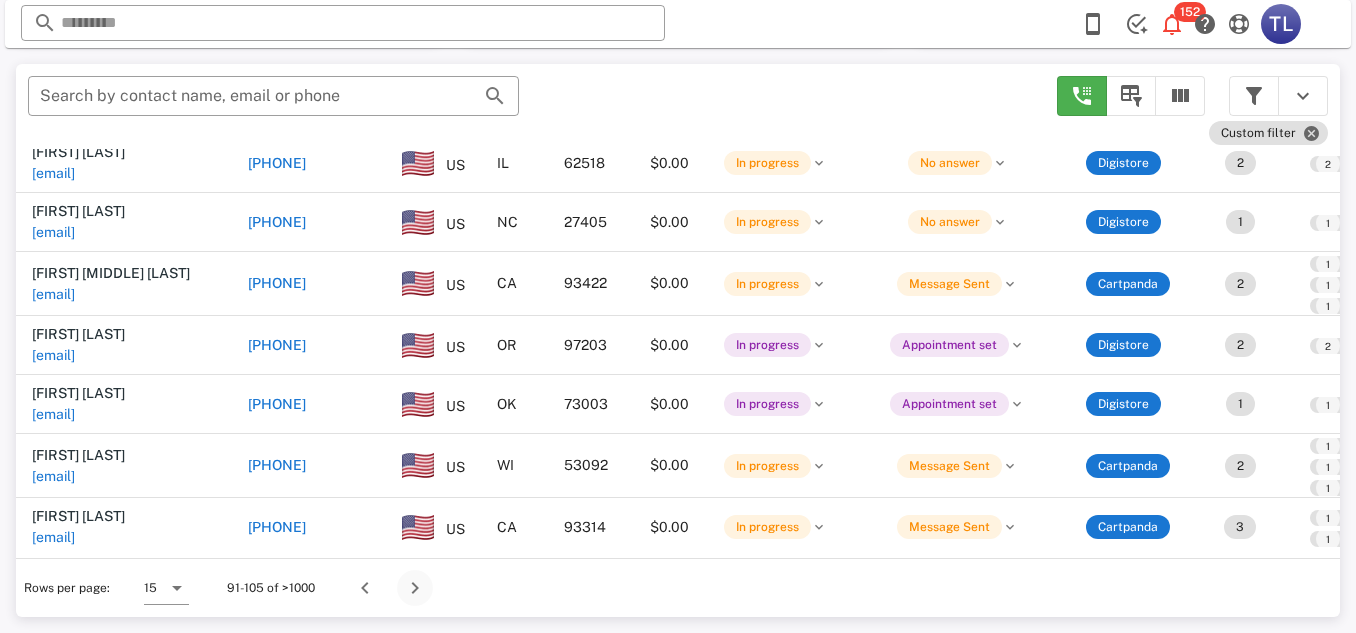 click at bounding box center [415, 588] 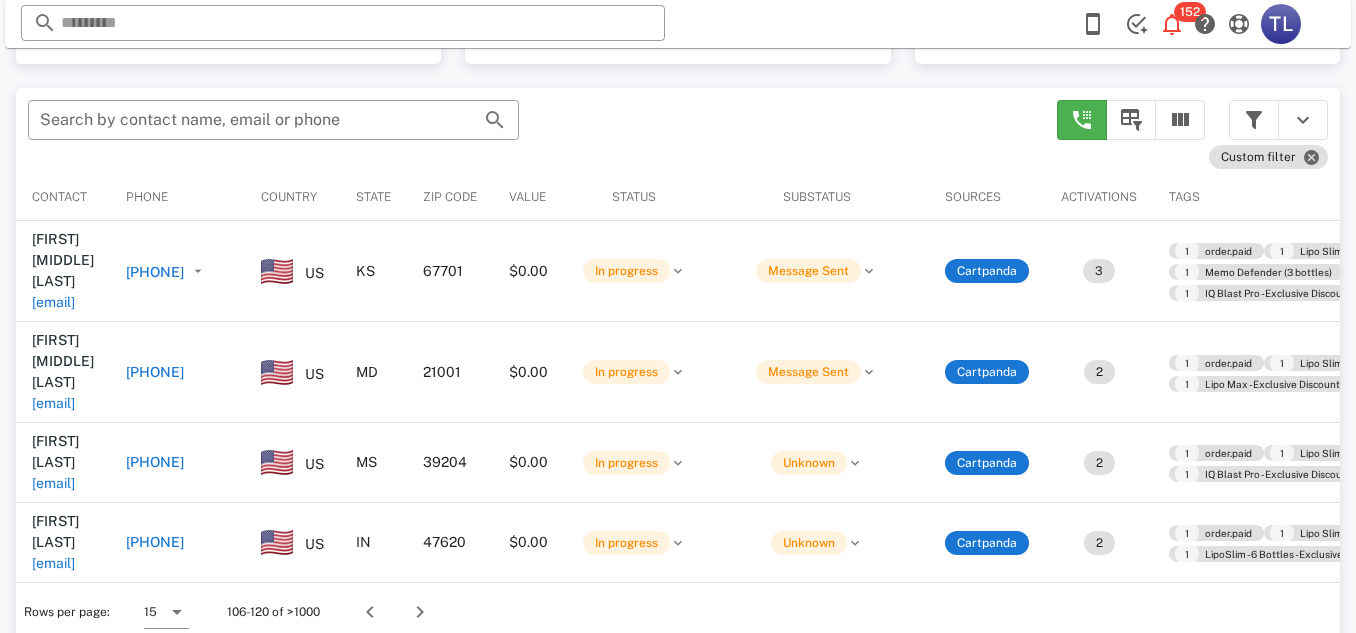 scroll, scrollTop: 380, scrollLeft: 0, axis: vertical 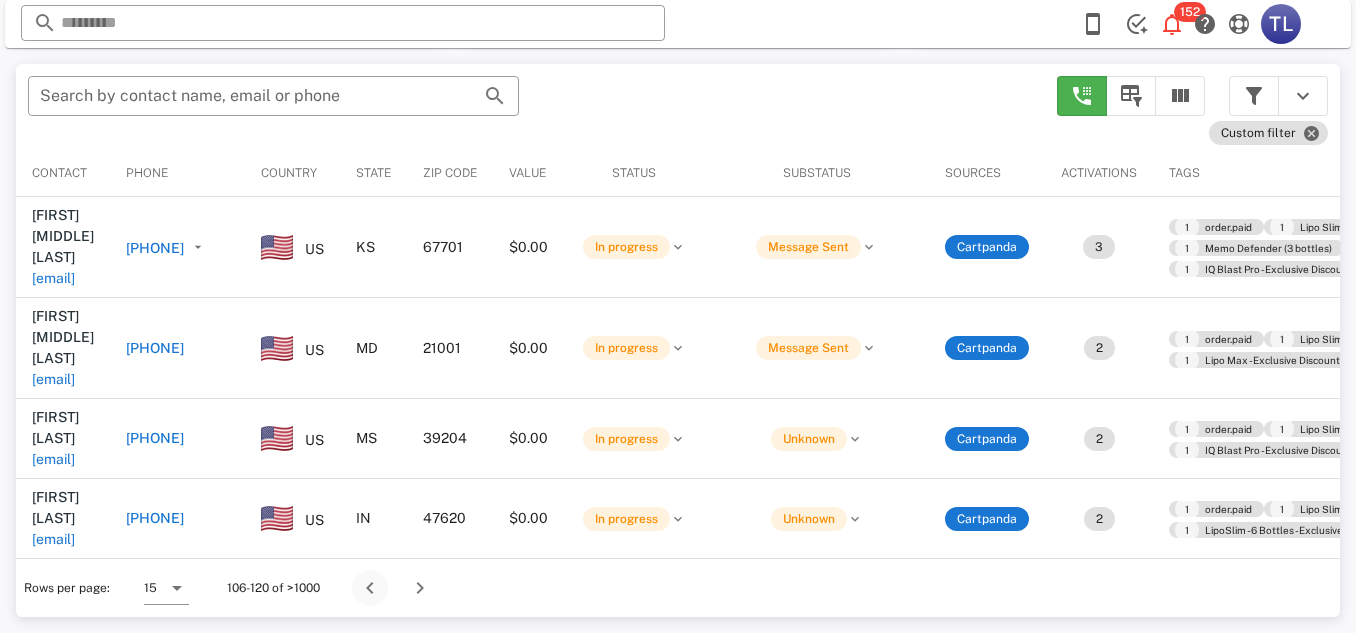 click at bounding box center [370, 588] 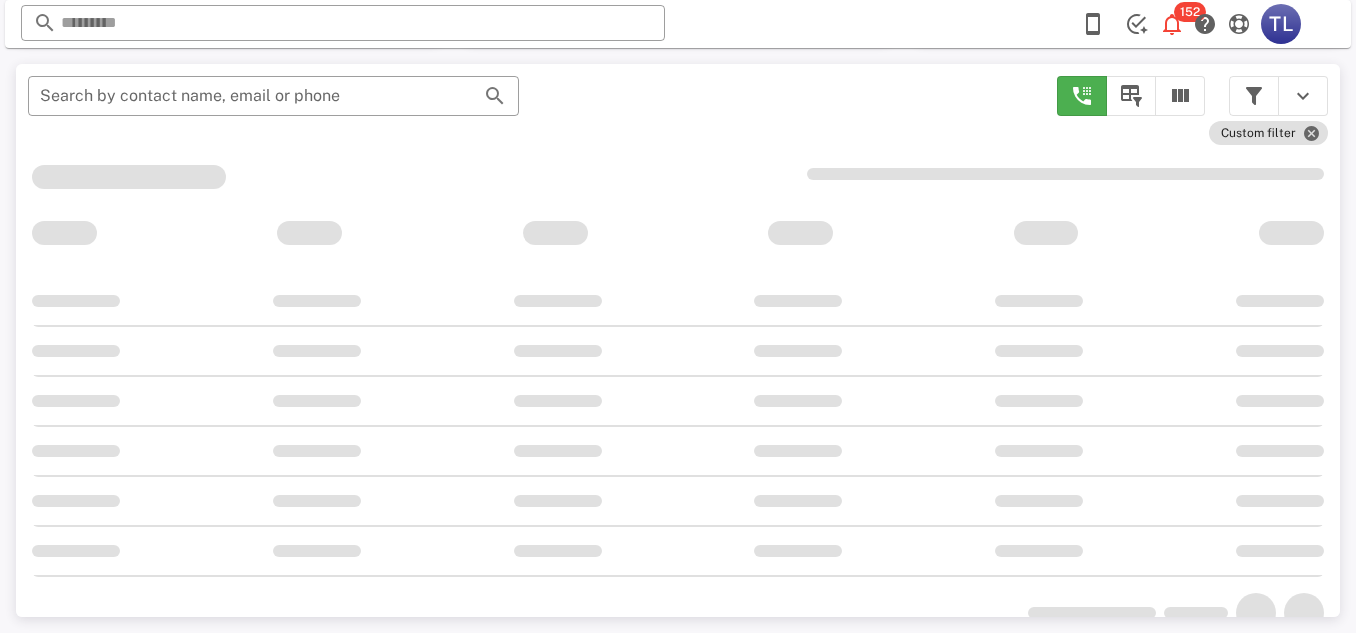 scroll, scrollTop: 356, scrollLeft: 0, axis: vertical 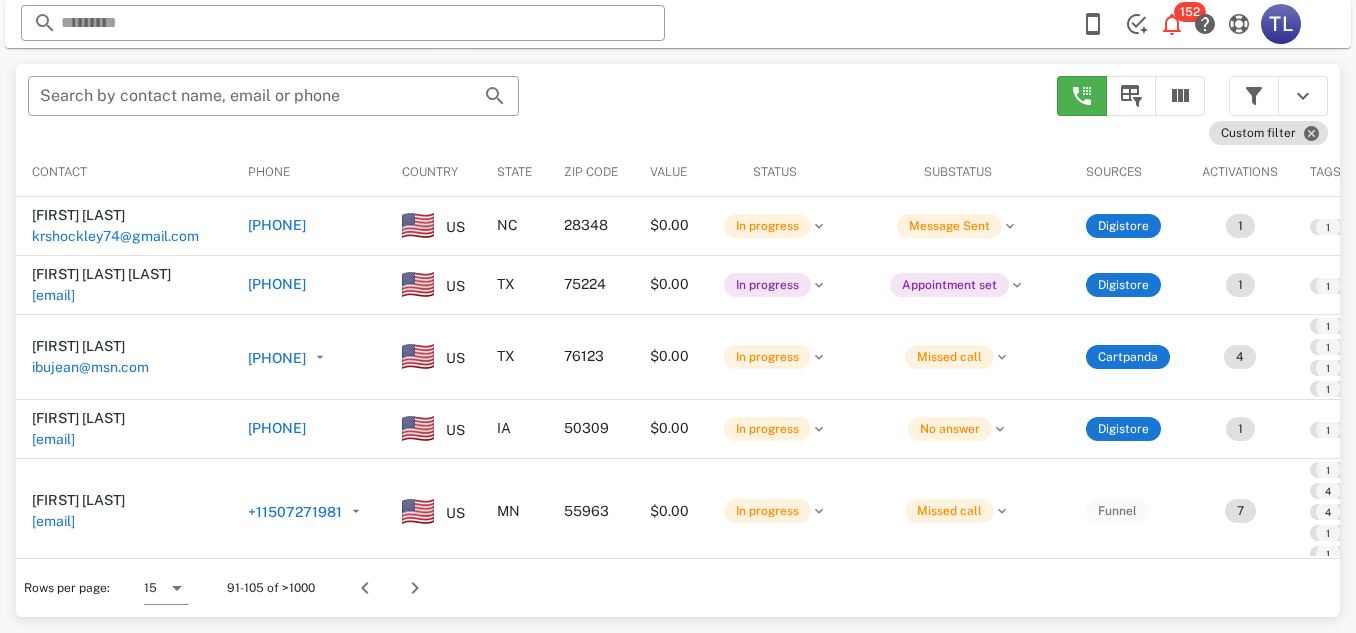 click at bounding box center [365, 588] 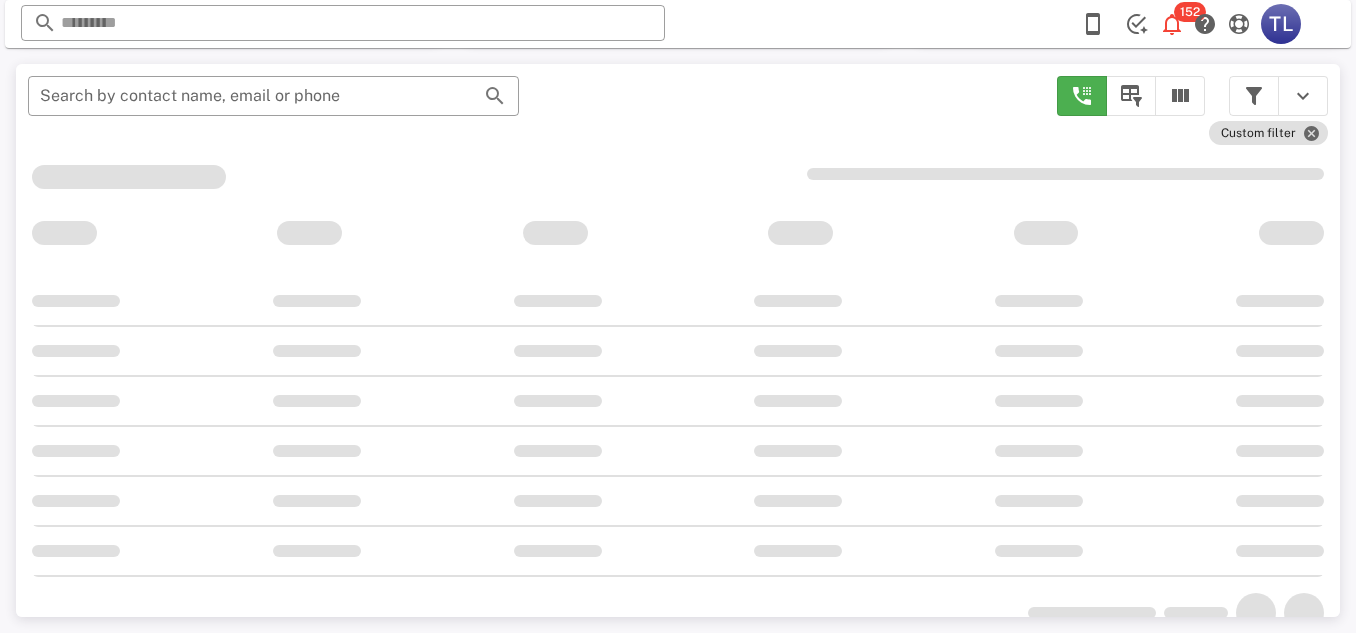 scroll, scrollTop: 378, scrollLeft: 0, axis: vertical 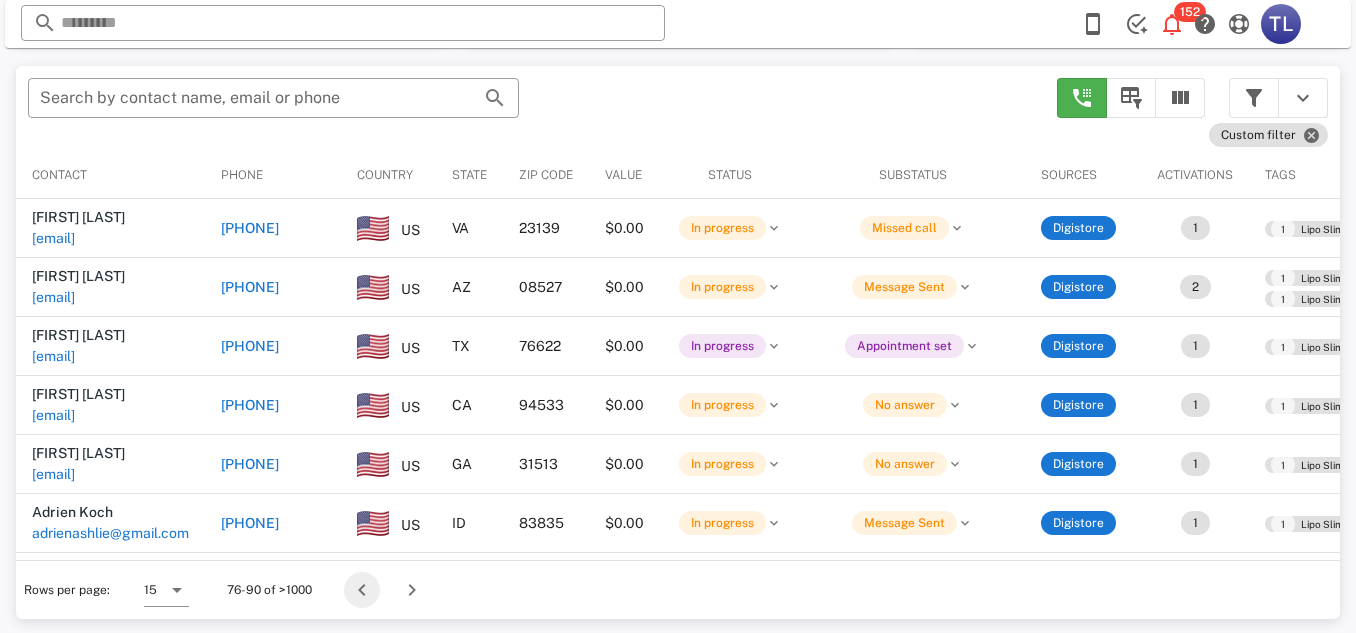 click at bounding box center (362, 590) 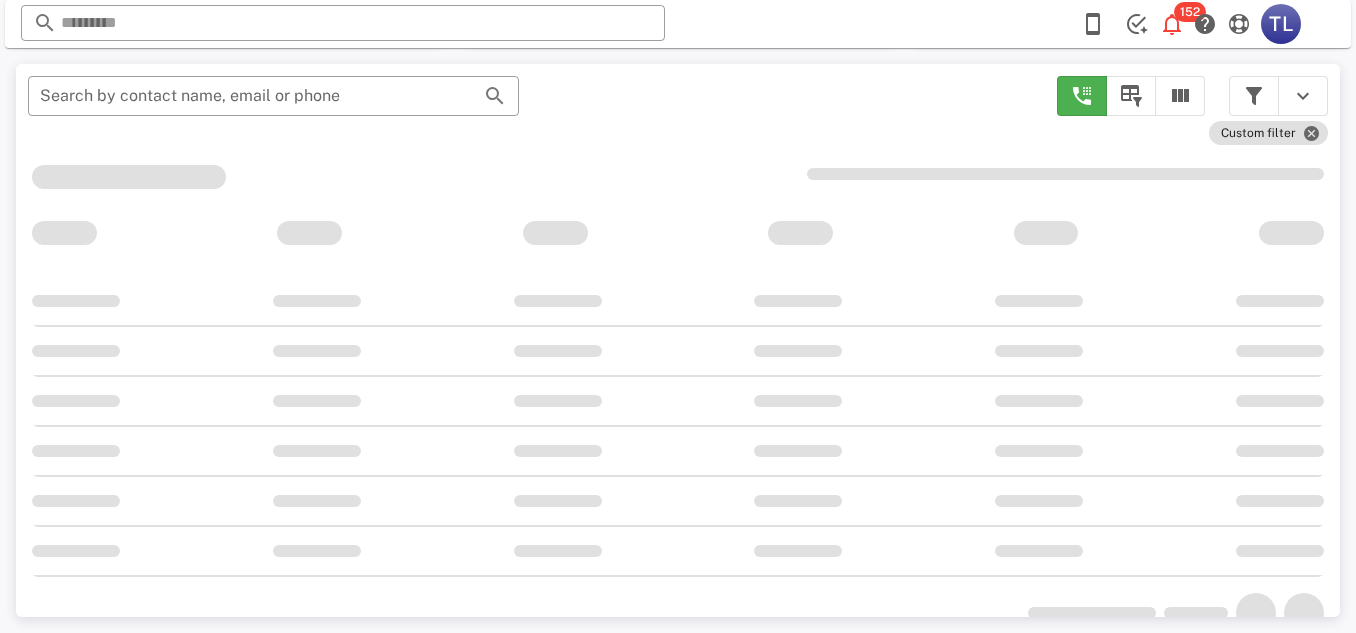 scroll, scrollTop: 356, scrollLeft: 0, axis: vertical 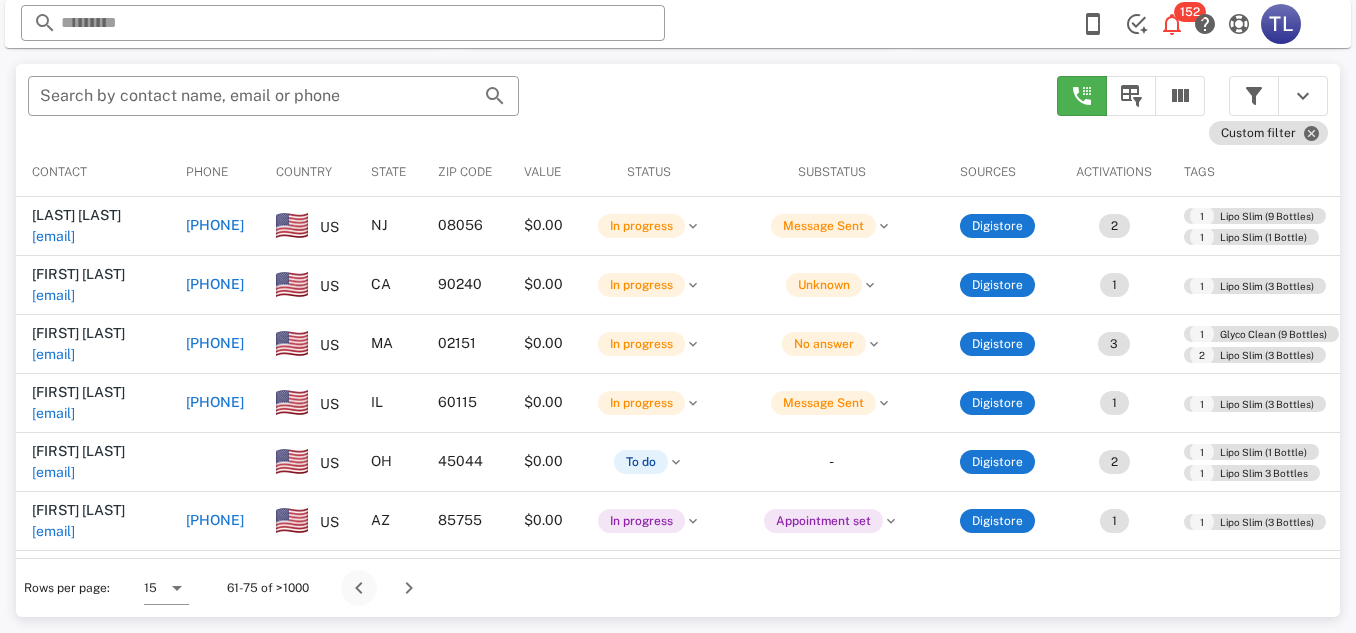 click at bounding box center (359, 588) 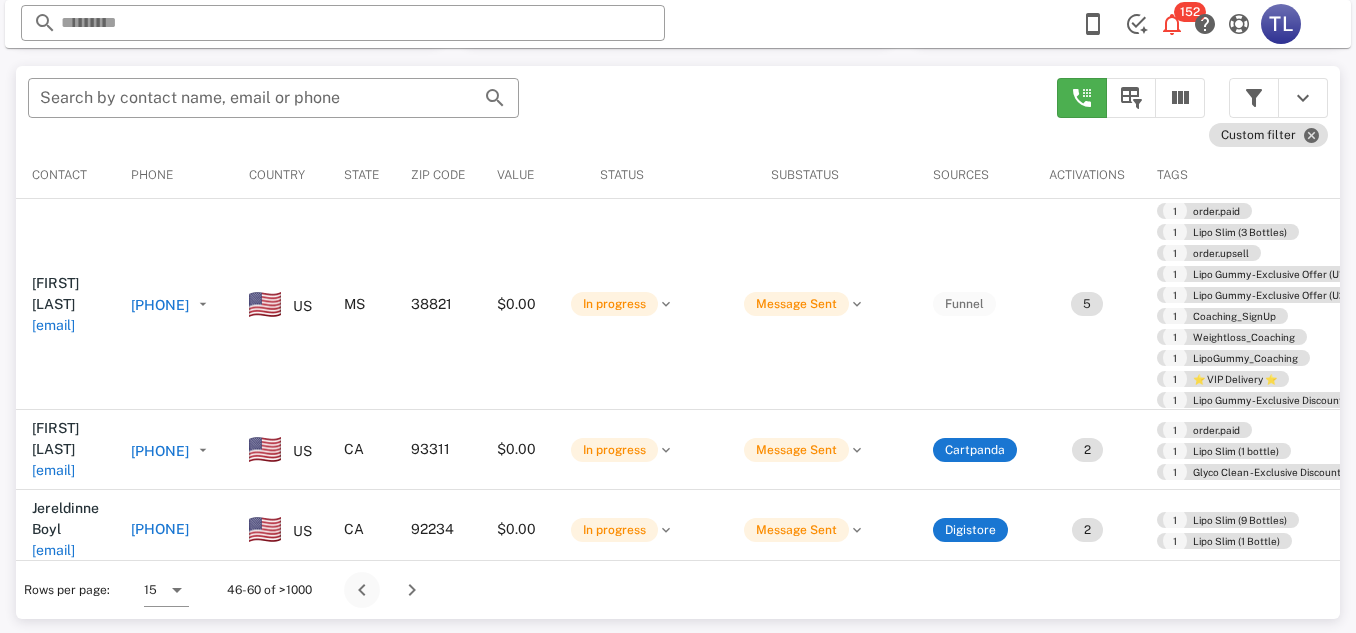 click at bounding box center [362, 590] 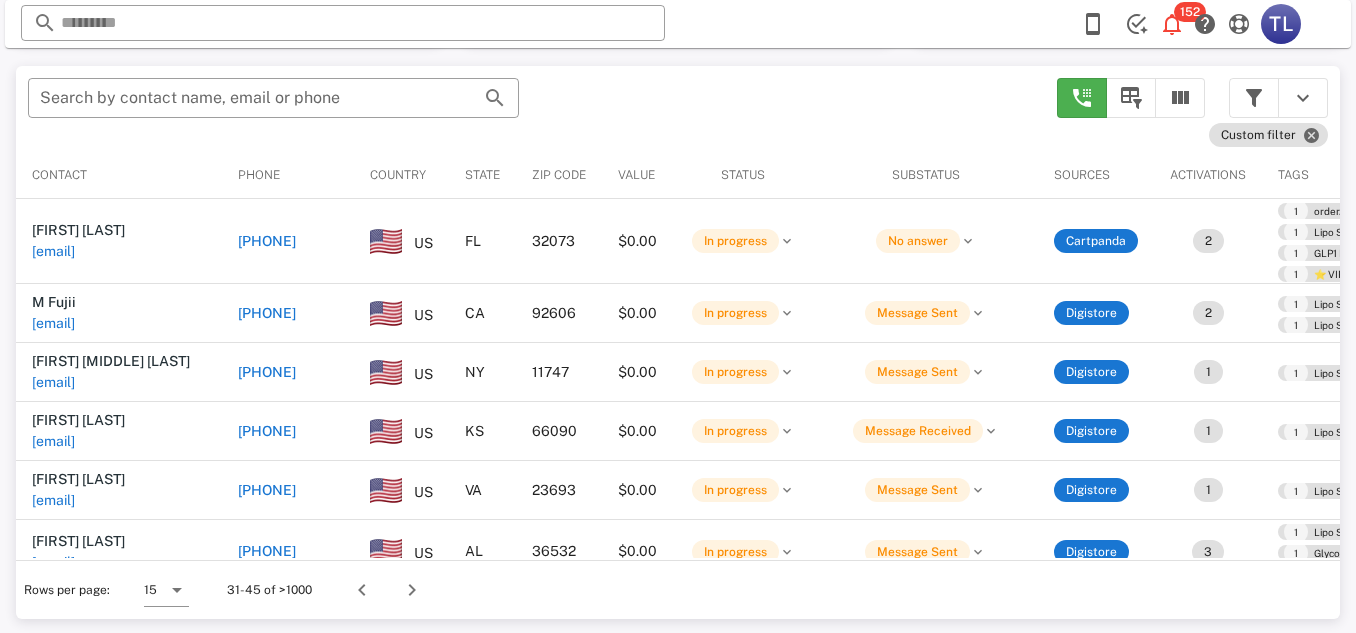 click at bounding box center [362, 590] 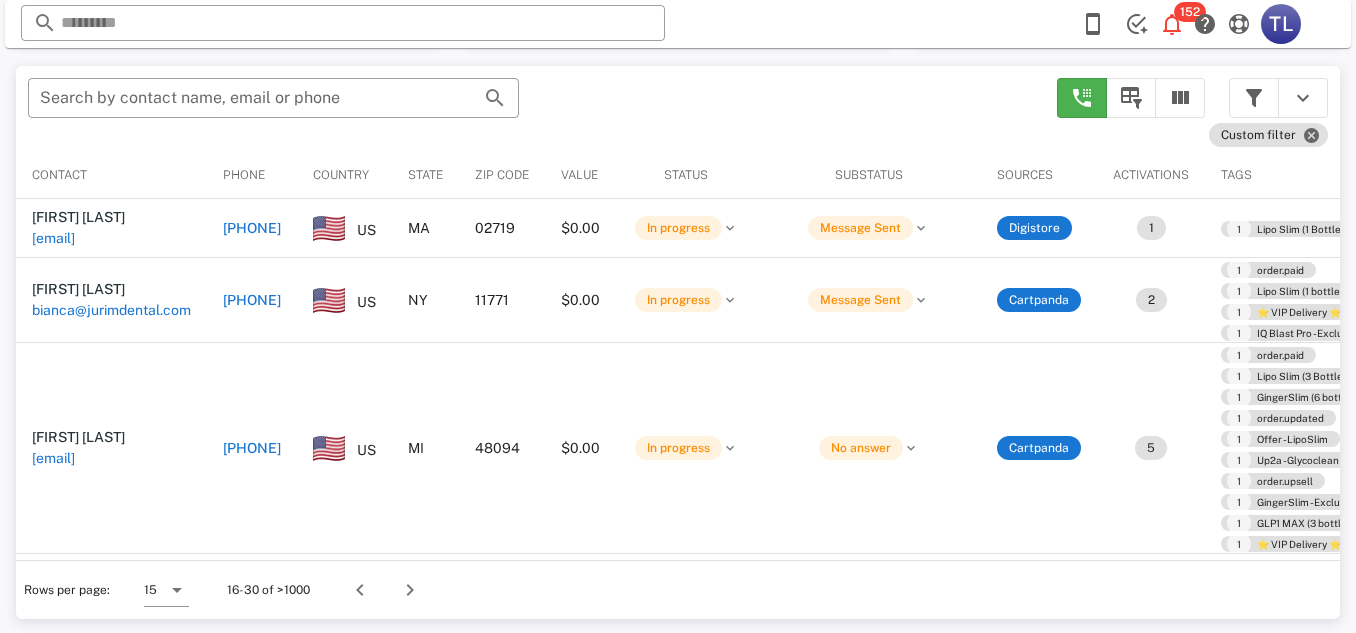 click at bounding box center (360, 590) 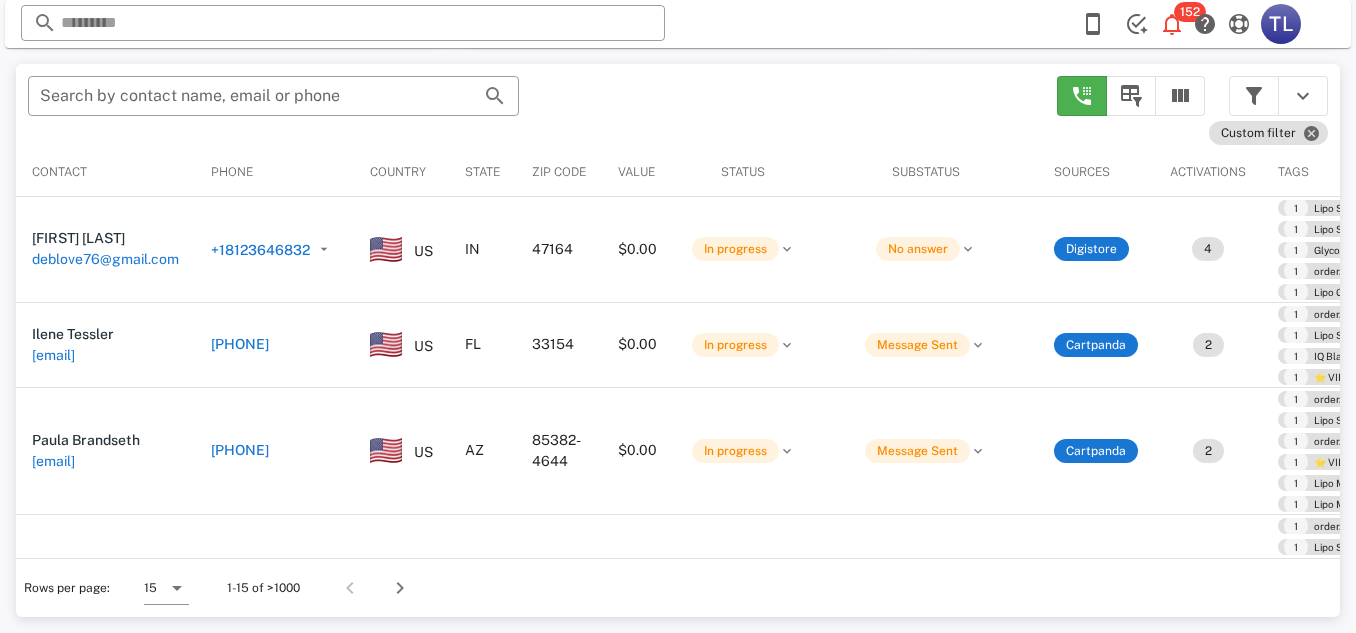 scroll, scrollTop: 378, scrollLeft: 0, axis: vertical 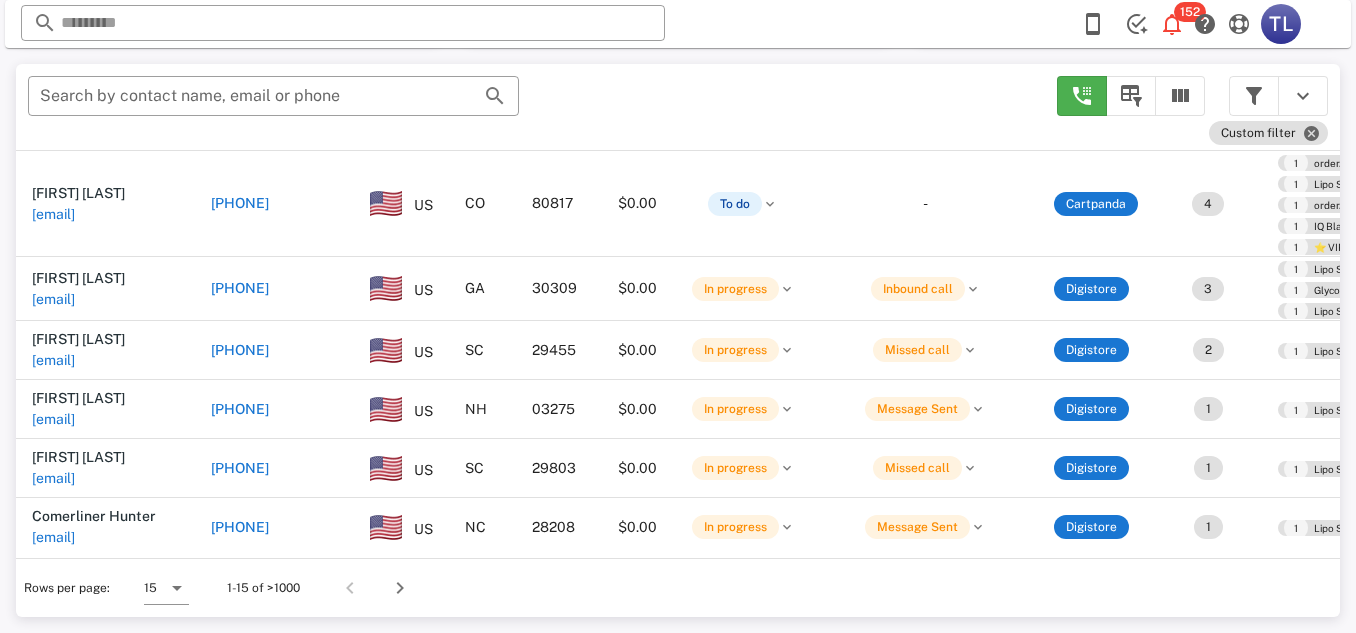 click at bounding box center [400, 588] 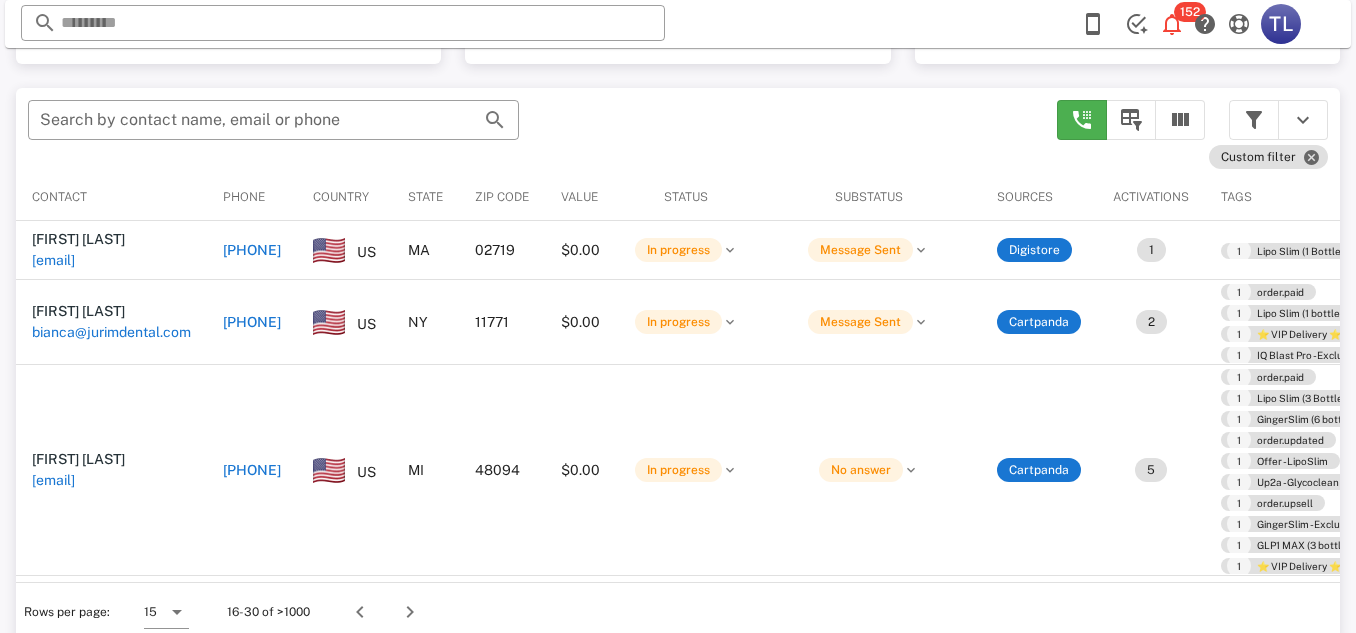 scroll, scrollTop: 380, scrollLeft: 0, axis: vertical 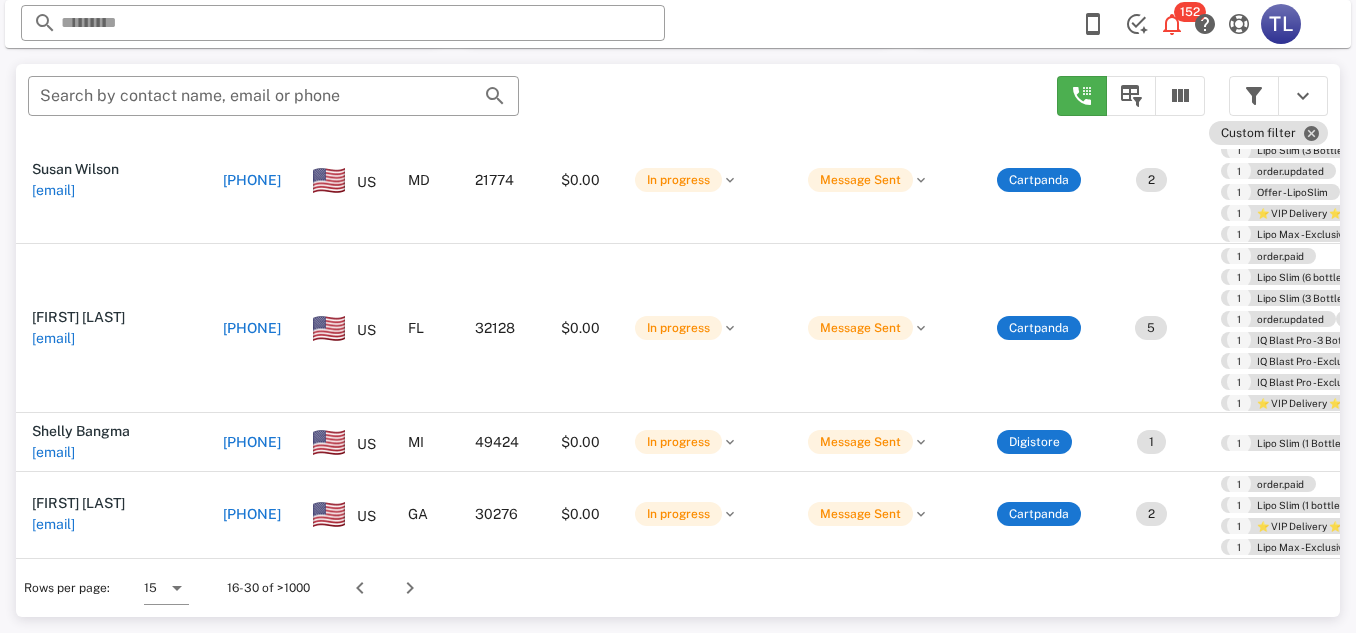 click at bounding box center [410, 588] 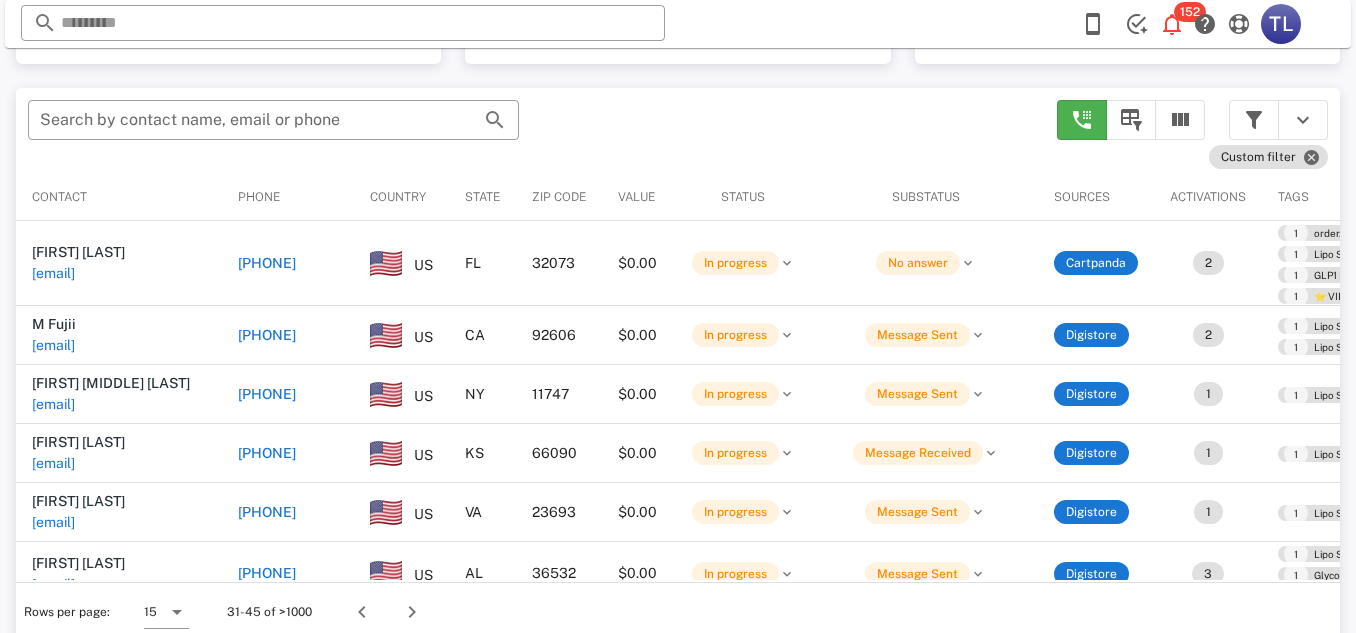 scroll, scrollTop: 380, scrollLeft: 0, axis: vertical 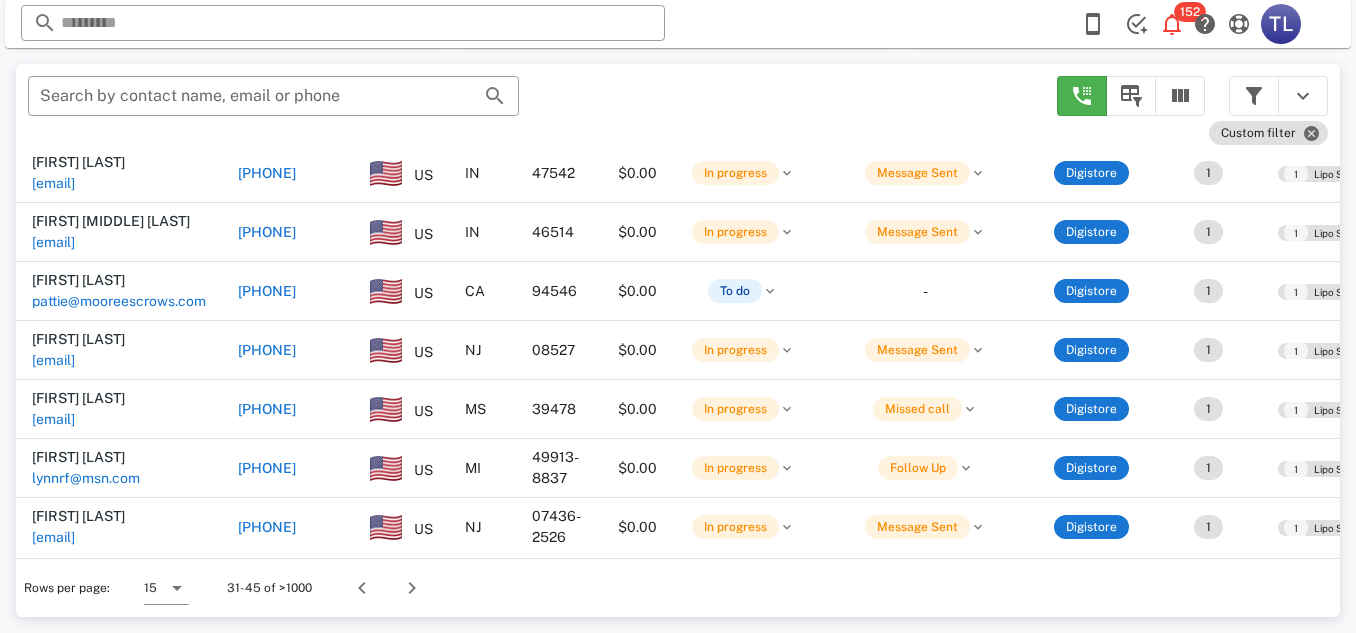 click at bounding box center (412, 588) 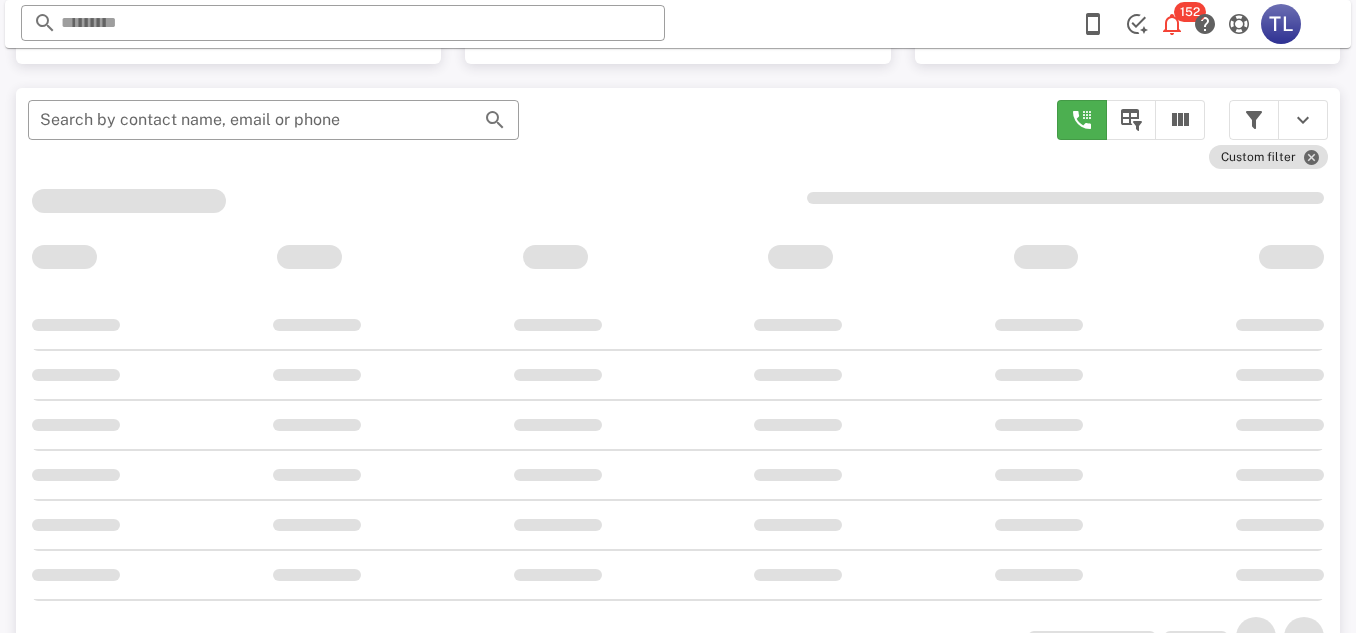 scroll, scrollTop: 380, scrollLeft: 0, axis: vertical 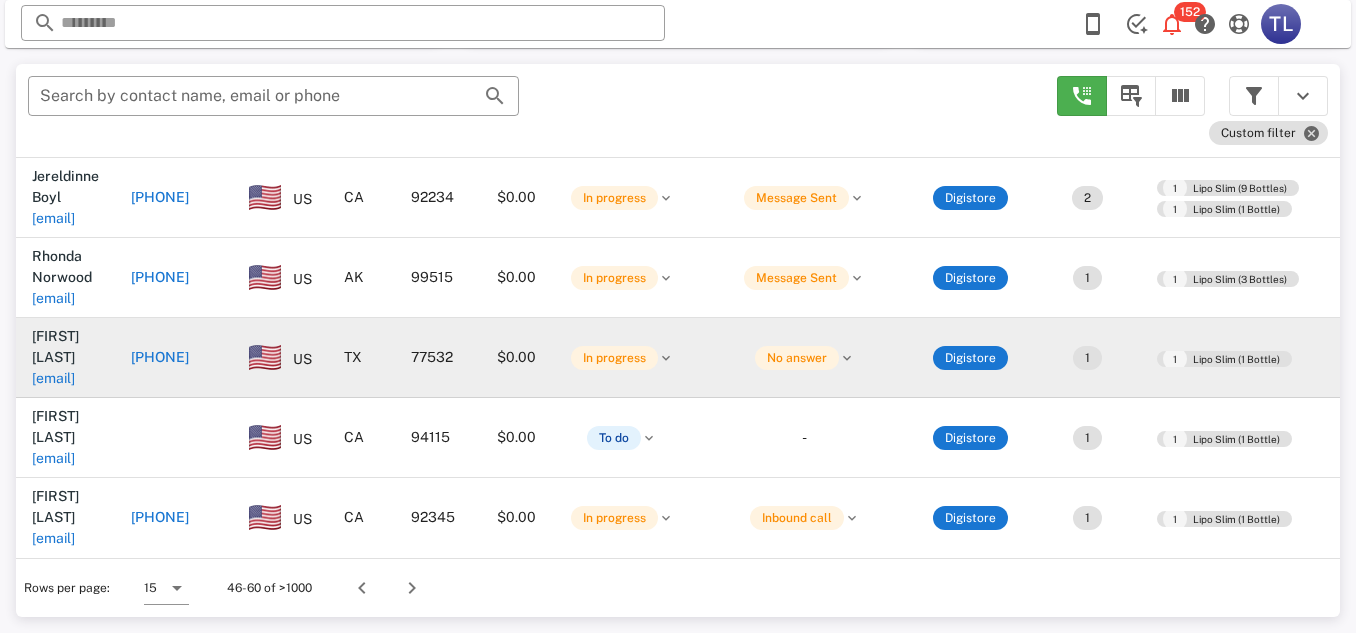 click on "[PHONE]" at bounding box center (160, 357) 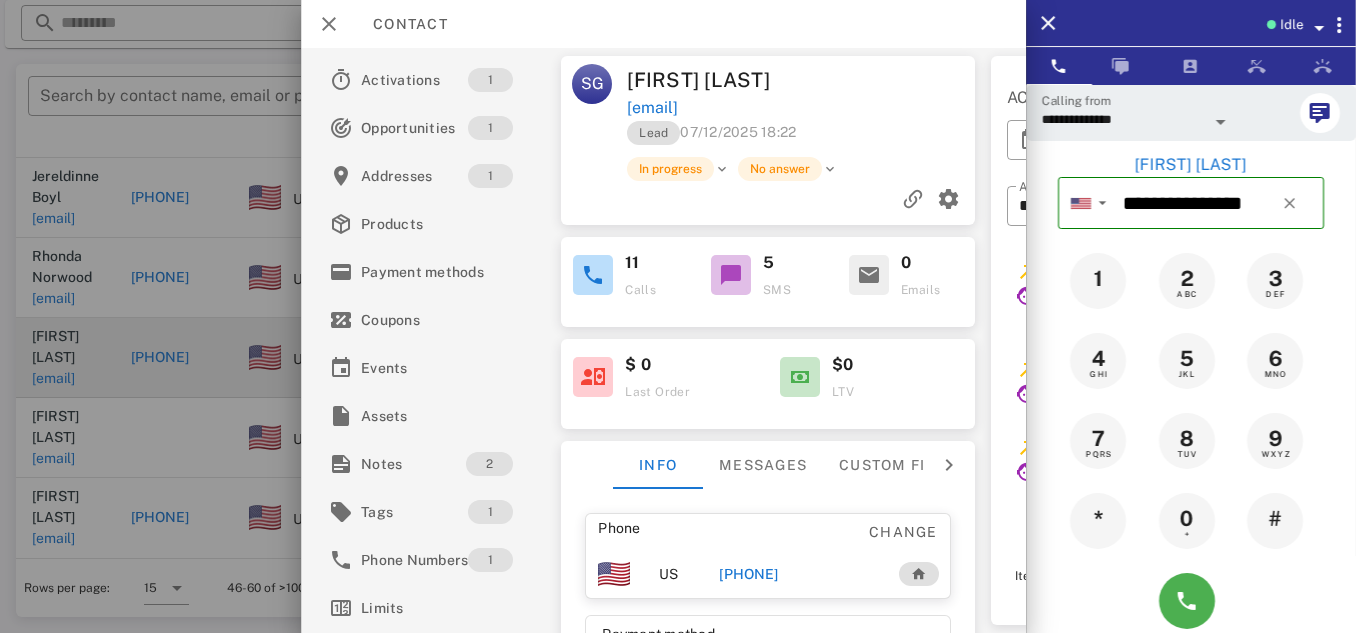 click at bounding box center (731, 275) 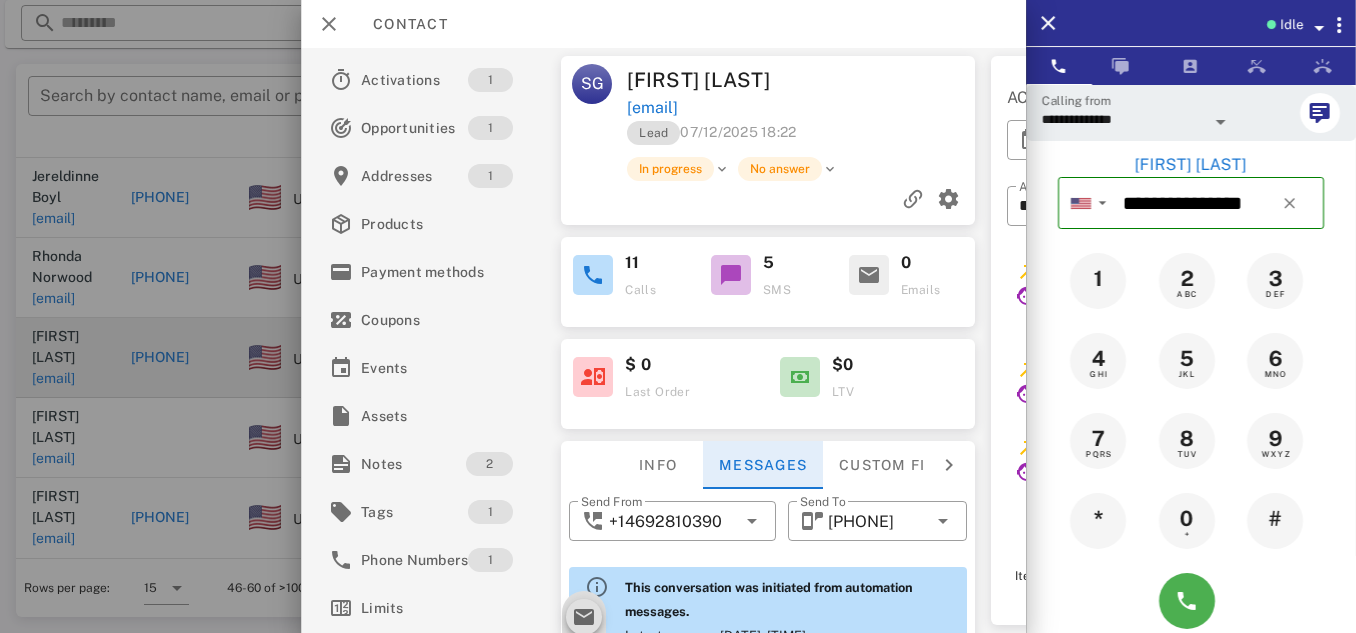 scroll, scrollTop: 730, scrollLeft: 0, axis: vertical 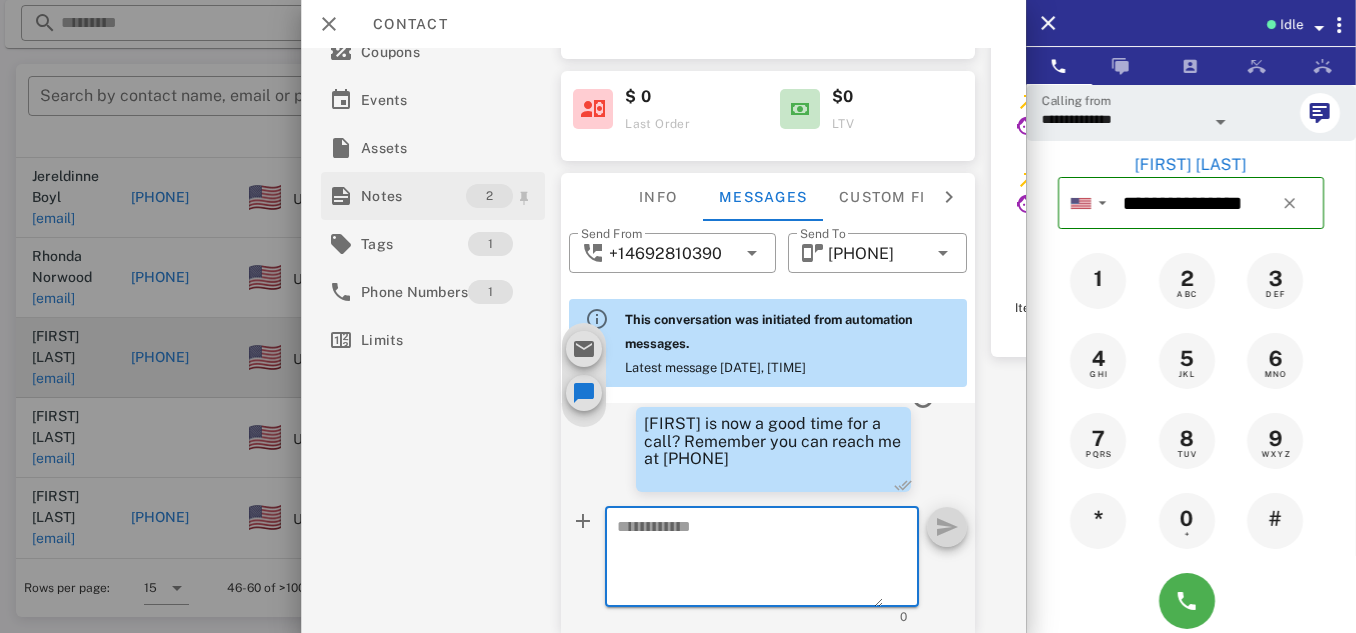 click on "Notes" at bounding box center [413, 196] 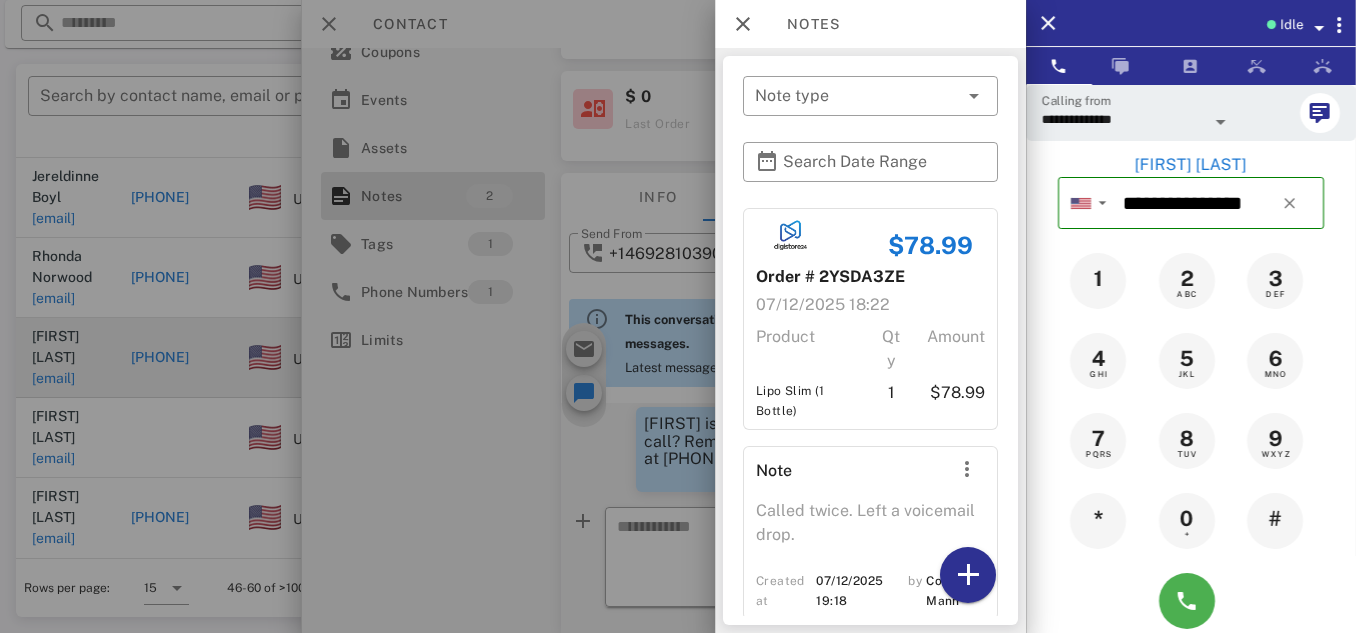 click at bounding box center [678, 316] 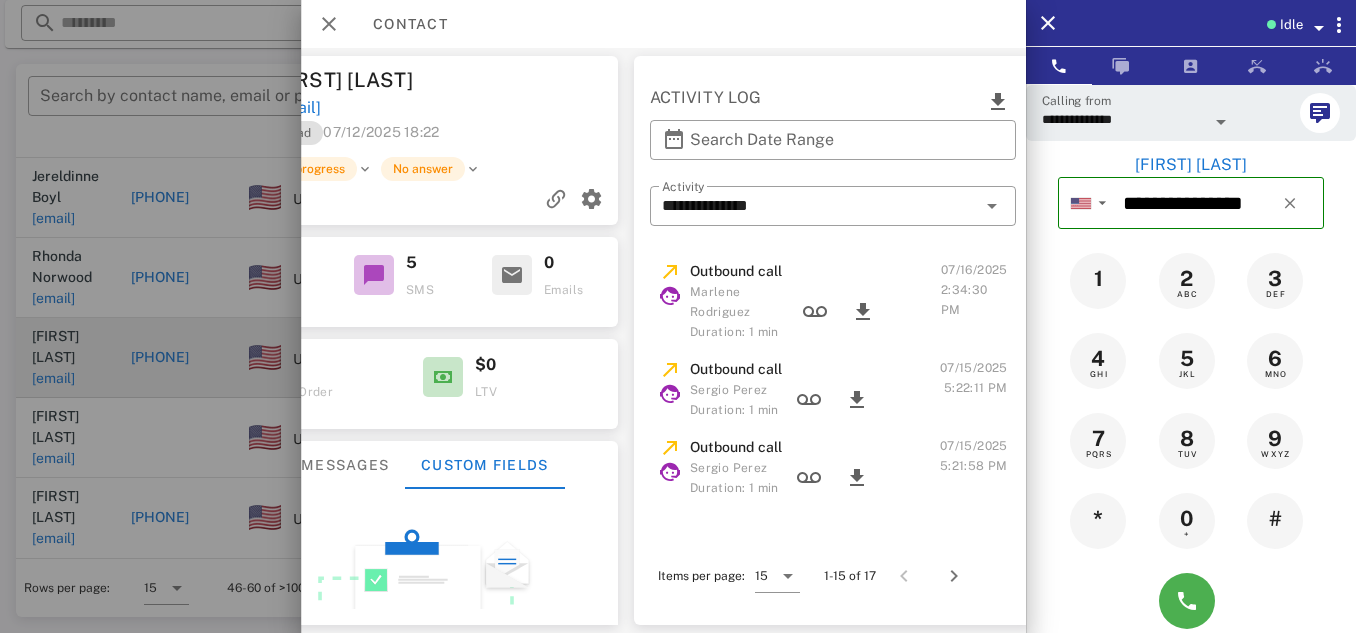 scroll, scrollTop: 9, scrollLeft: 383, axis: both 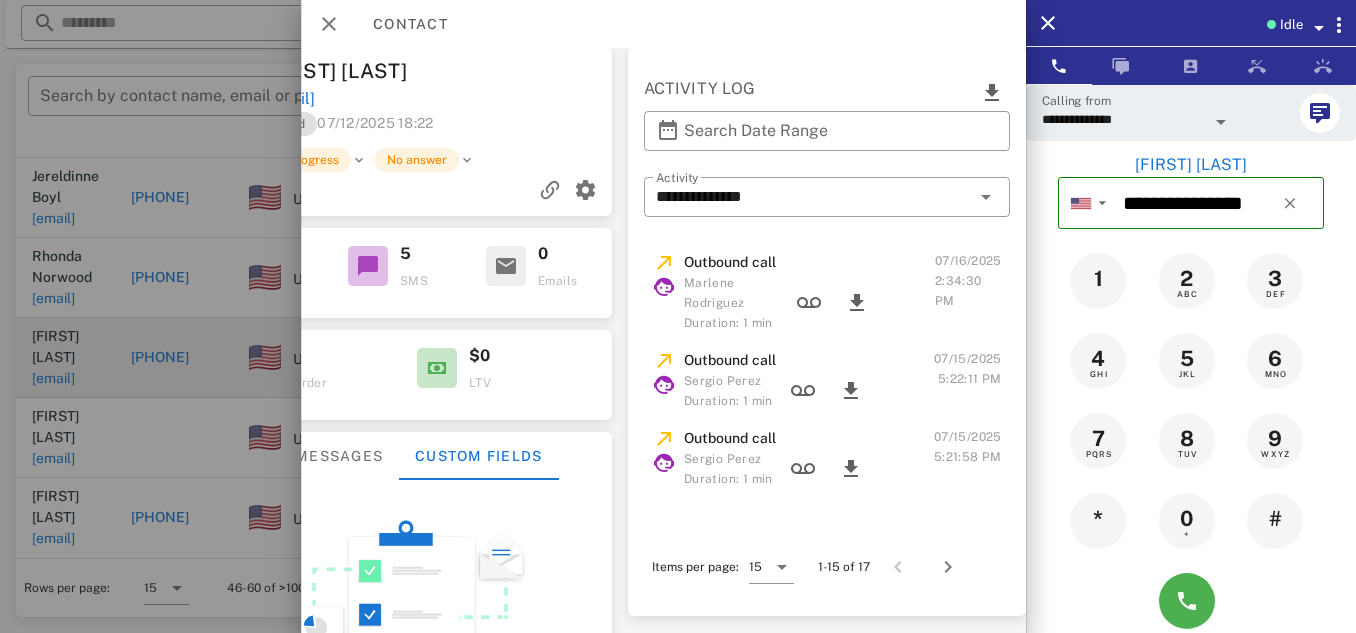 click at bounding box center [1187, 601] 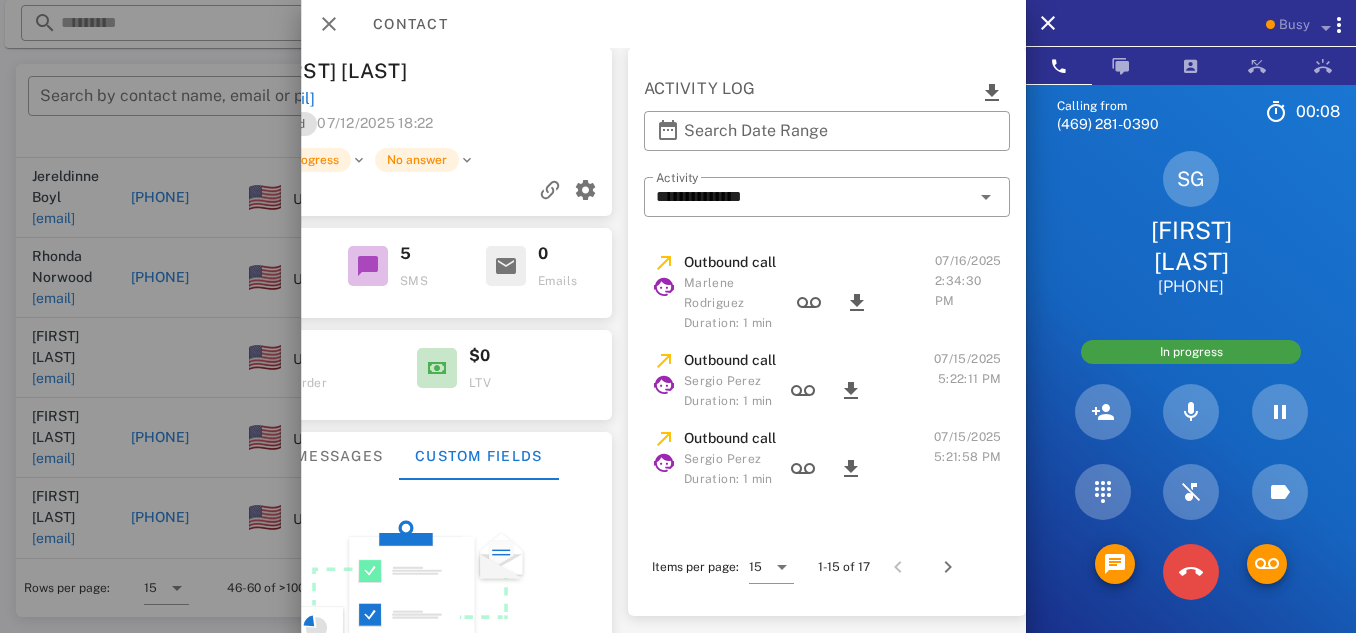 click at bounding box center [1191, 572] 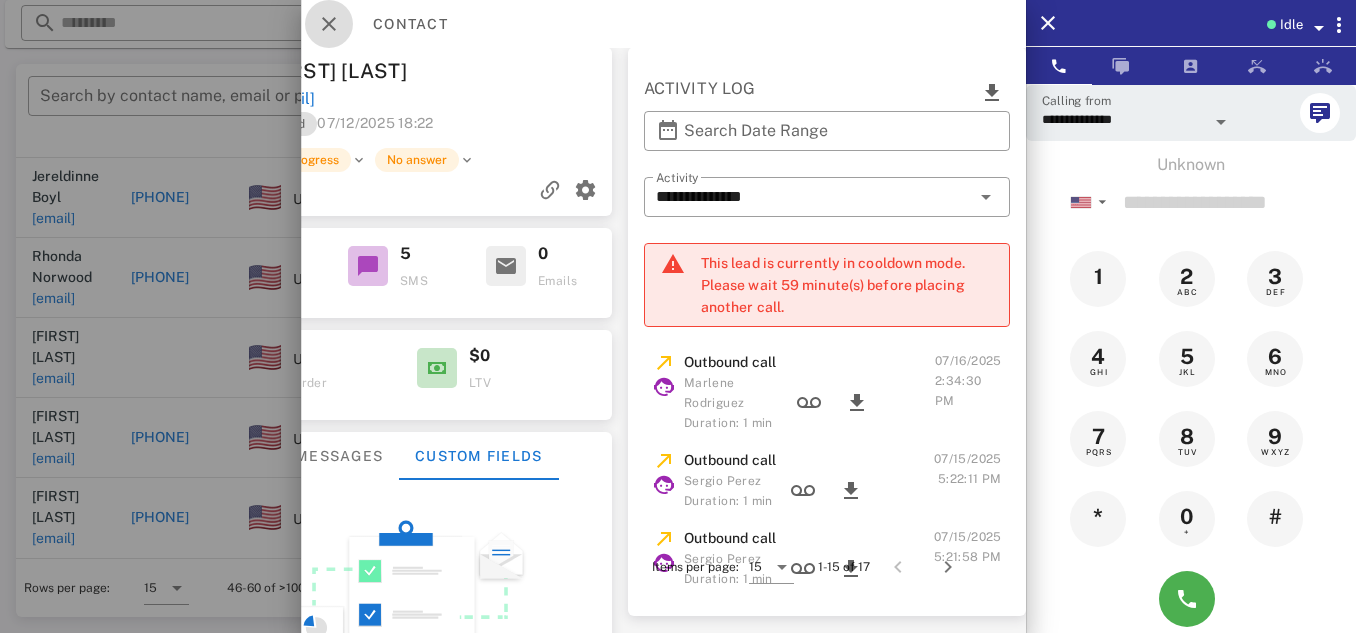 click at bounding box center [329, 24] 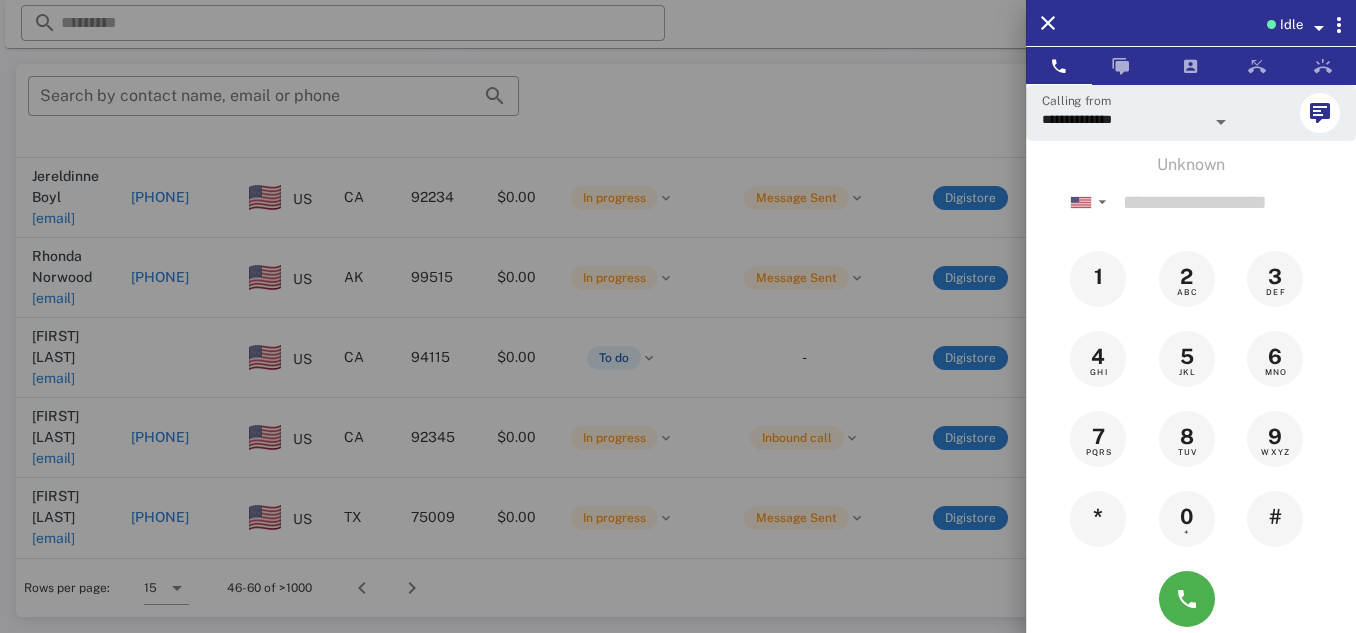 click at bounding box center (678, 316) 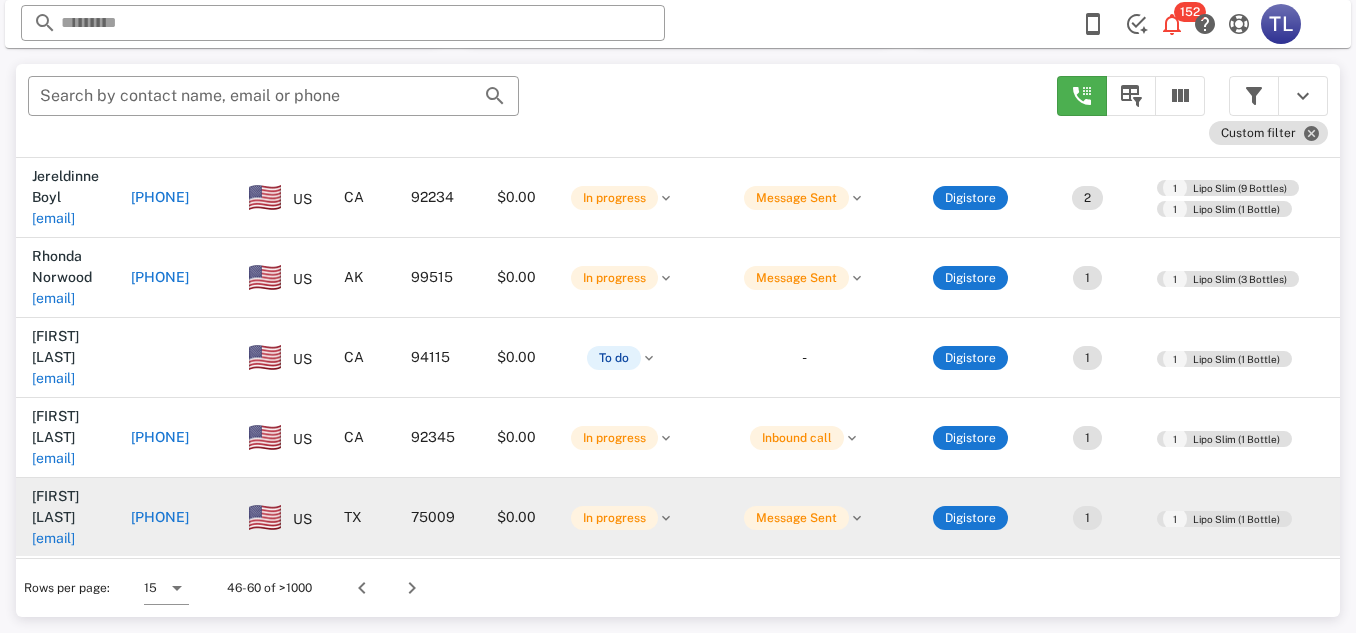 click on "[PHONE]" at bounding box center (160, 517) 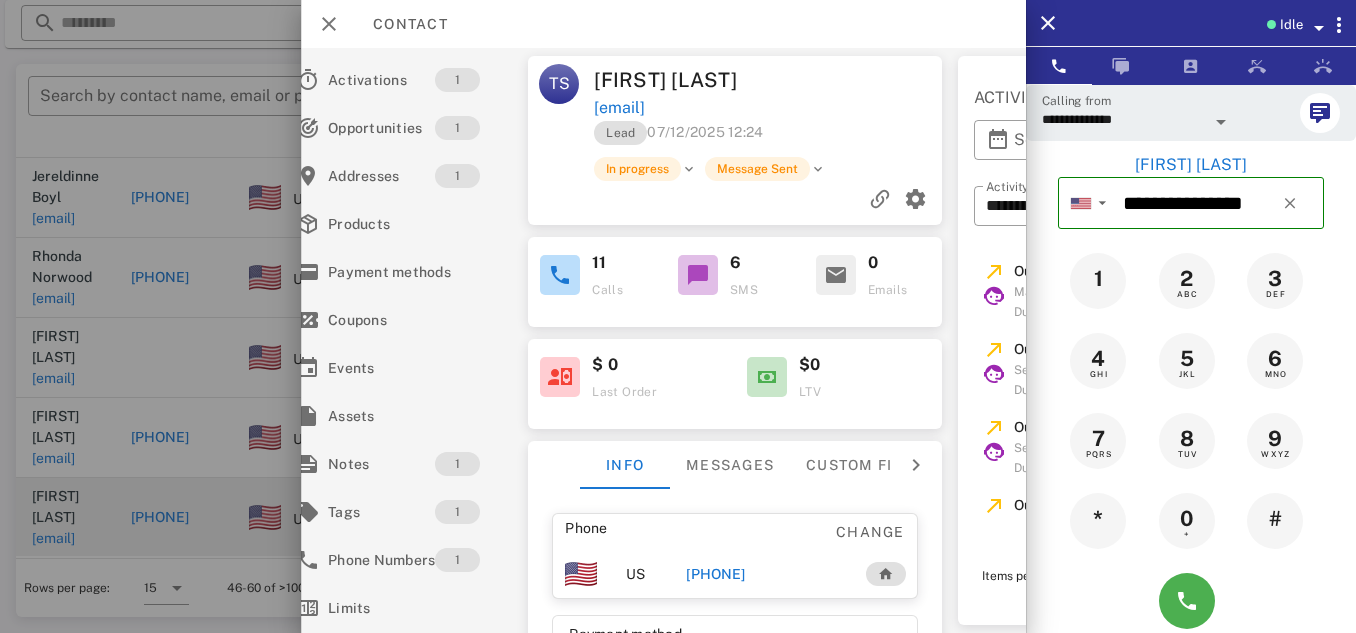 scroll, scrollTop: 0, scrollLeft: 0, axis: both 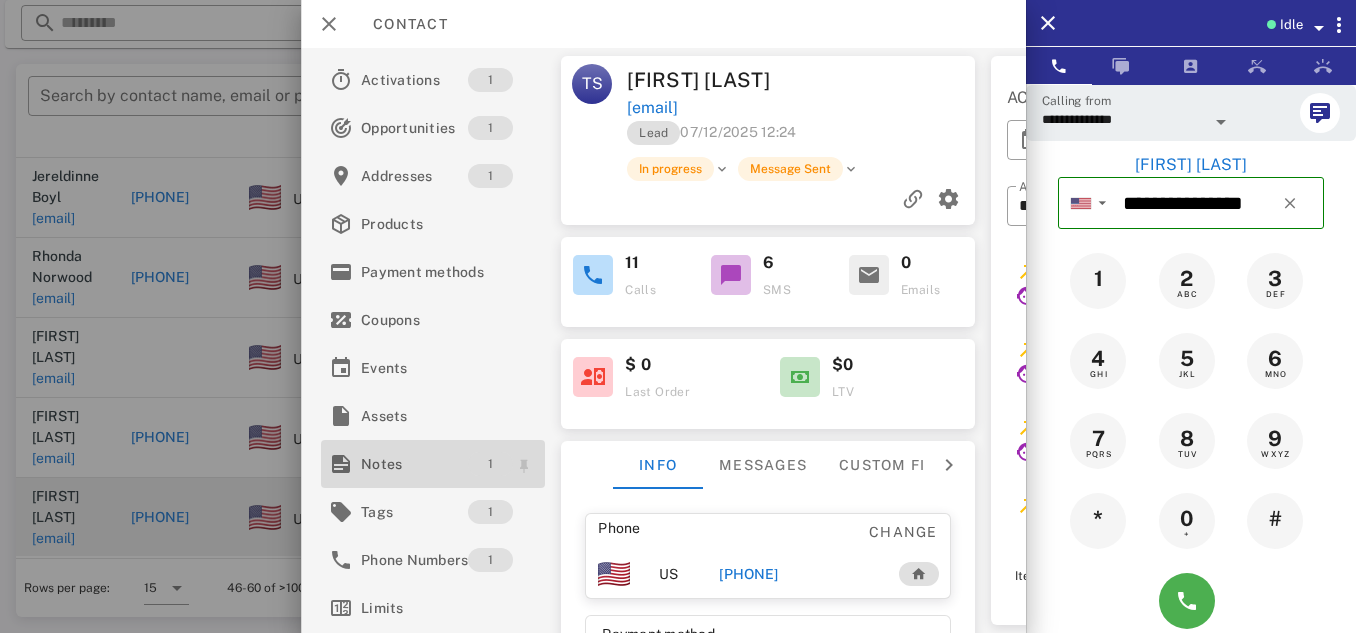 click on "1" at bounding box center [490, 464] 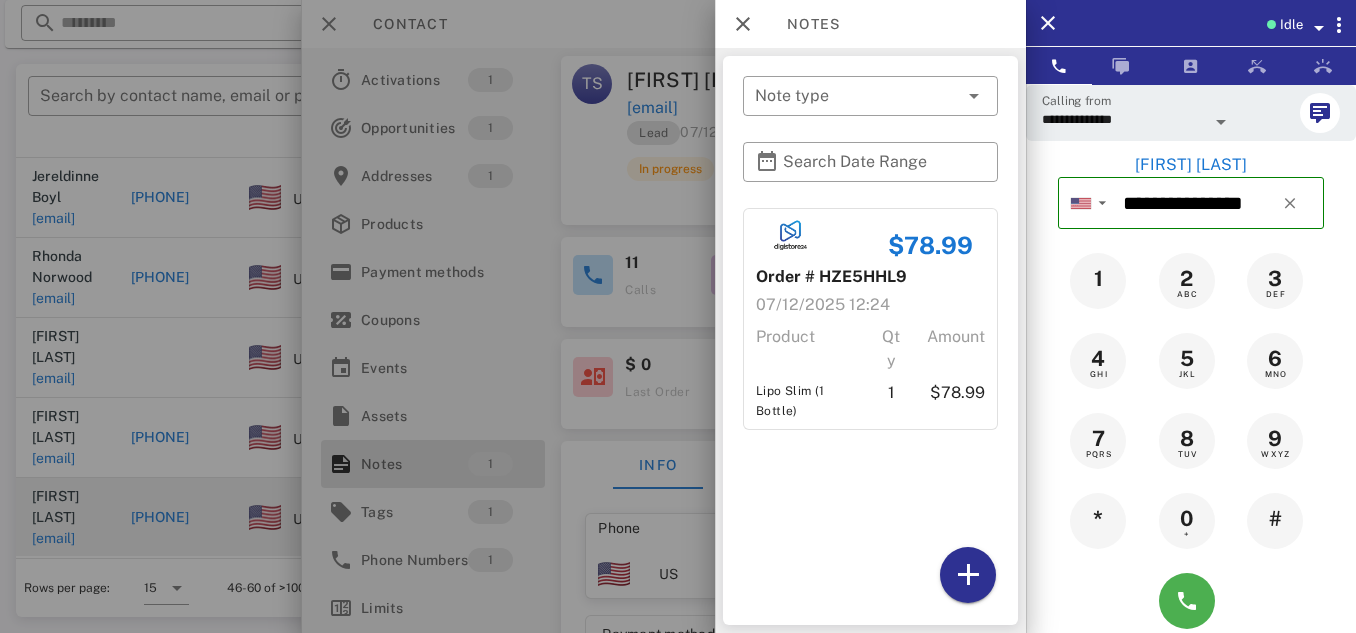 click at bounding box center (678, 316) 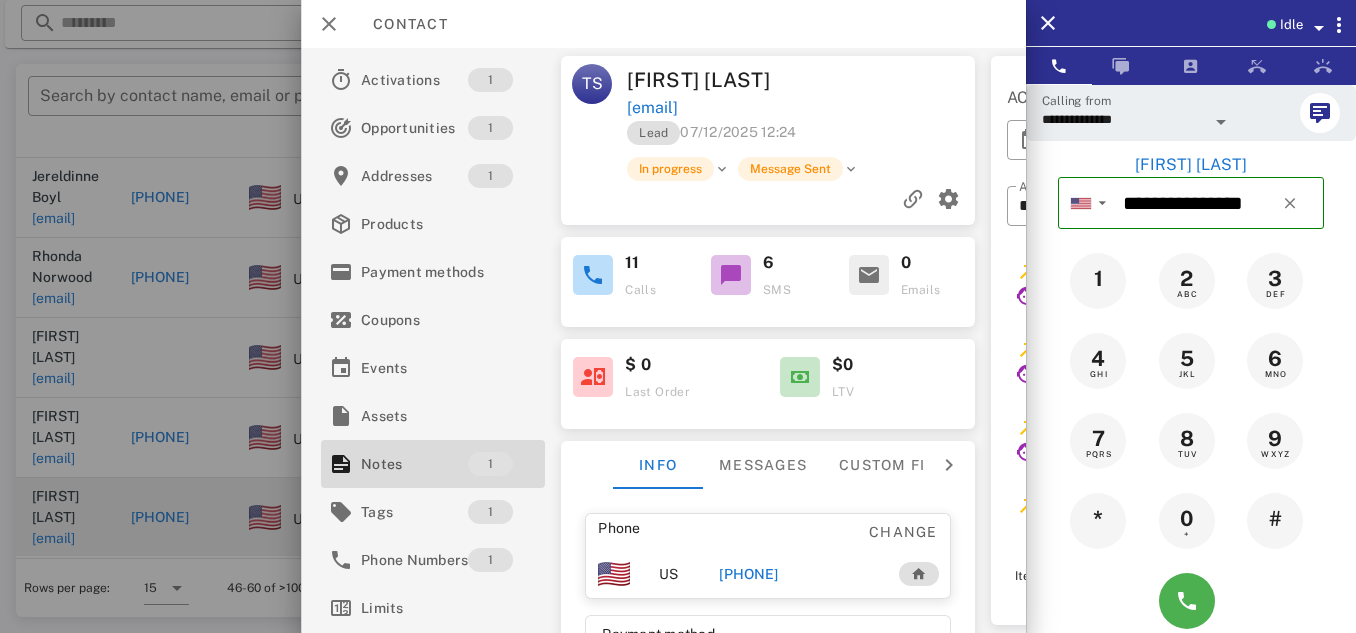 click at bounding box center (731, 275) 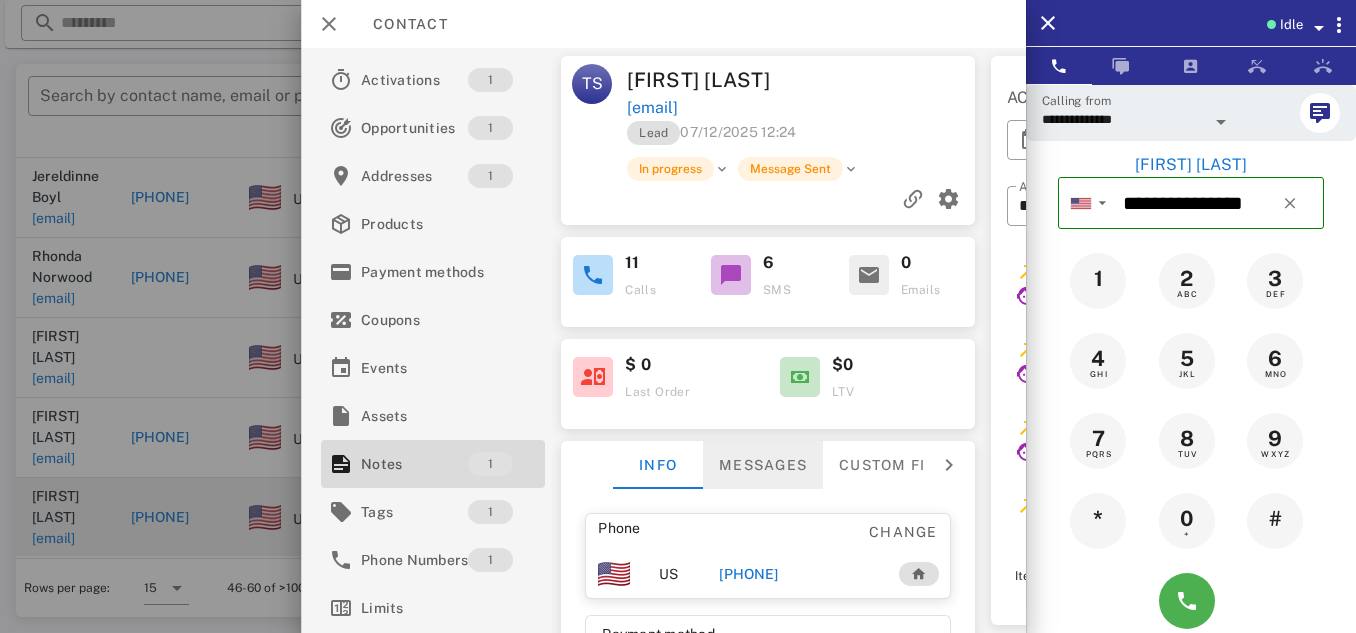 click on "Messages" at bounding box center (763, 465) 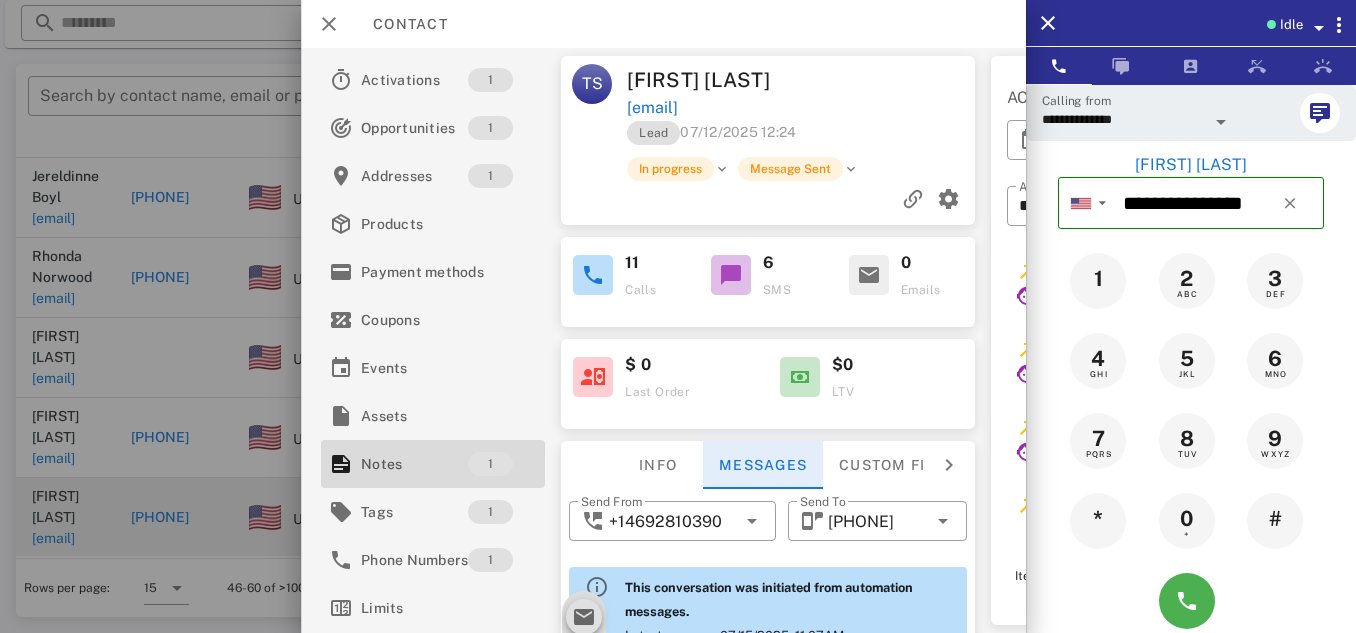scroll, scrollTop: 1080, scrollLeft: 0, axis: vertical 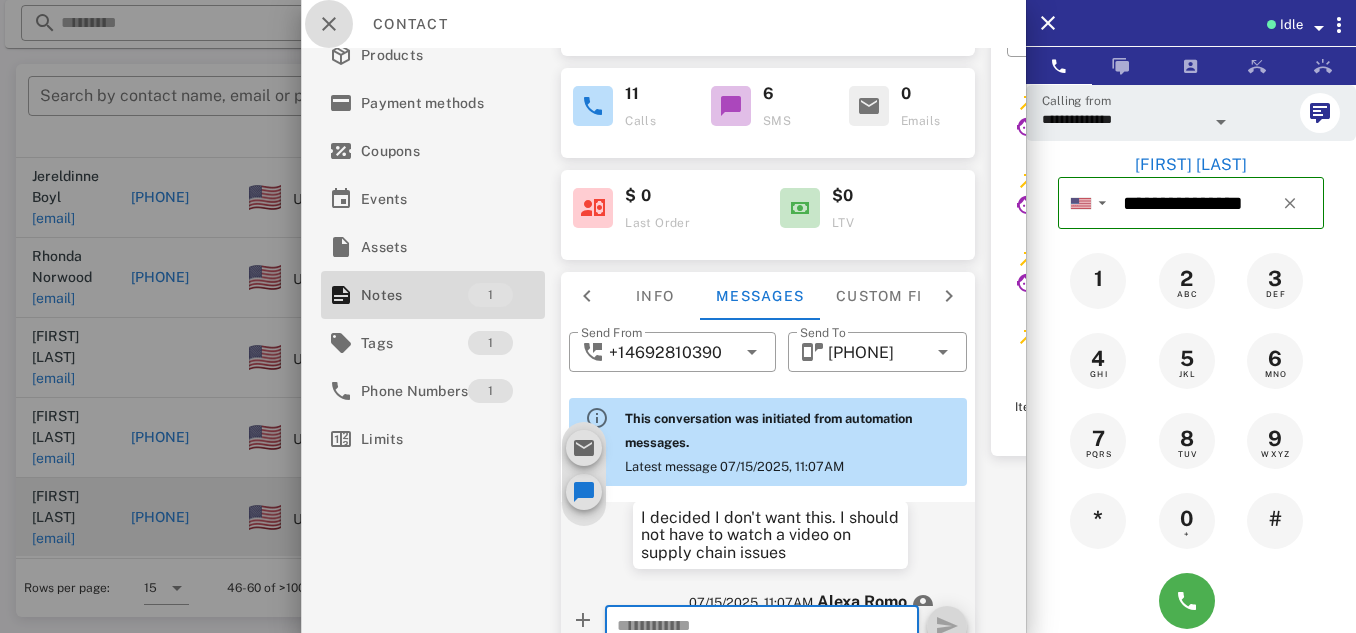 click at bounding box center [329, 24] 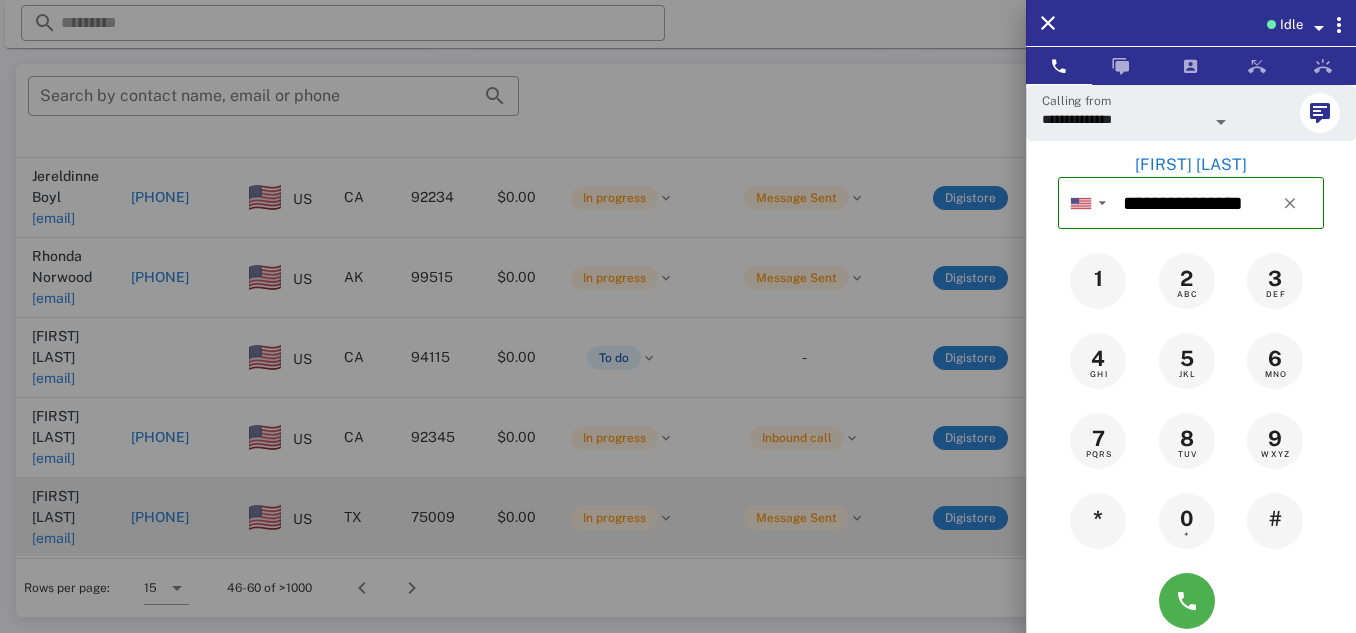 click at bounding box center (678, 316) 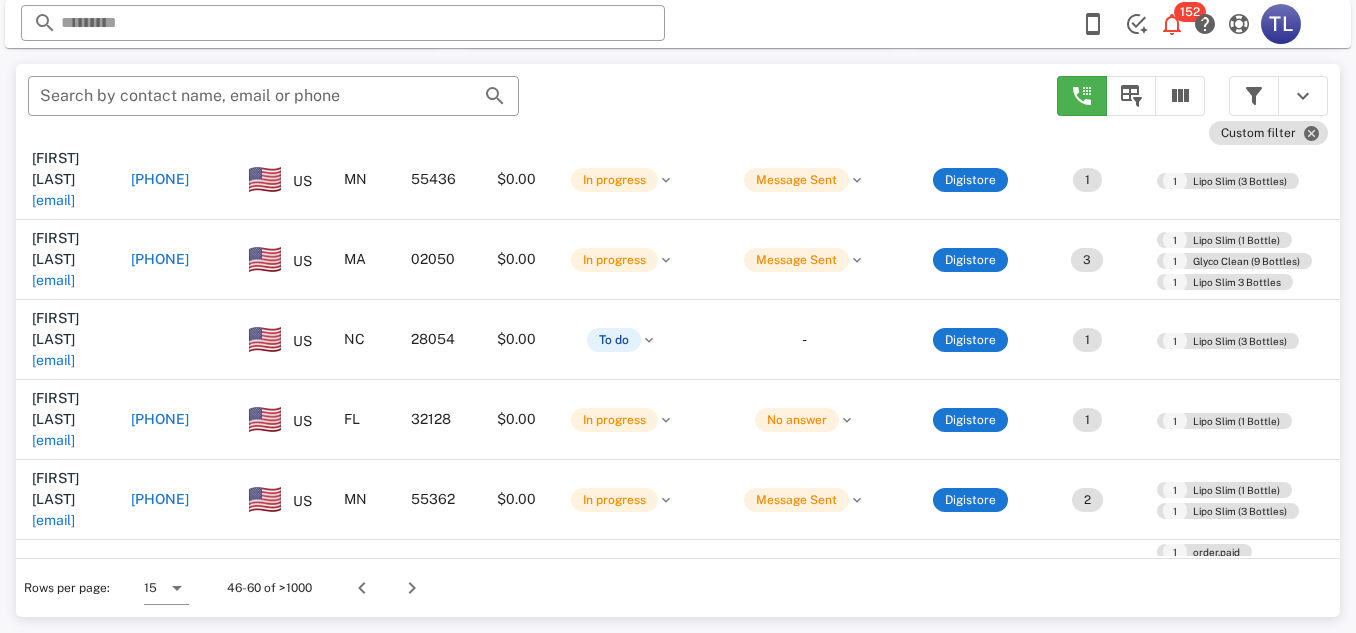 scroll, scrollTop: 769, scrollLeft: 0, axis: vertical 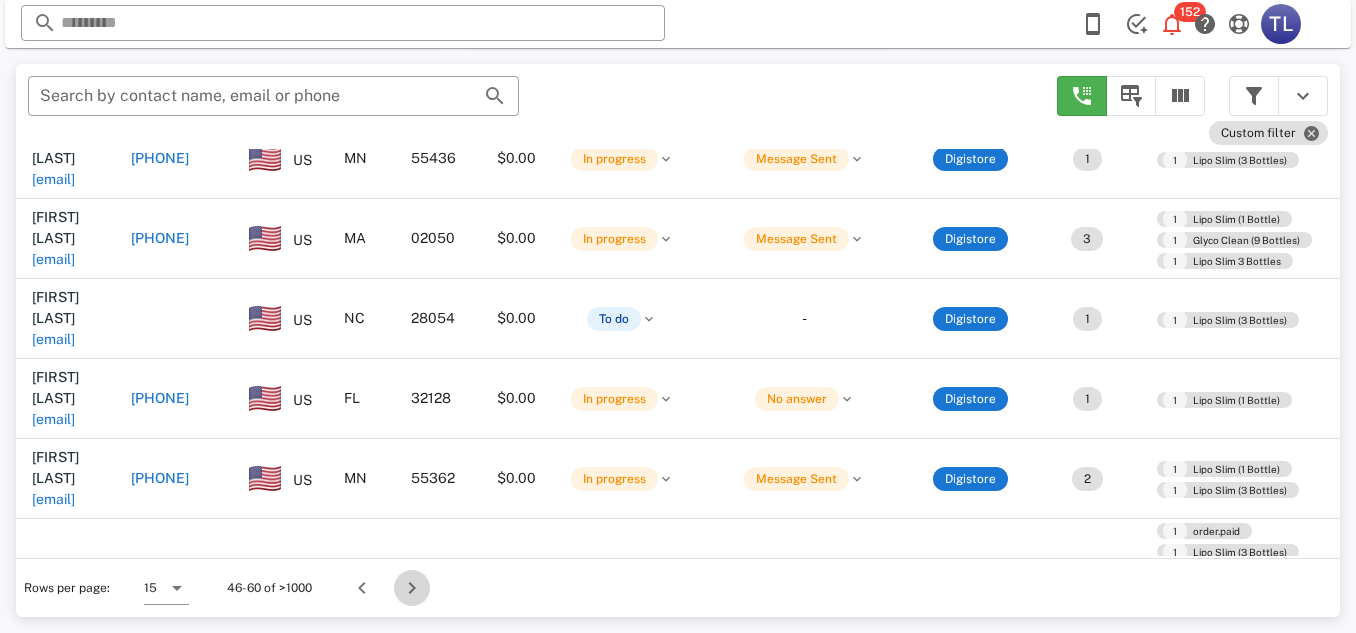 click at bounding box center [412, 588] 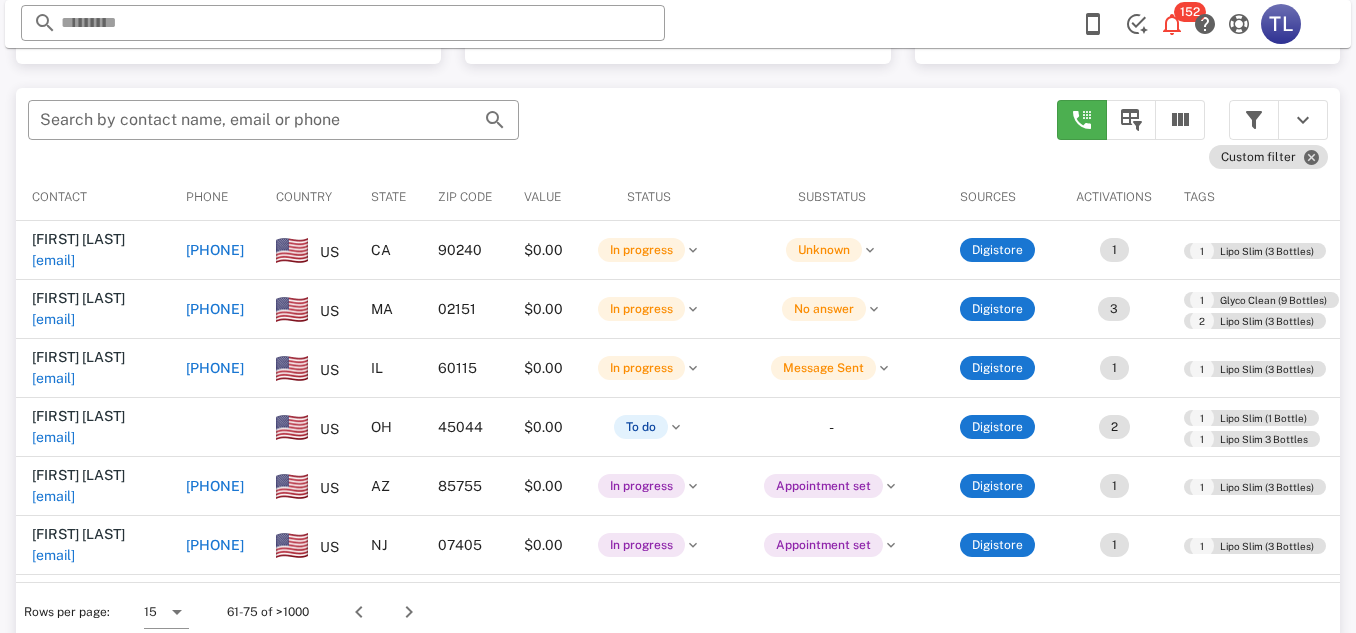 scroll, scrollTop: 380, scrollLeft: 0, axis: vertical 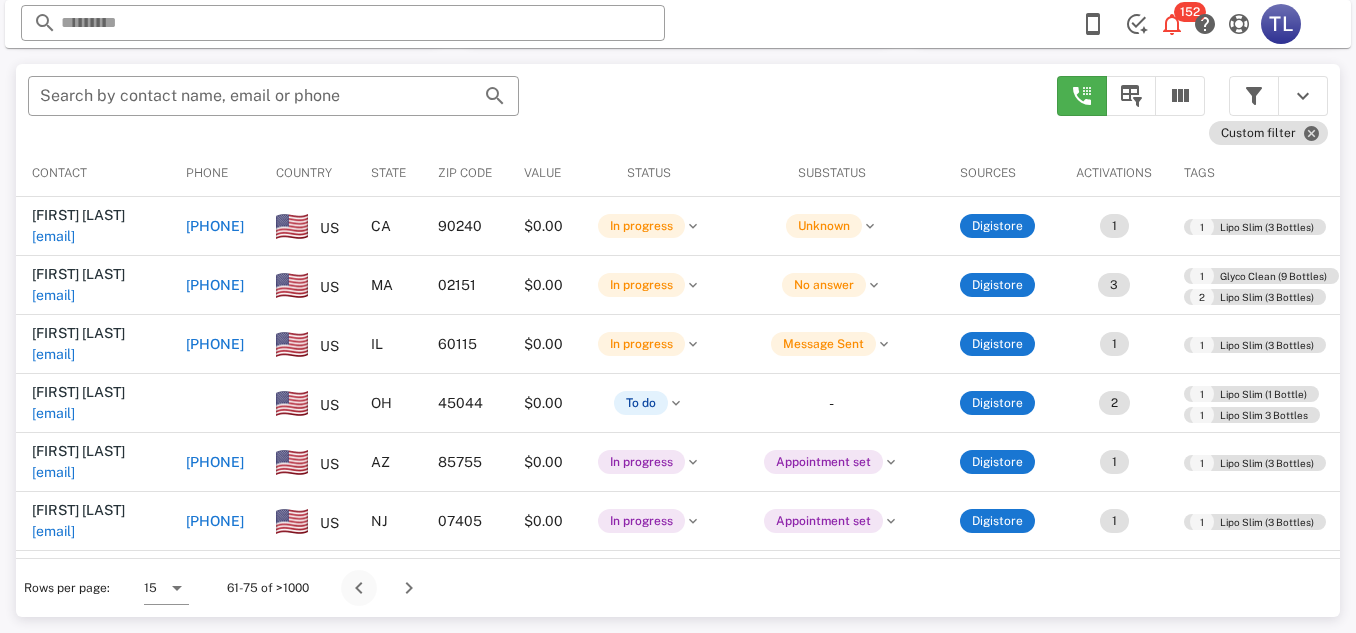 click at bounding box center (359, 588) 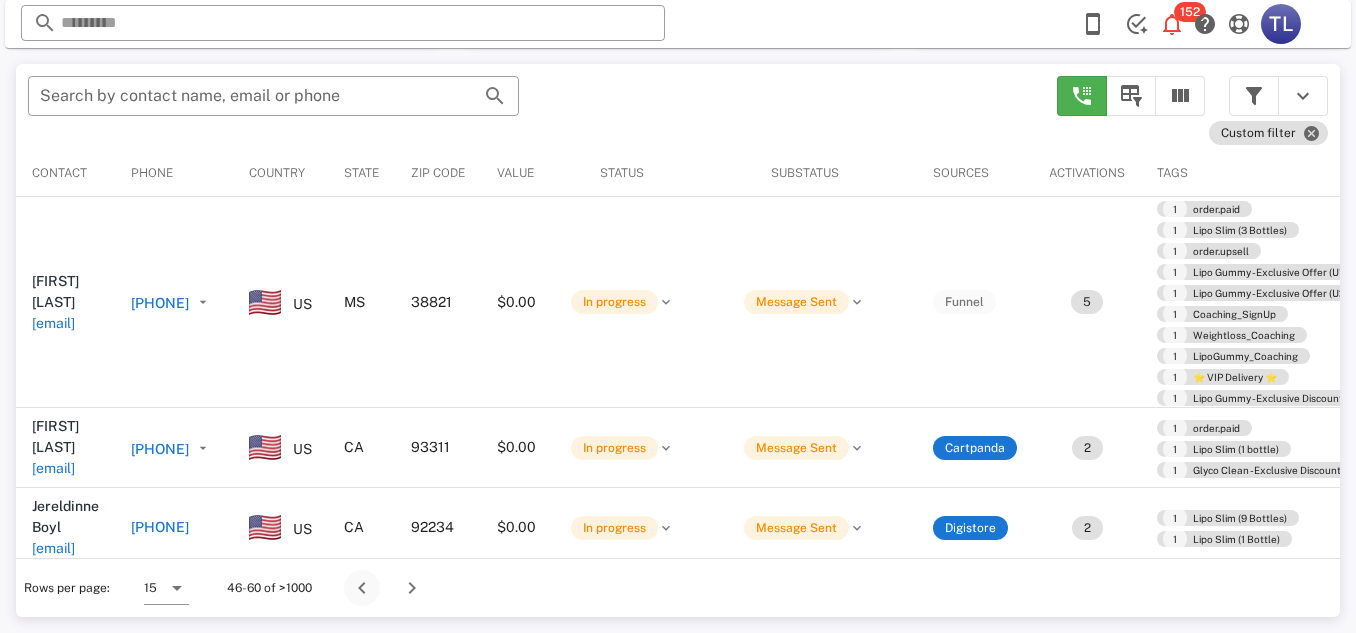 click at bounding box center (362, 588) 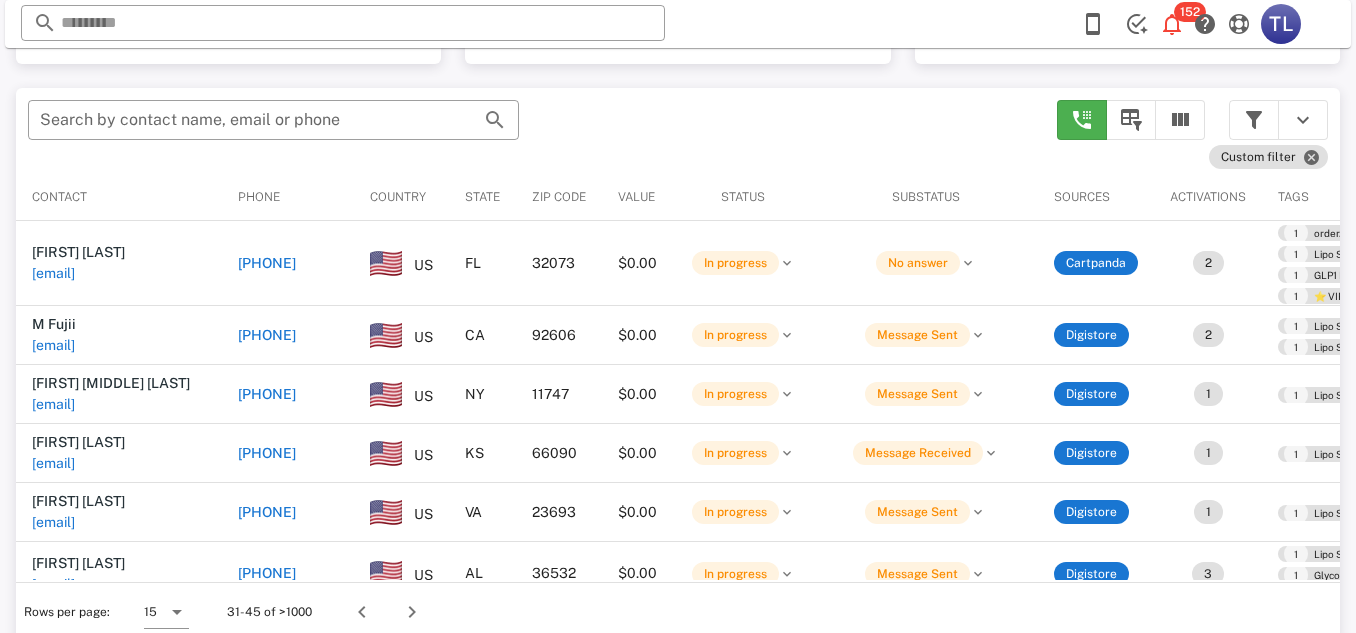 scroll, scrollTop: 380, scrollLeft: 0, axis: vertical 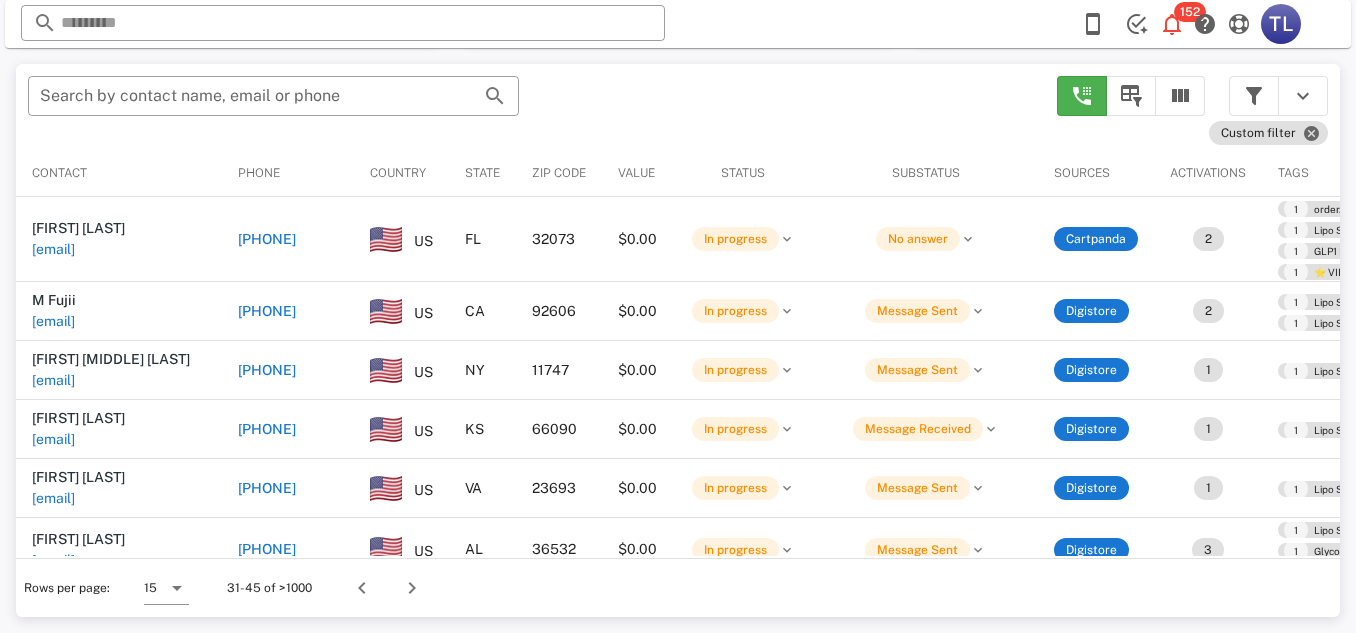 click at bounding box center (365, 588) 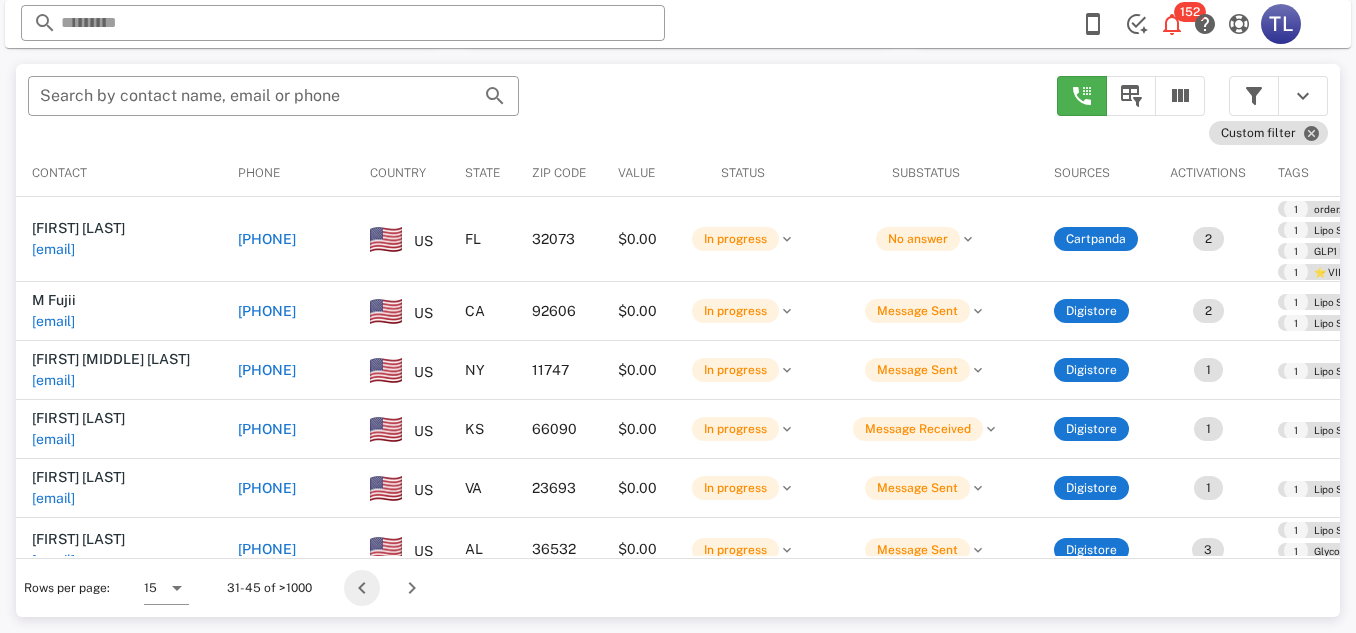 click at bounding box center (362, 588) 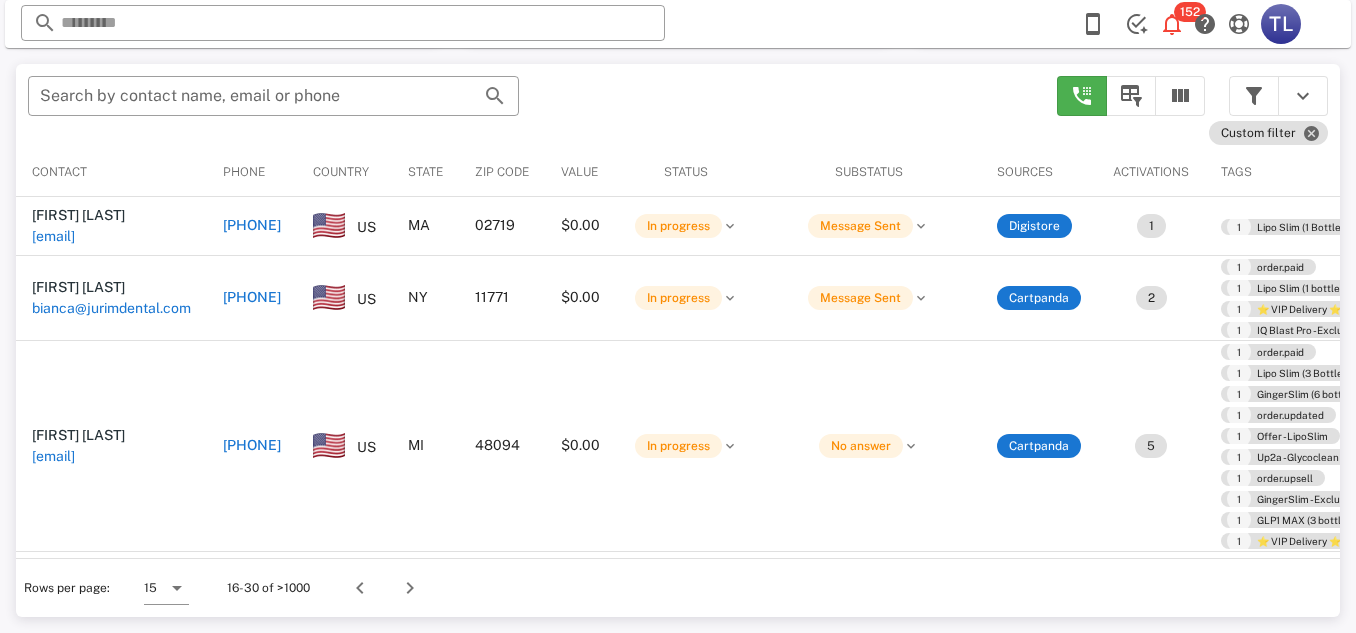 scroll, scrollTop: 380, scrollLeft: 0, axis: vertical 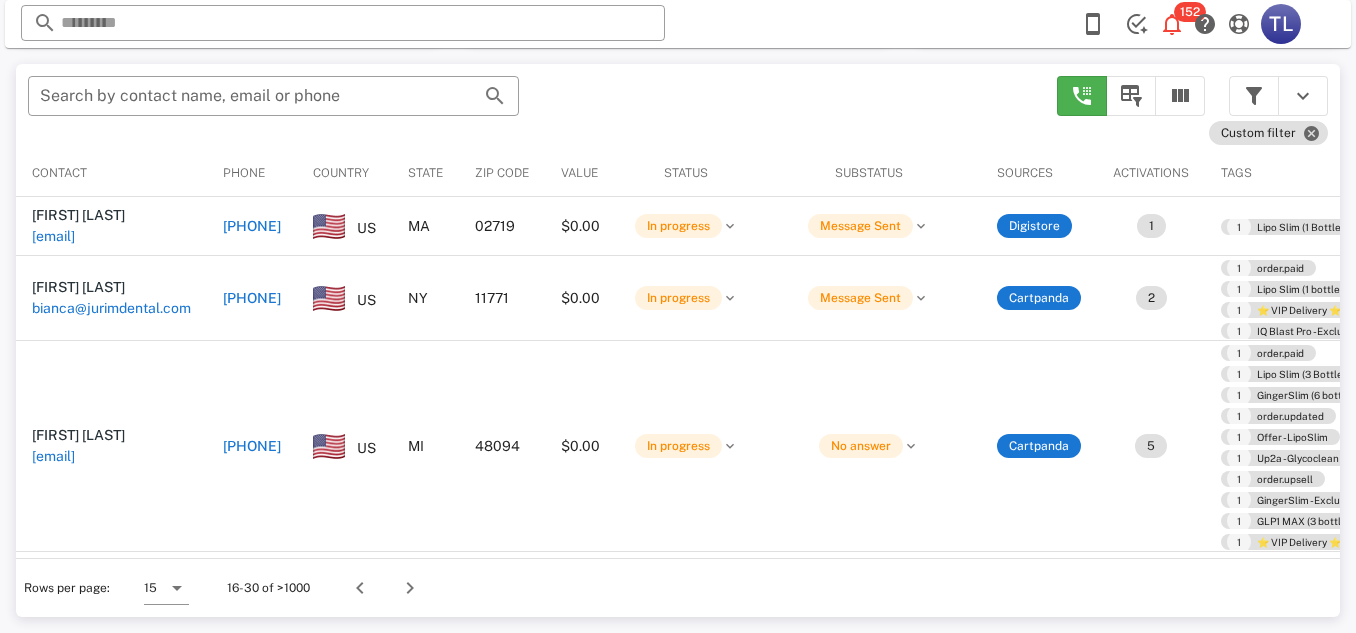 click at bounding box center [363, 588] 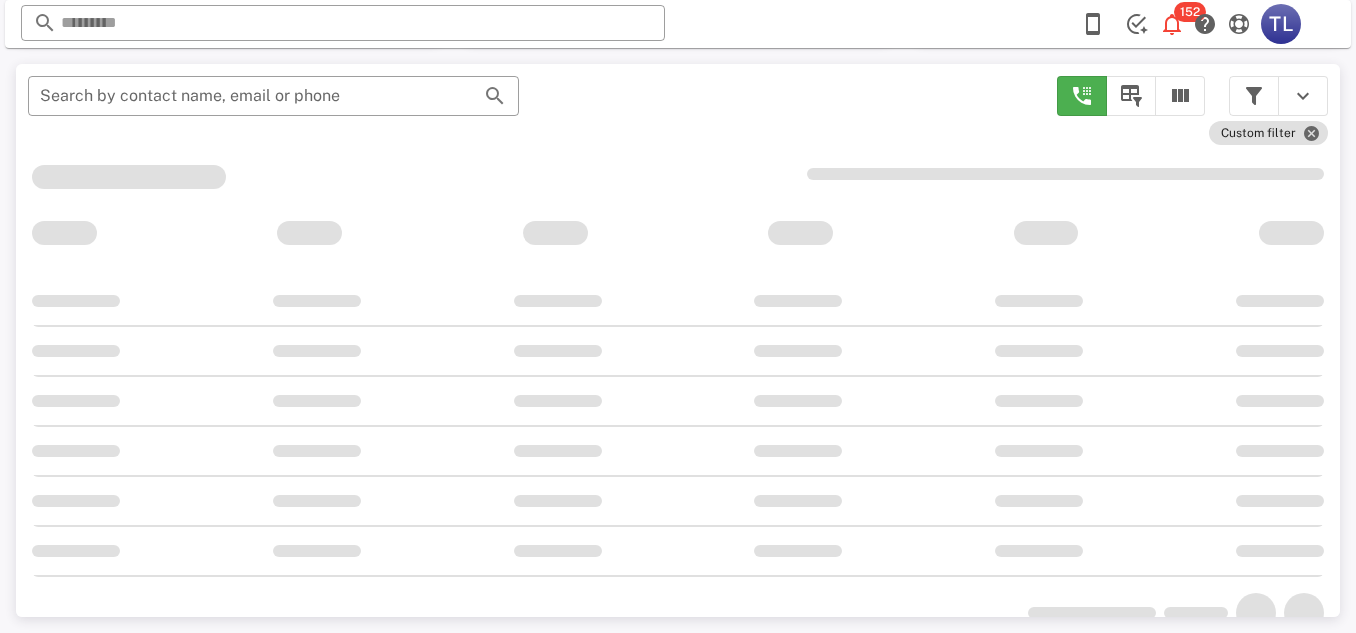 scroll, scrollTop: 380, scrollLeft: 0, axis: vertical 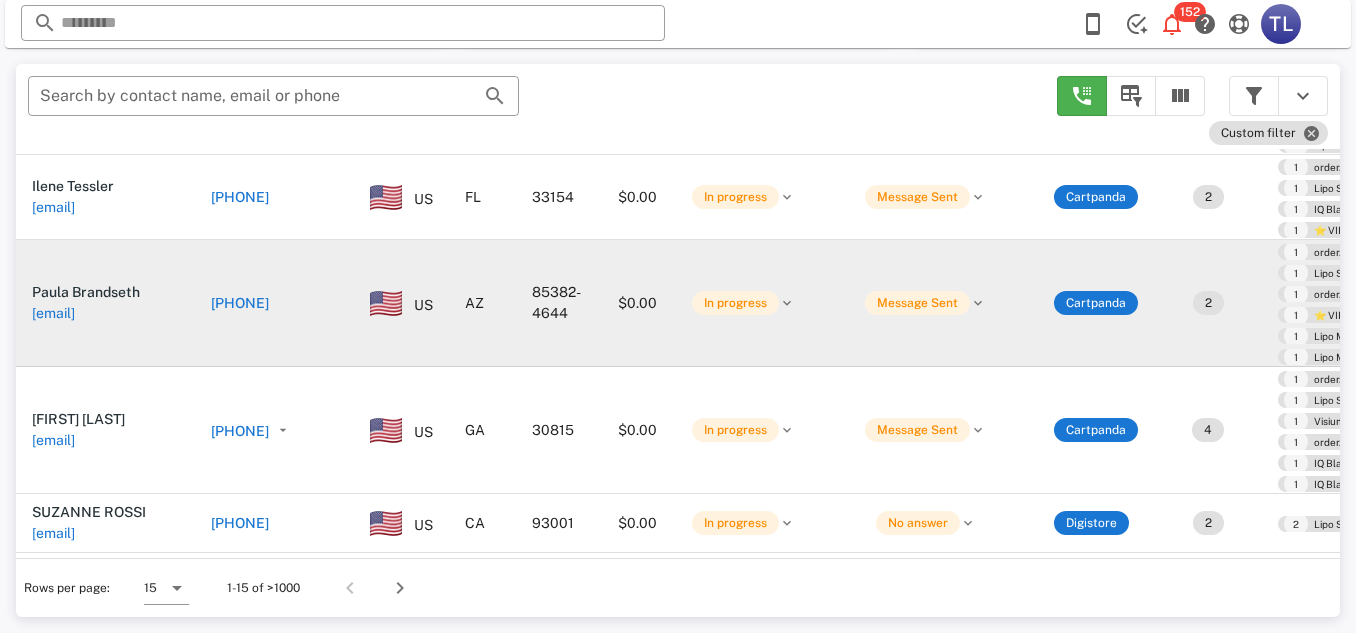 click on "[PHONE]" at bounding box center [240, 303] 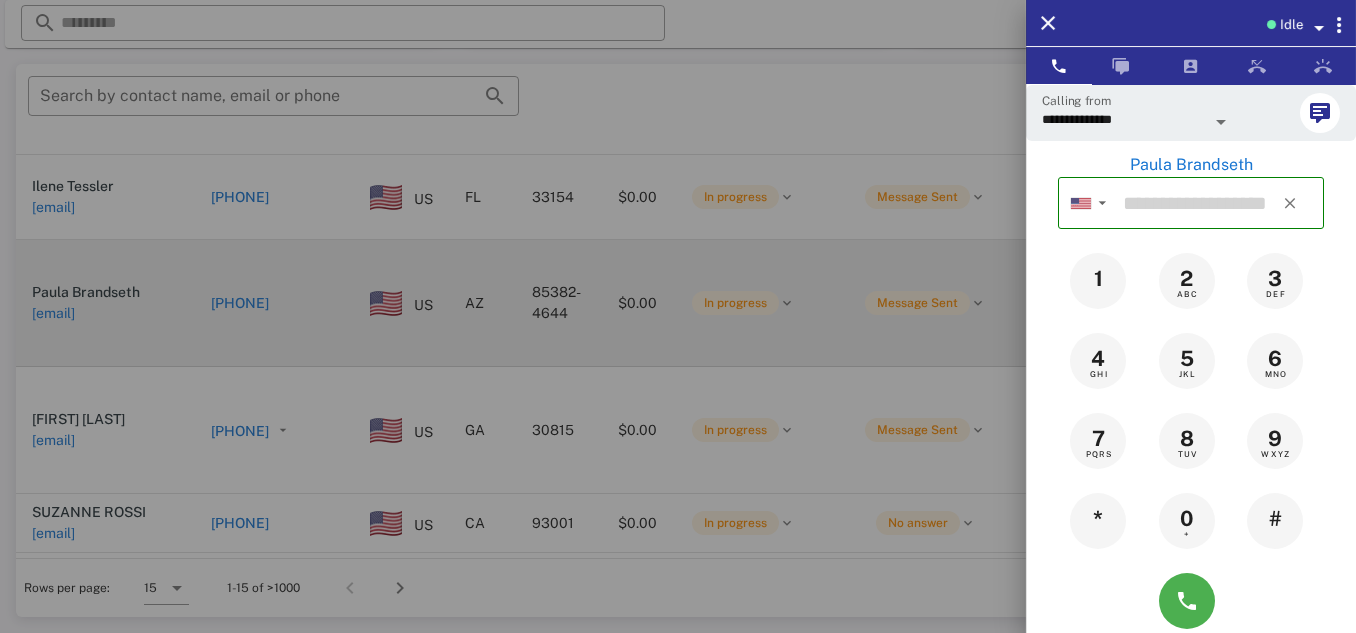 type on "**********" 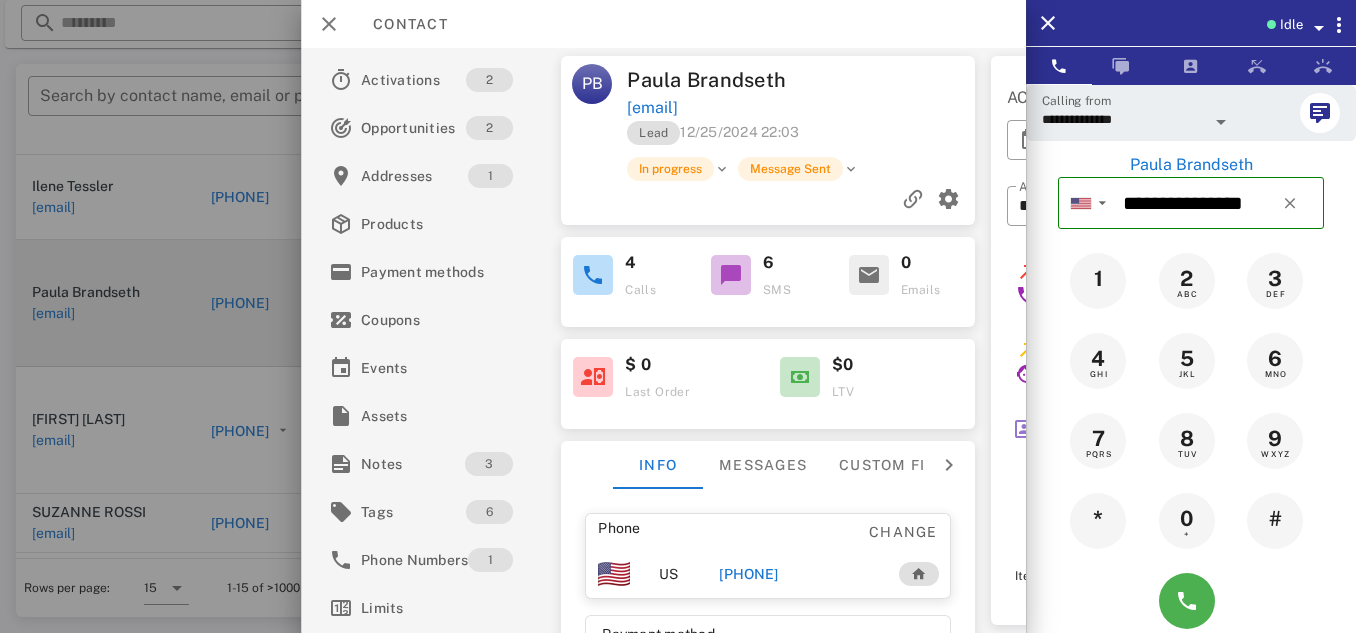 click on "Messages" at bounding box center [763, 465] 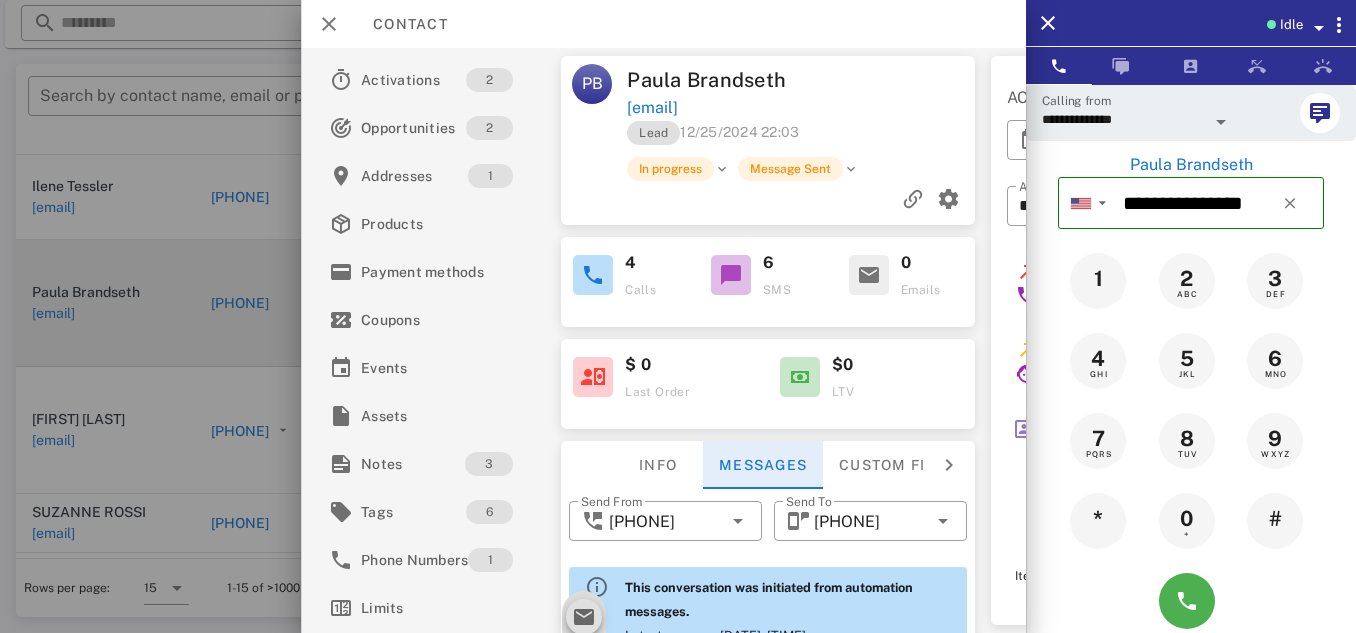 scroll, scrollTop: 948, scrollLeft: 0, axis: vertical 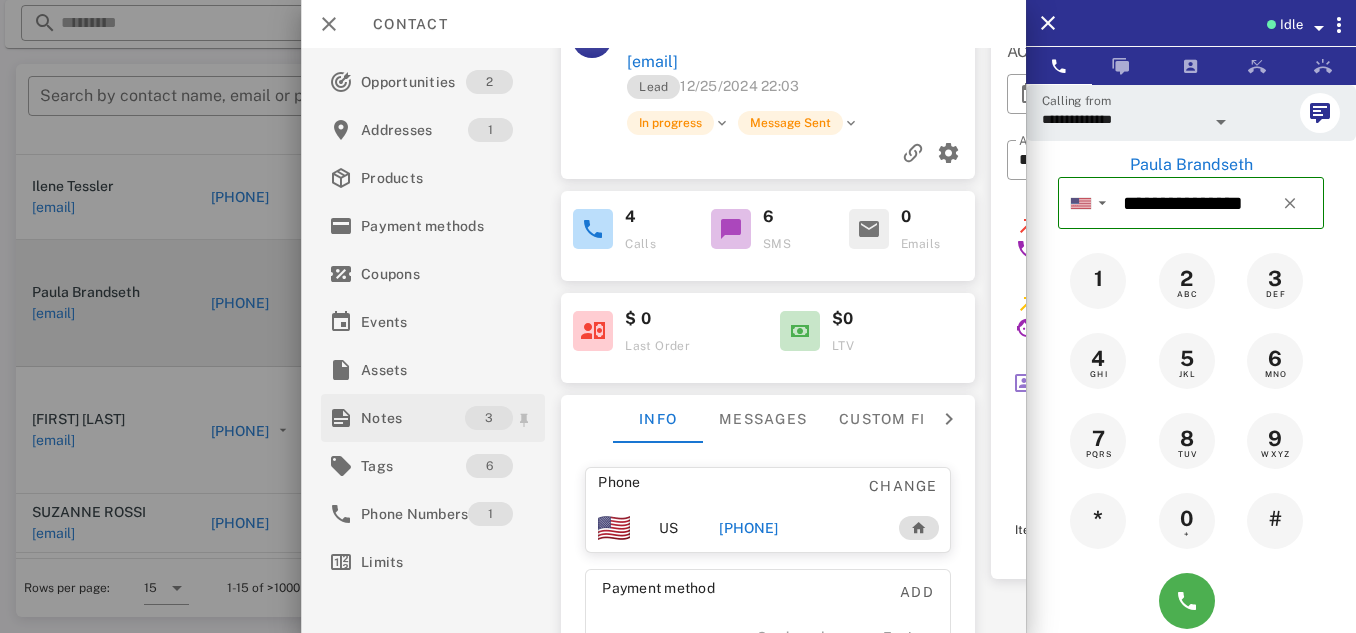 click on "Notes" at bounding box center (413, 418) 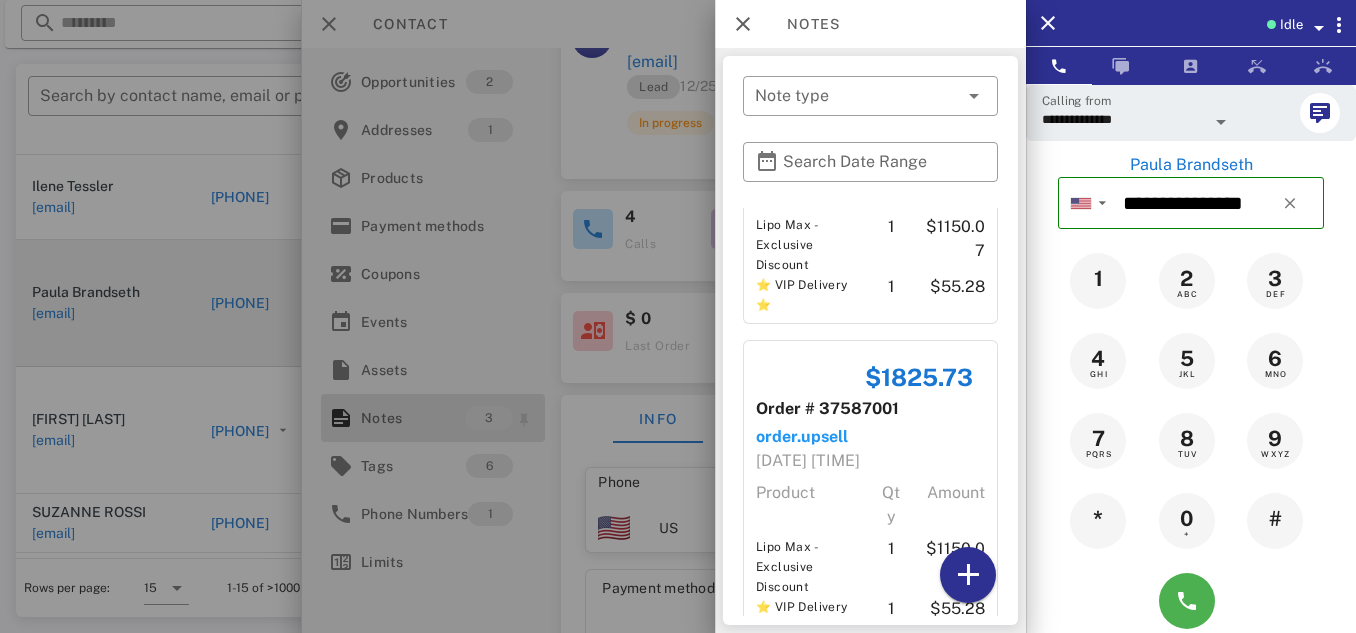 scroll, scrollTop: 458, scrollLeft: 0, axis: vertical 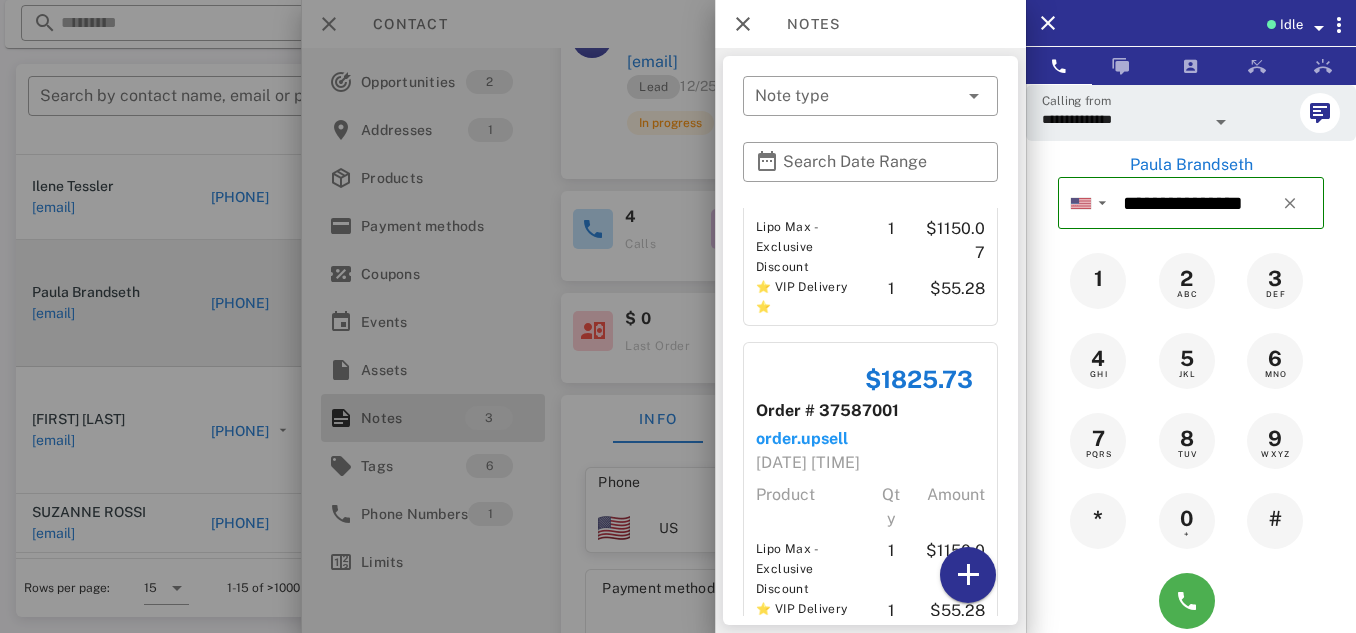 click at bounding box center (678, 316) 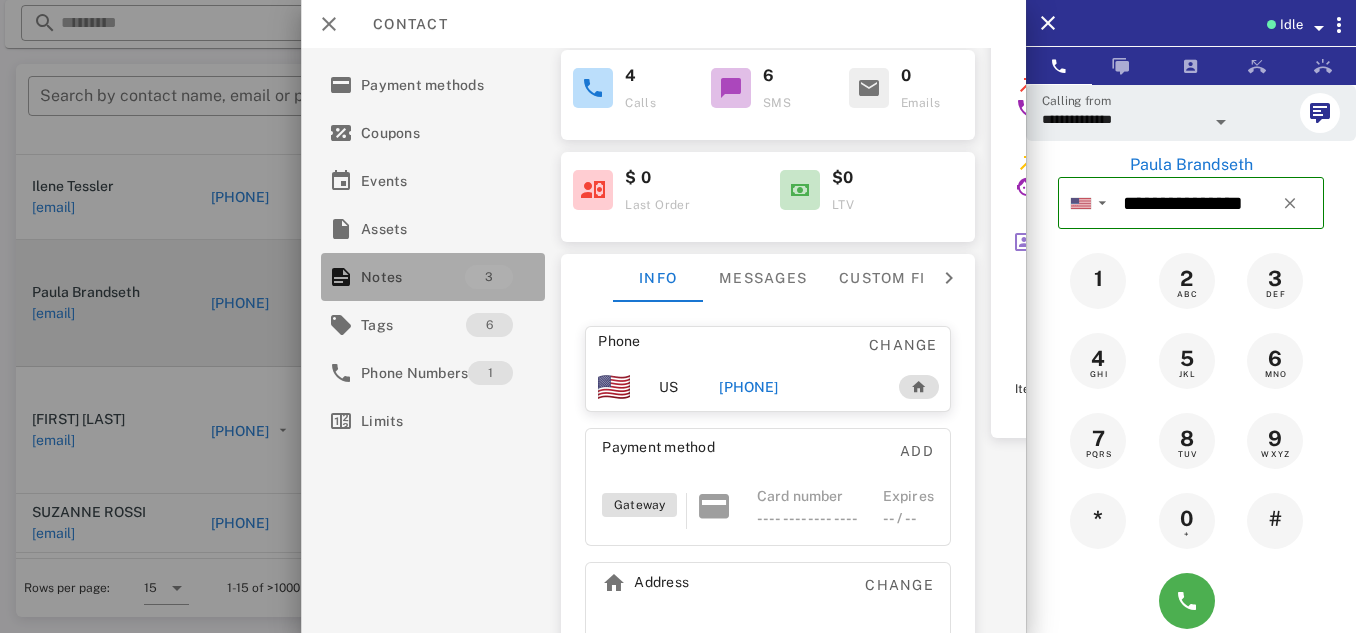 scroll, scrollTop: 187, scrollLeft: 15, axis: both 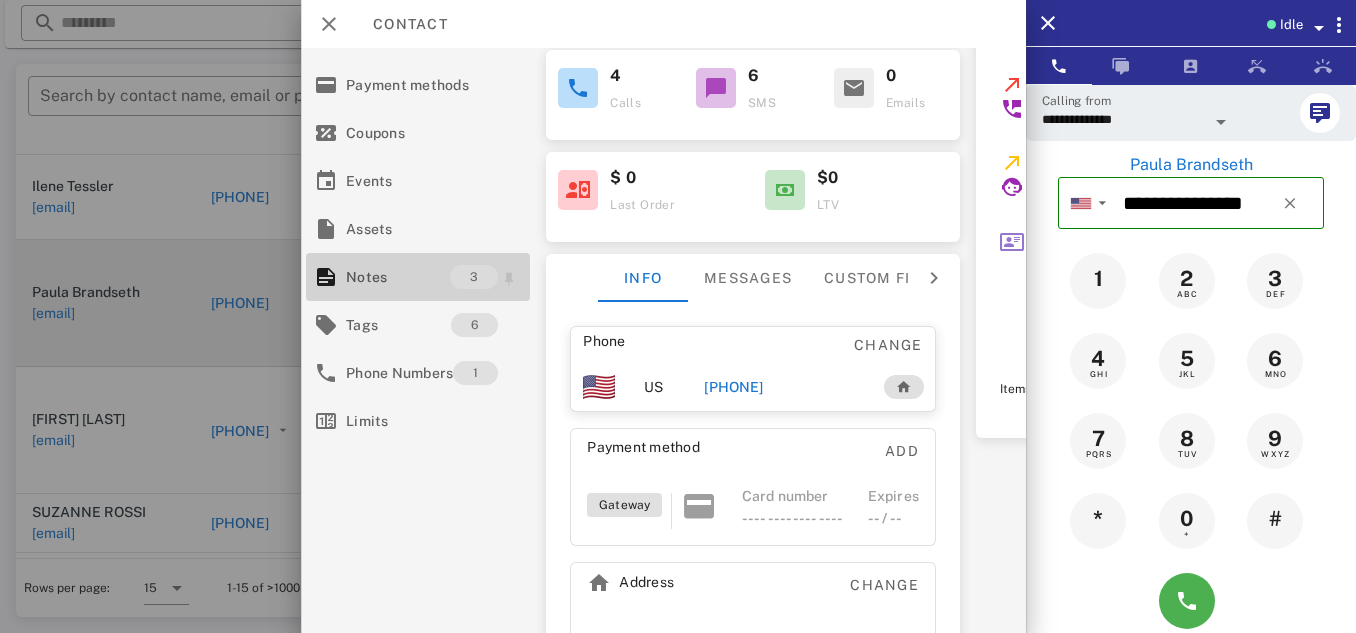 click on "3" at bounding box center (474, 277) 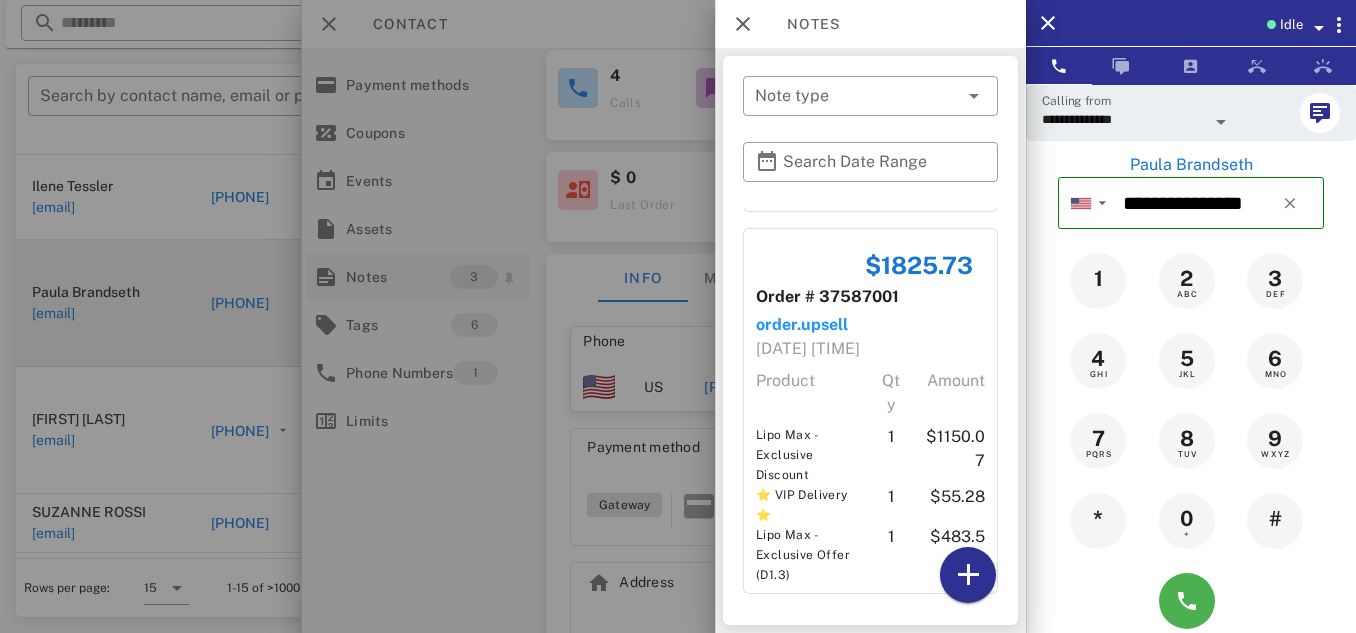 scroll, scrollTop: 578, scrollLeft: 0, axis: vertical 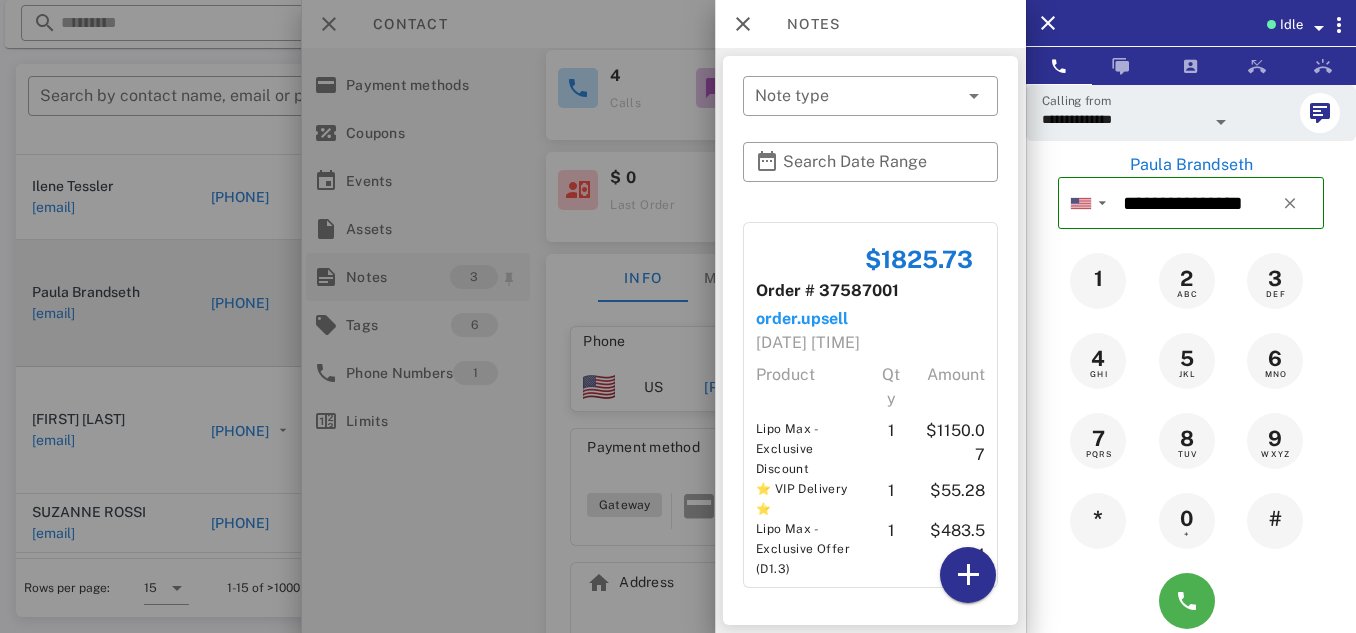 click at bounding box center [678, 316] 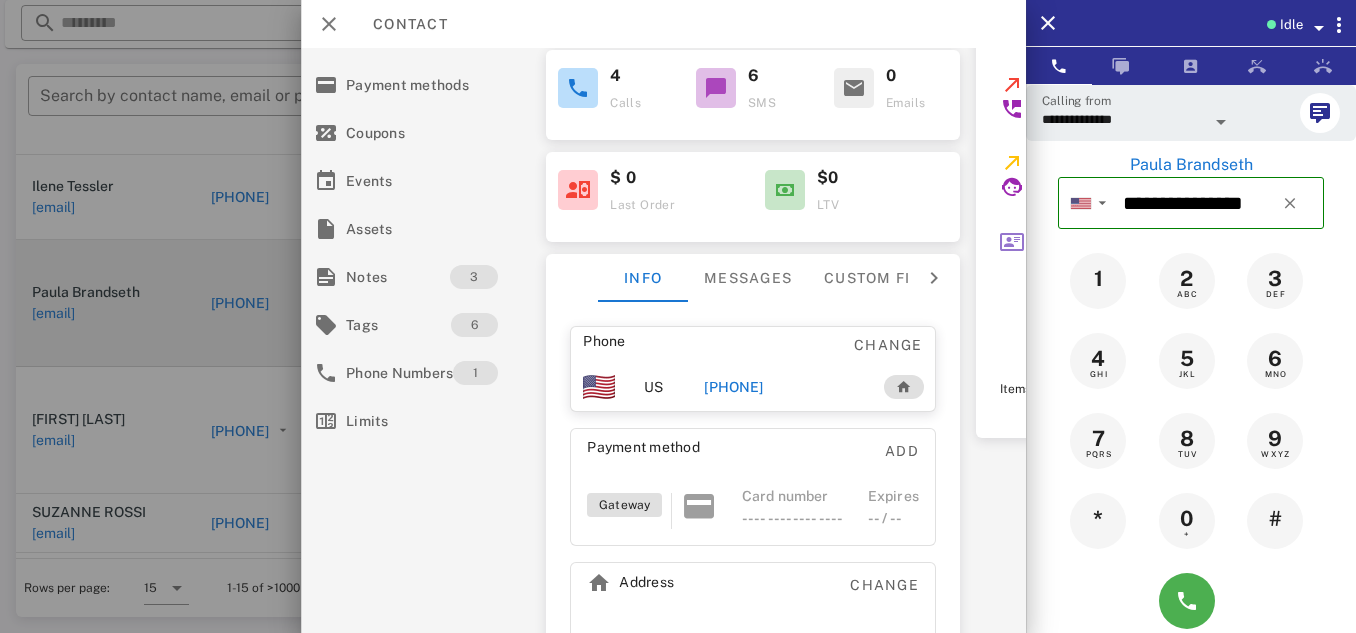 click at bounding box center (678, 316) 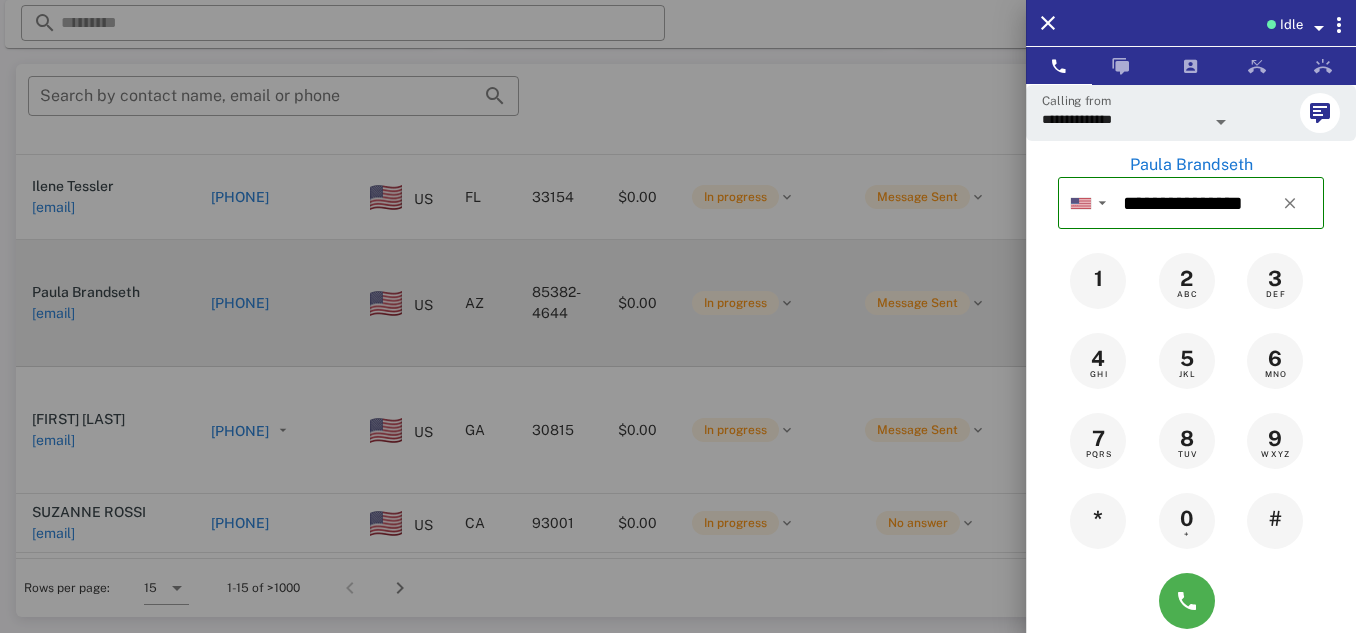 click at bounding box center (678, 316) 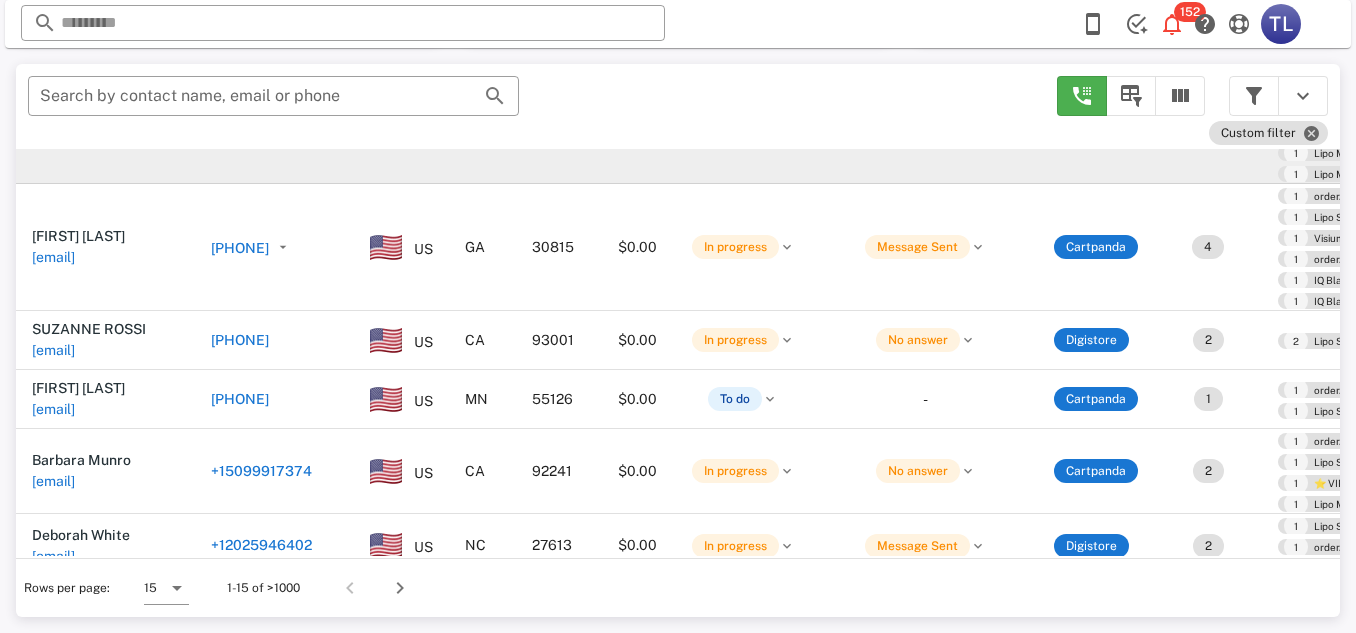 scroll, scrollTop: 332, scrollLeft: 0, axis: vertical 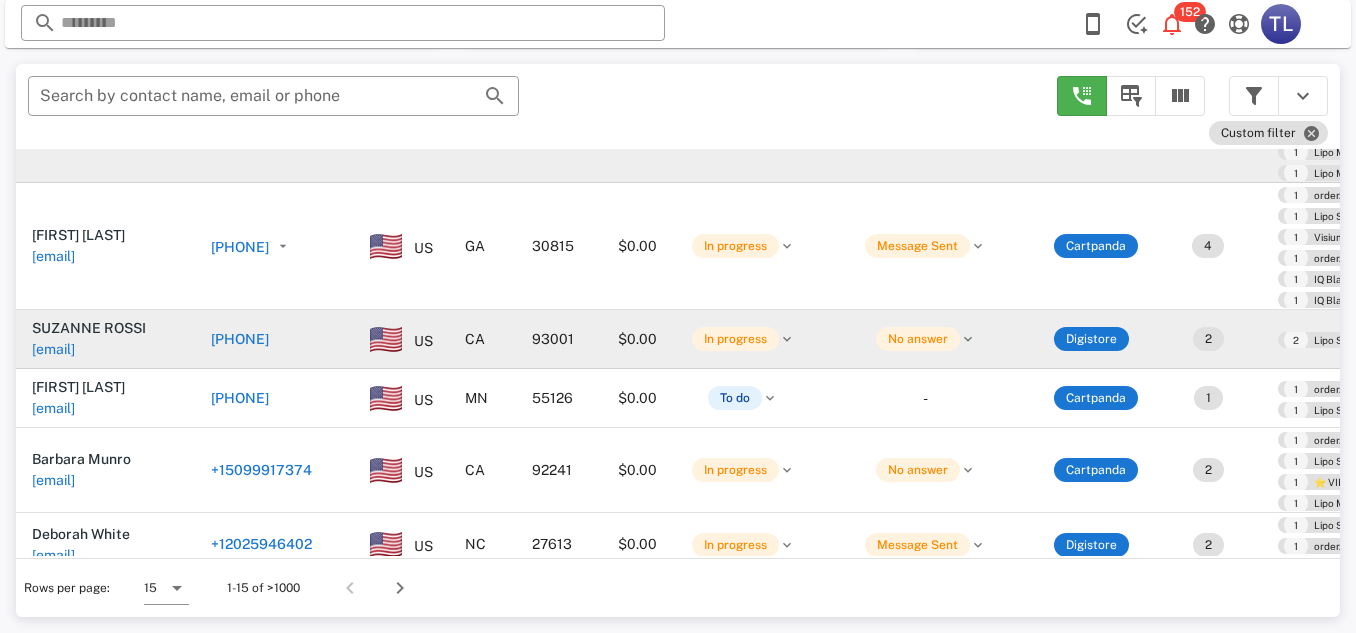click on "[PHONE]" at bounding box center [240, 339] 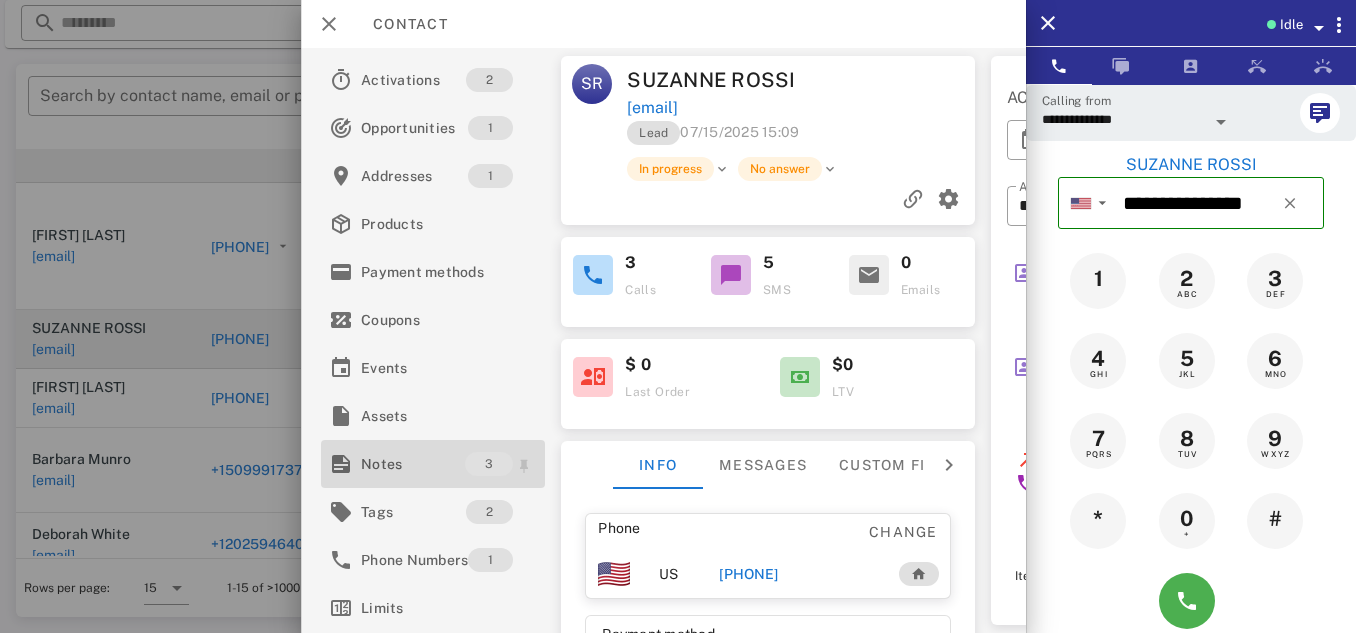 click on "Notes" at bounding box center [413, 464] 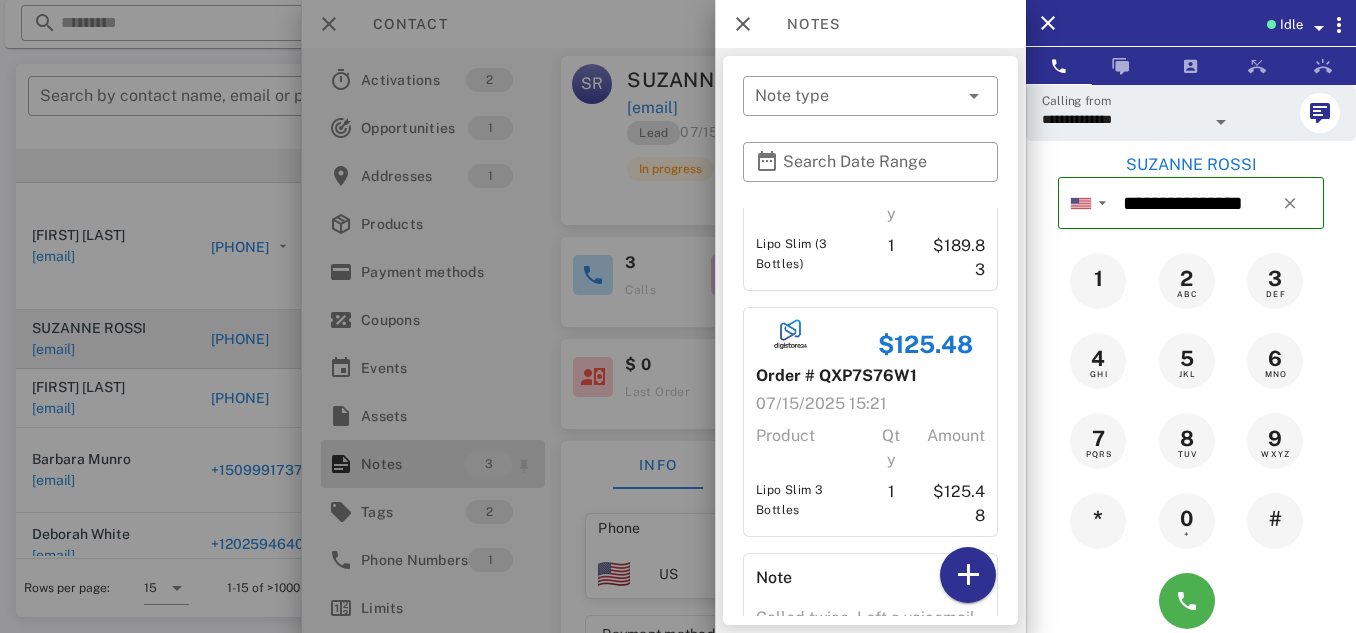 scroll, scrollTop: 0, scrollLeft: 0, axis: both 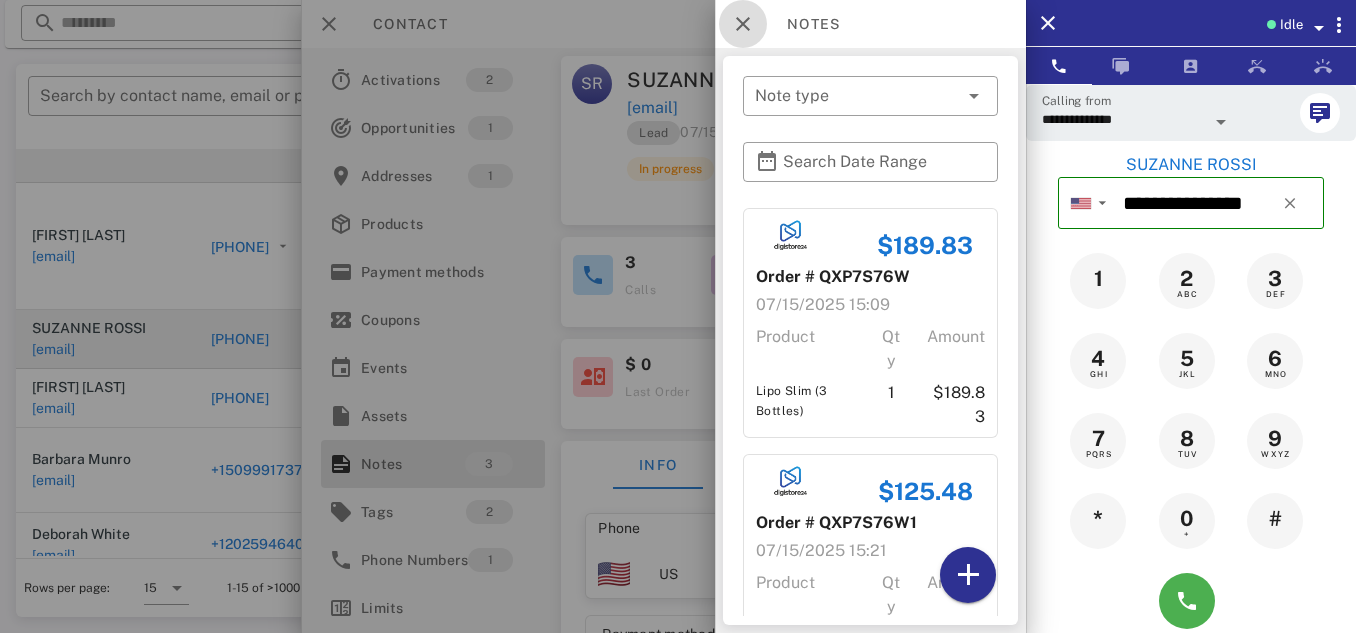 click at bounding box center (743, 24) 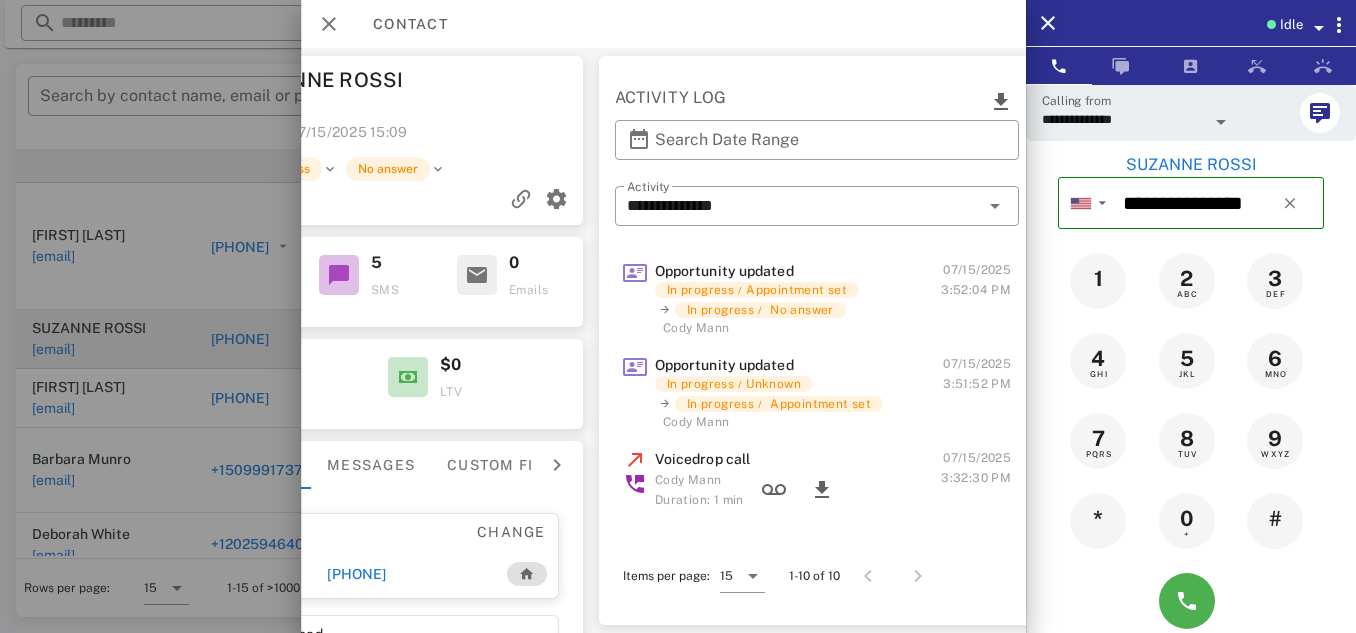 scroll, scrollTop: 0, scrollLeft: 420, axis: horizontal 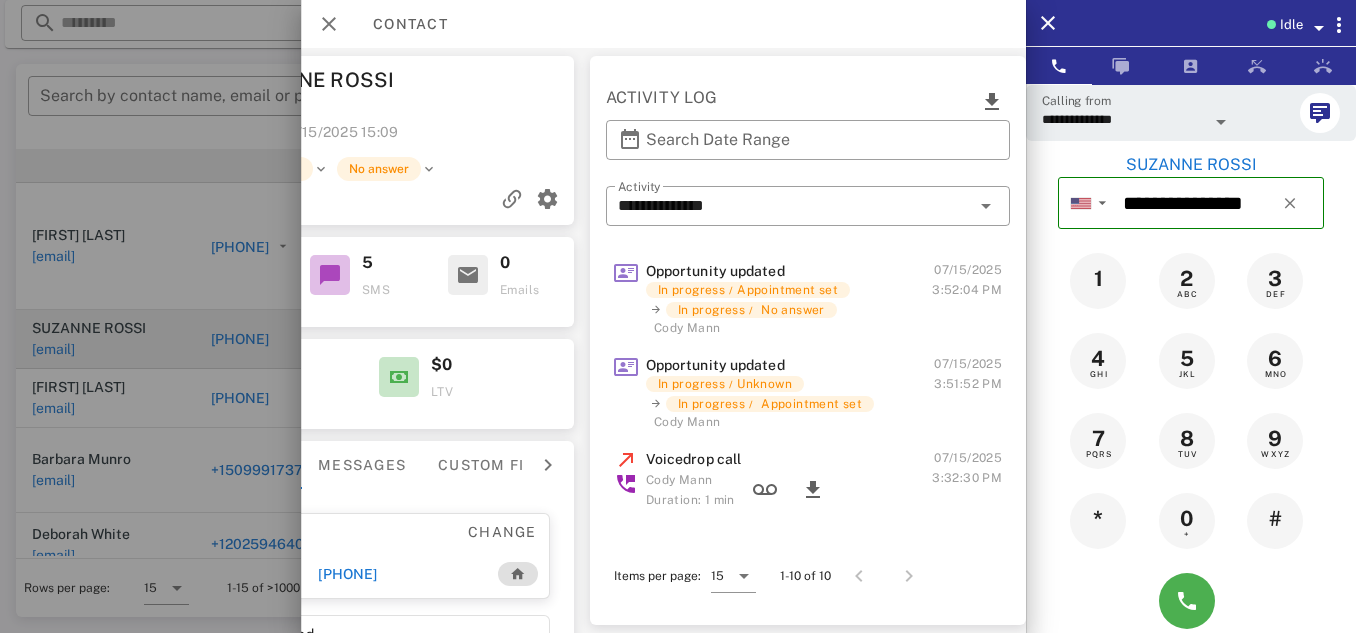 click at bounding box center (678, 316) 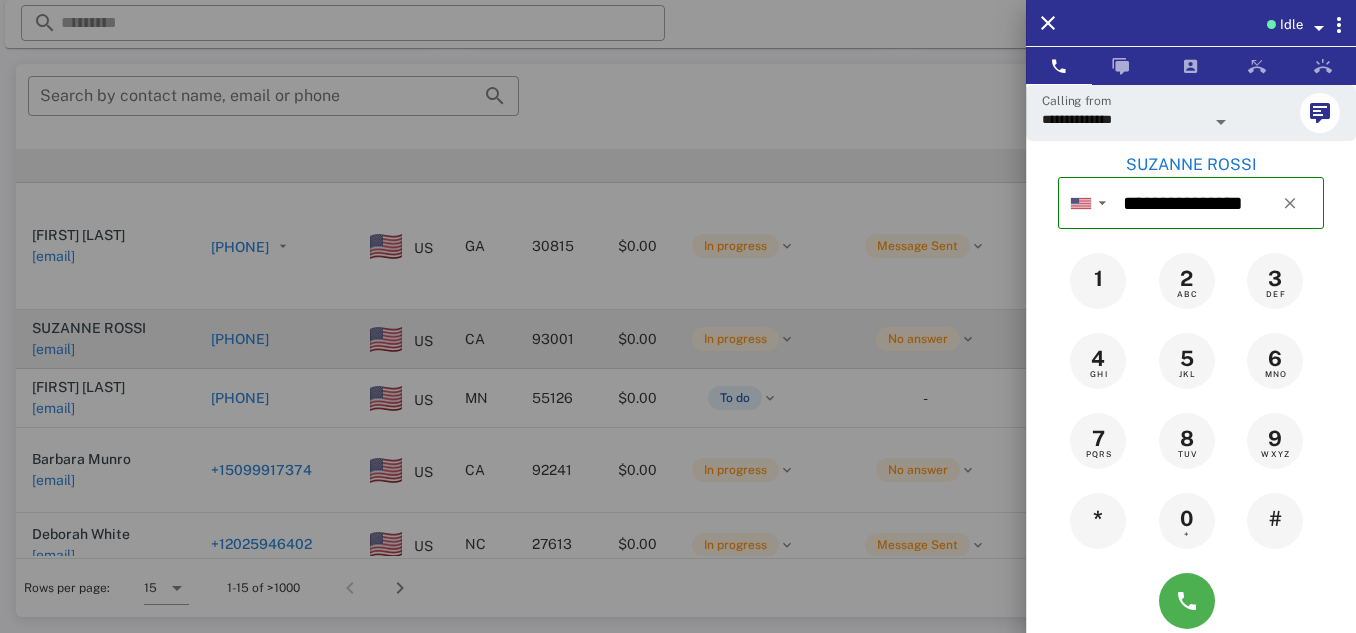 click at bounding box center [678, 316] 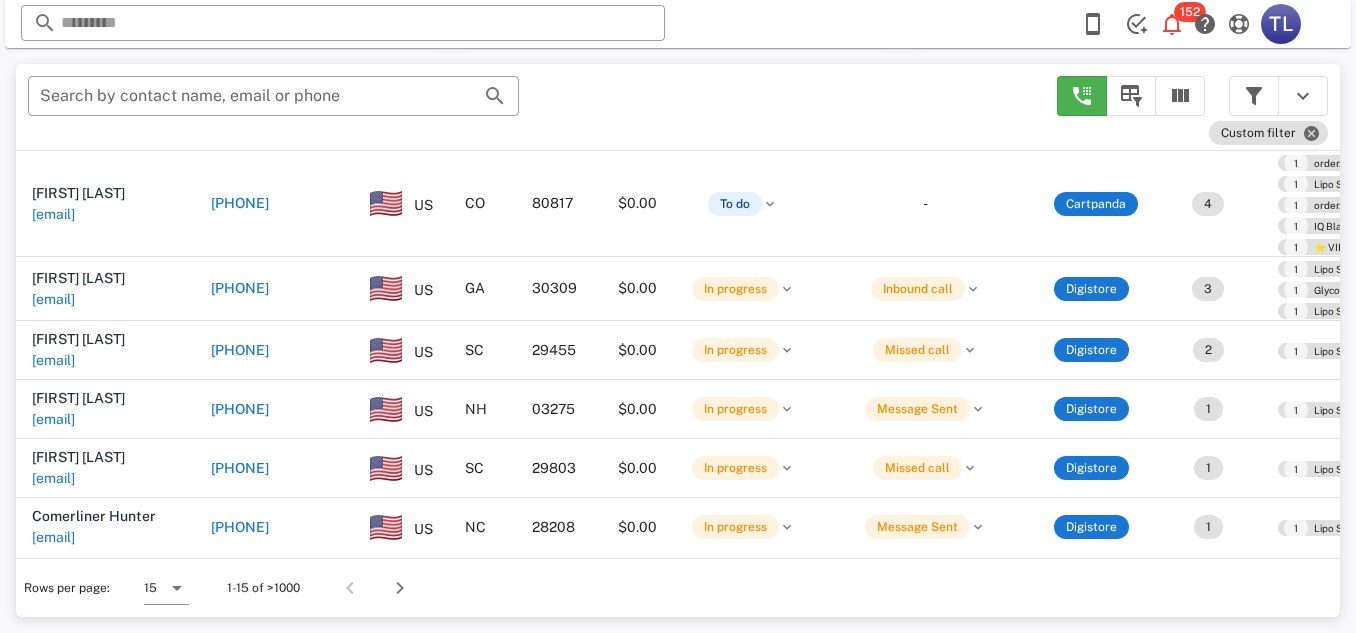 scroll, scrollTop: 848, scrollLeft: 0, axis: vertical 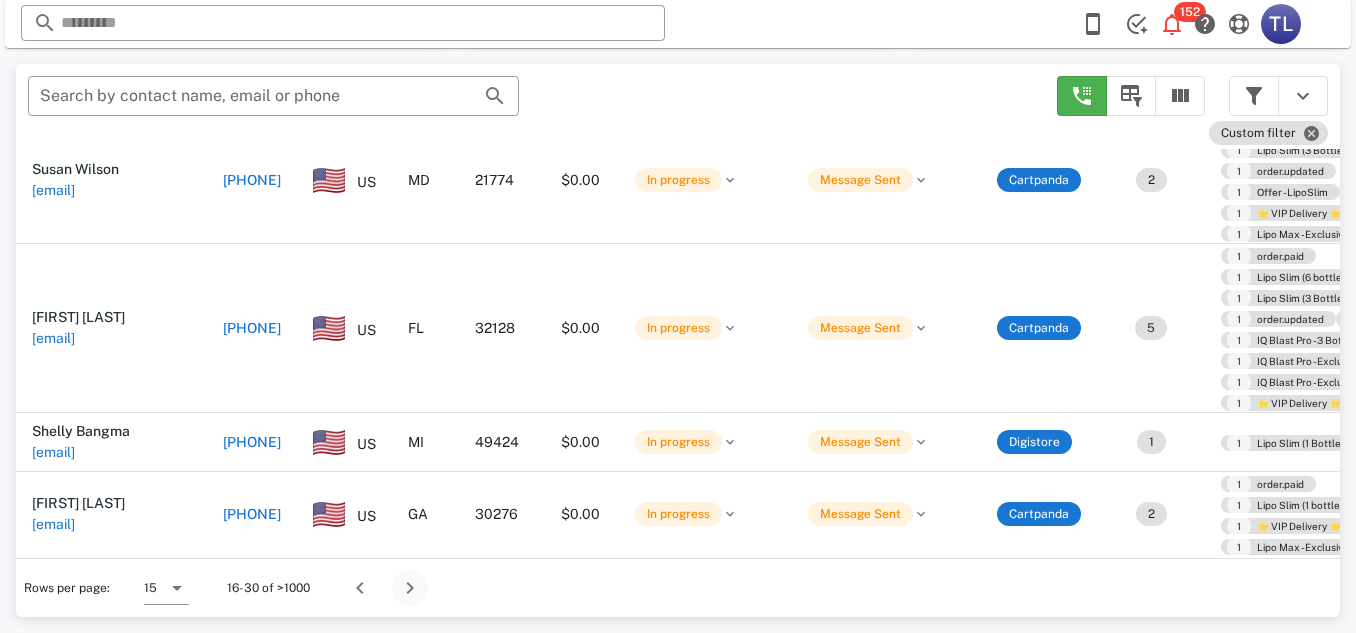 click at bounding box center [410, 588] 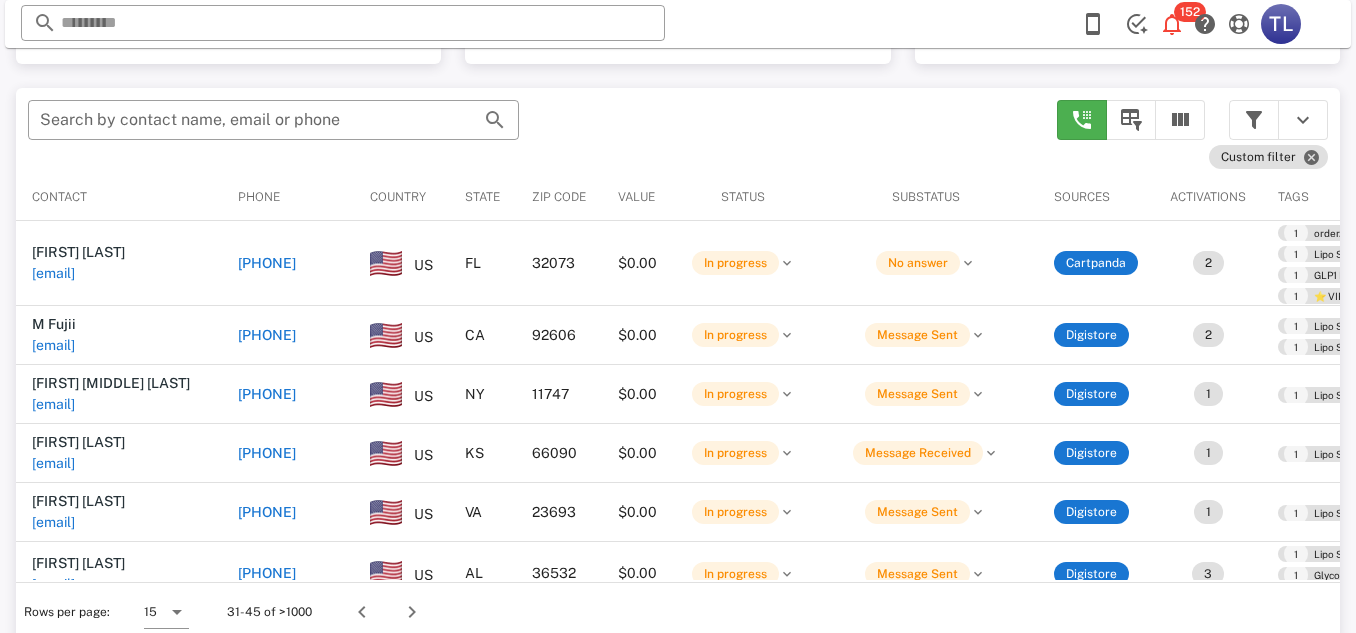 scroll, scrollTop: 380, scrollLeft: 0, axis: vertical 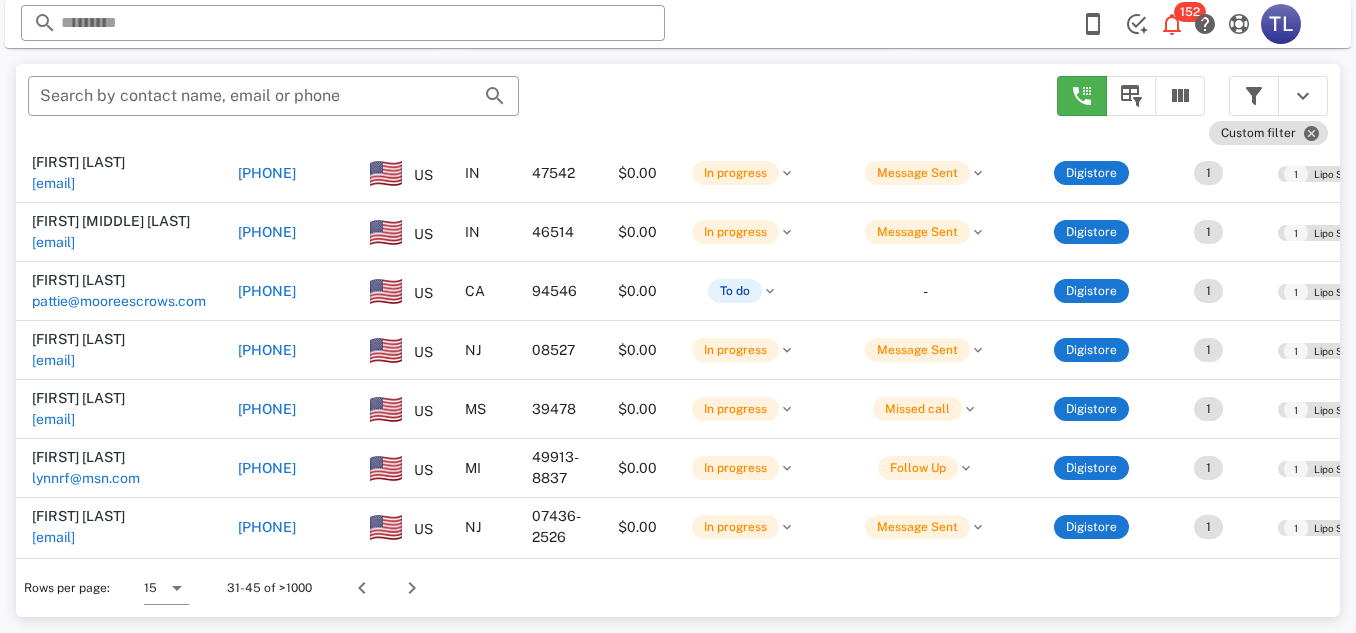 click at bounding box center (412, 588) 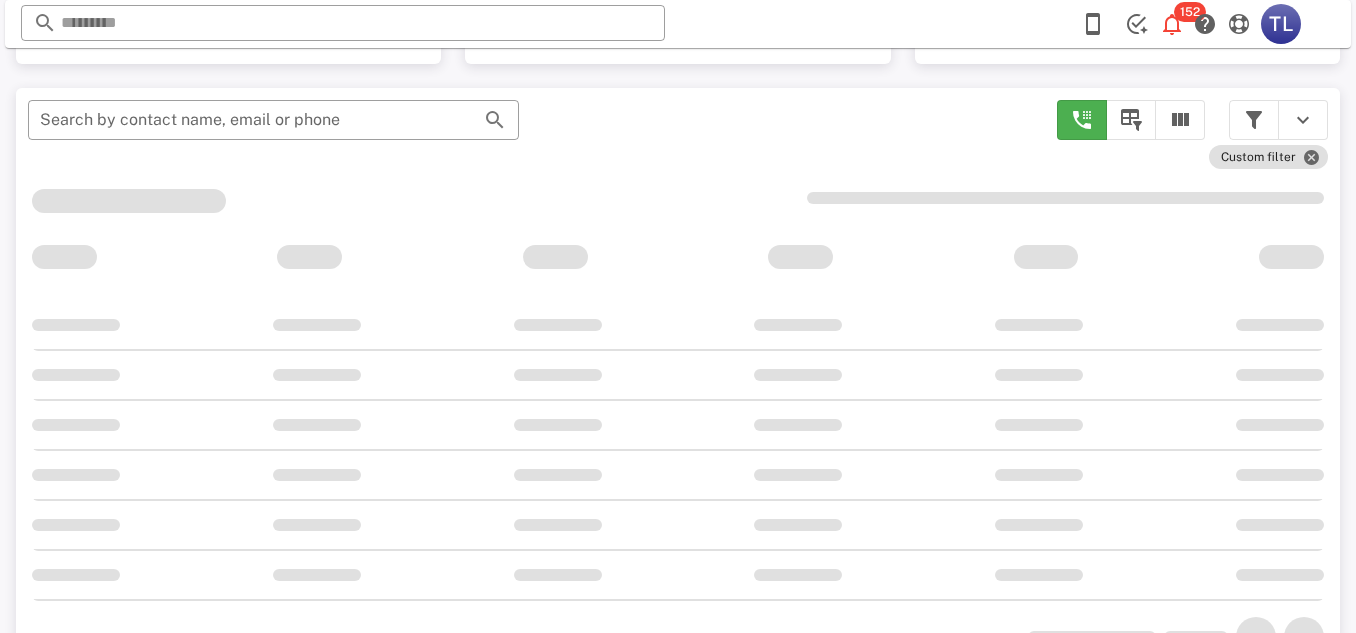 scroll, scrollTop: 380, scrollLeft: 0, axis: vertical 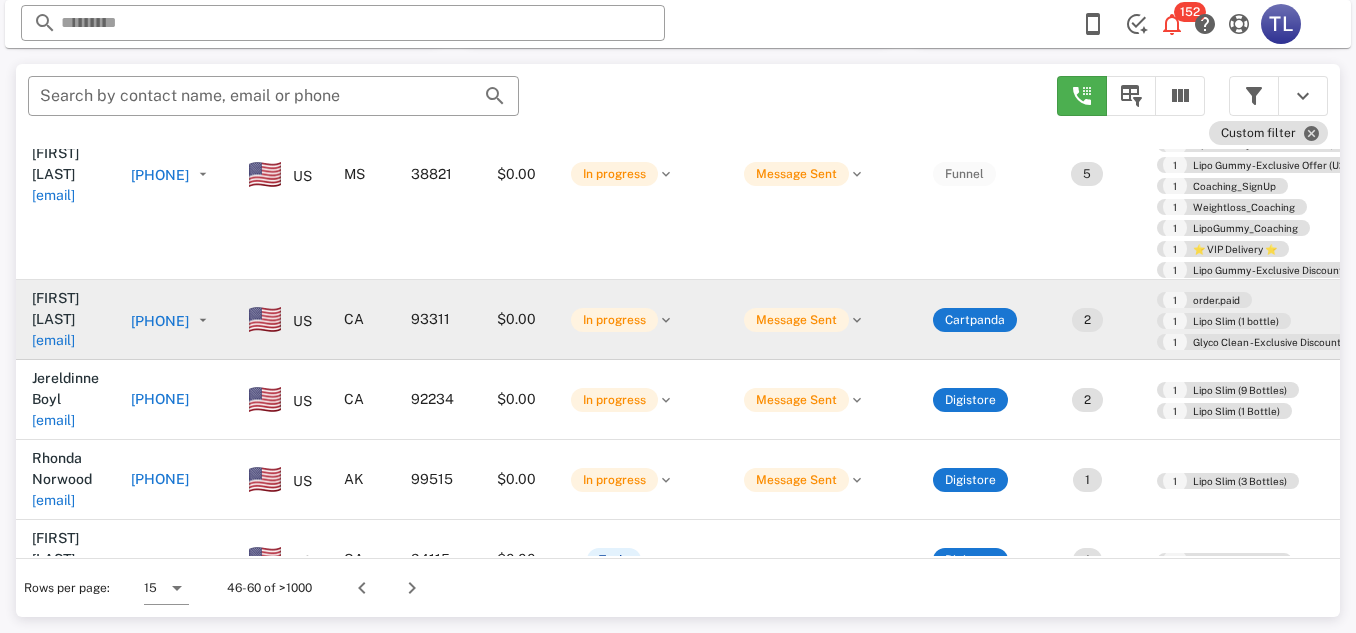 click on "[PHONE]" at bounding box center [160, 321] 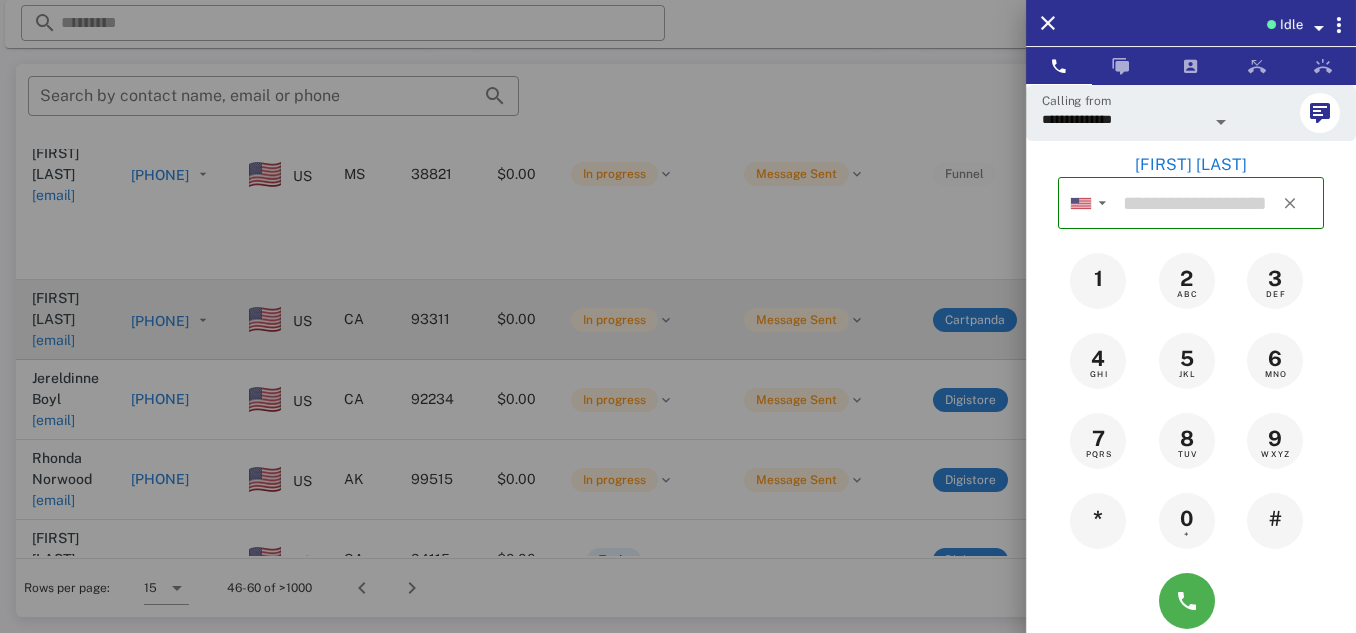 type on "**********" 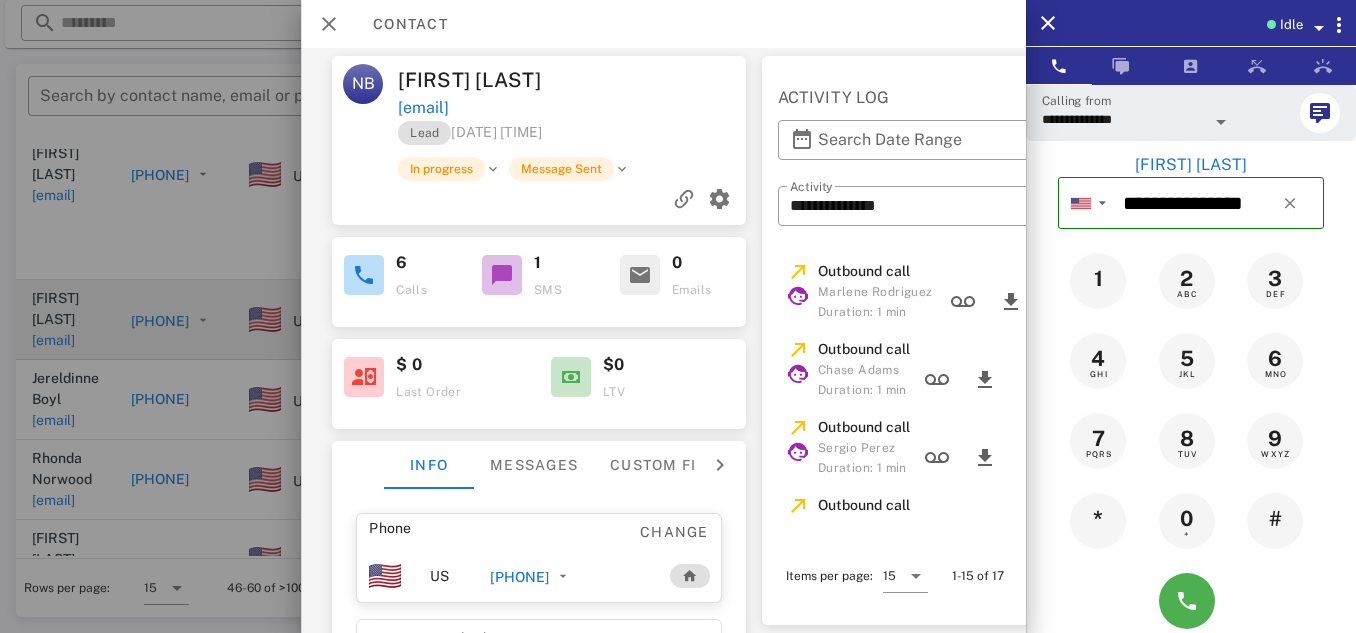 scroll, scrollTop: 0, scrollLeft: 0, axis: both 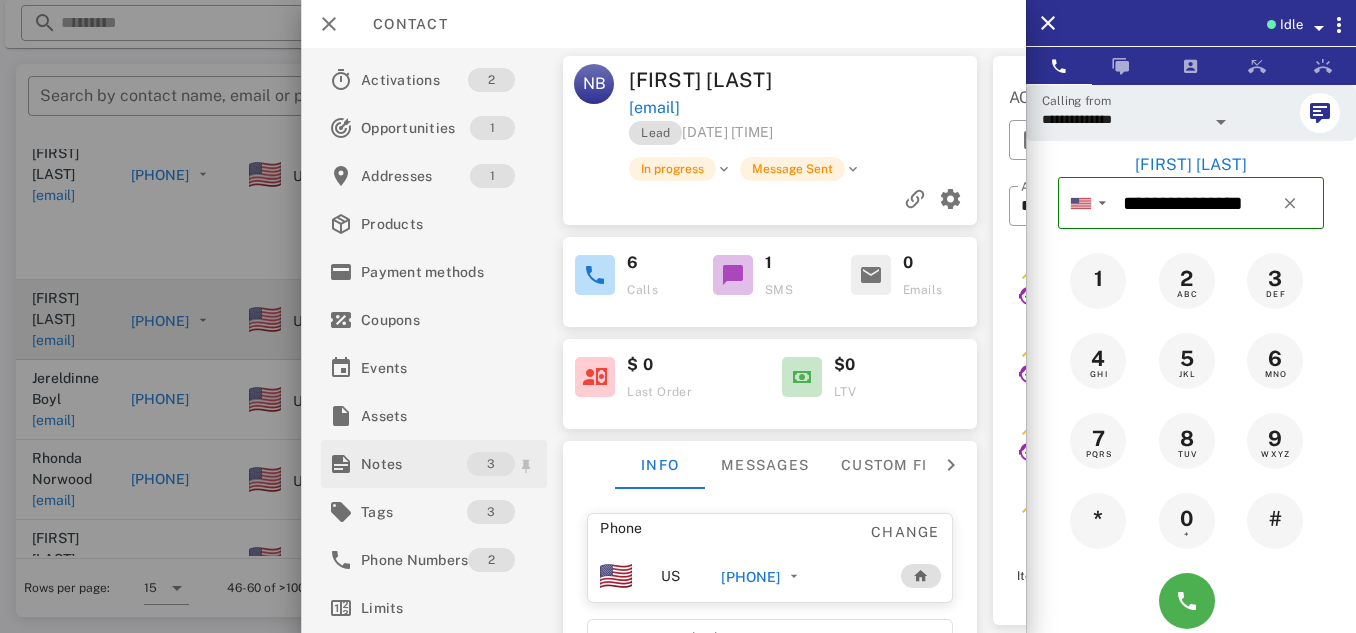 click on "Notes" at bounding box center [414, 464] 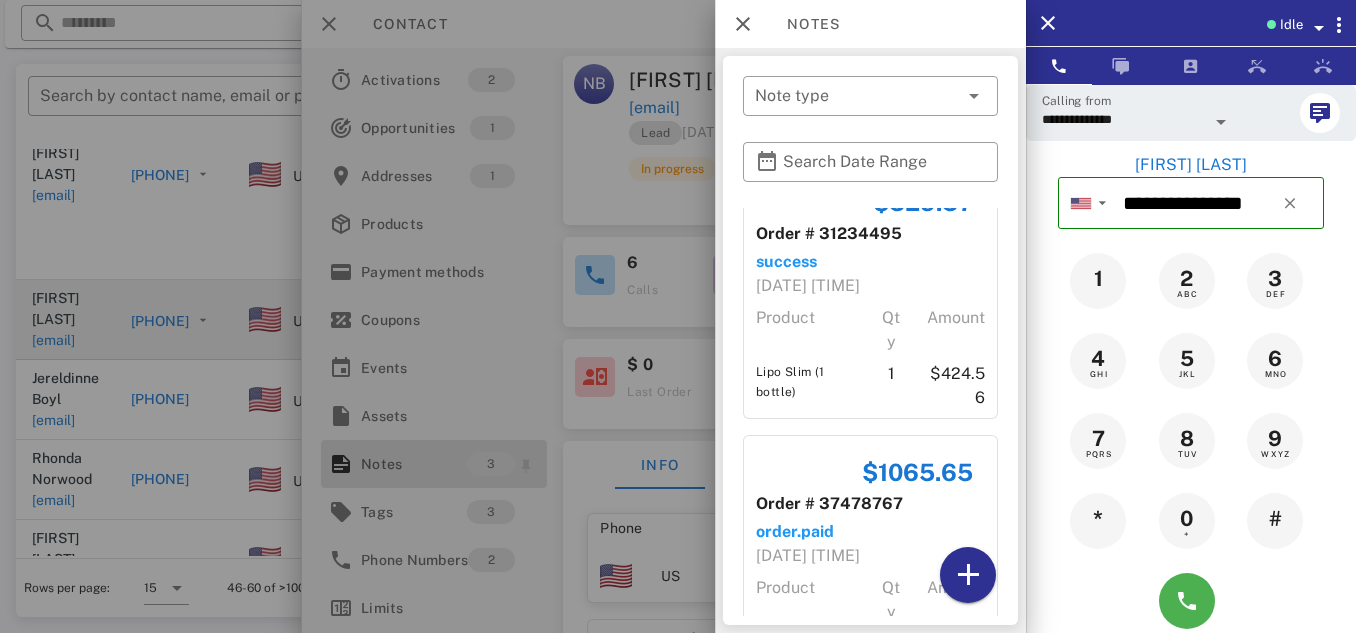 scroll, scrollTop: 0, scrollLeft: 0, axis: both 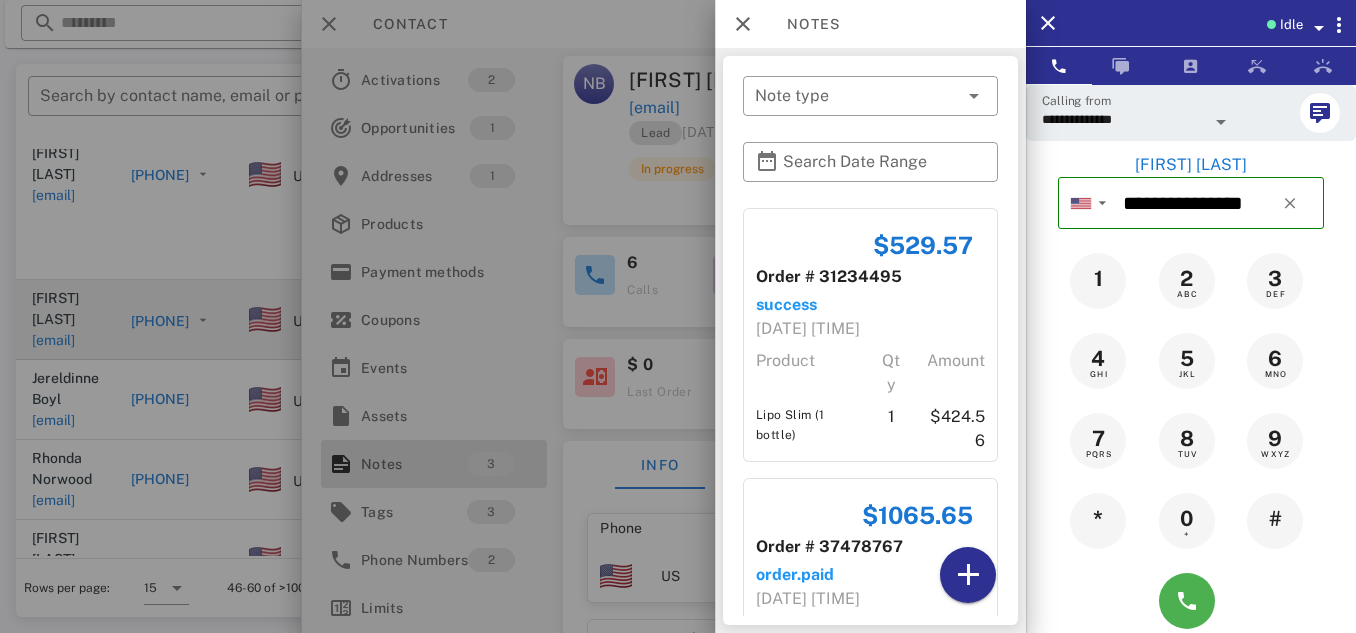 click at bounding box center (678, 316) 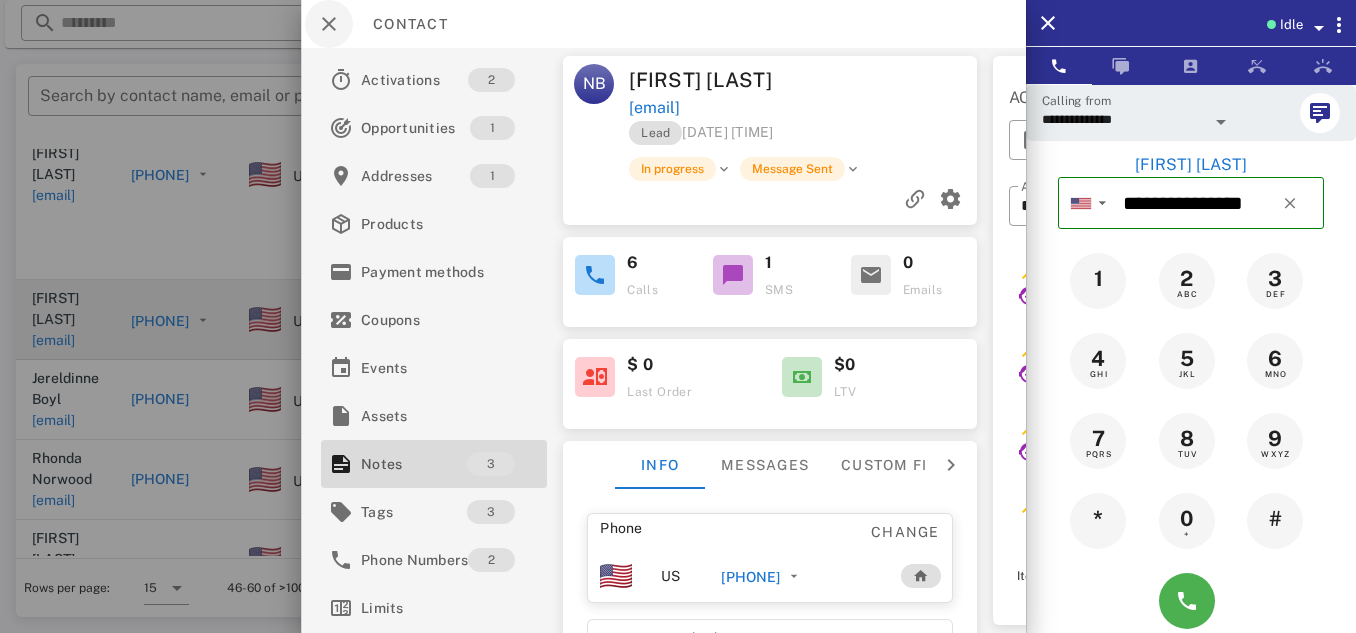 click at bounding box center [329, 24] 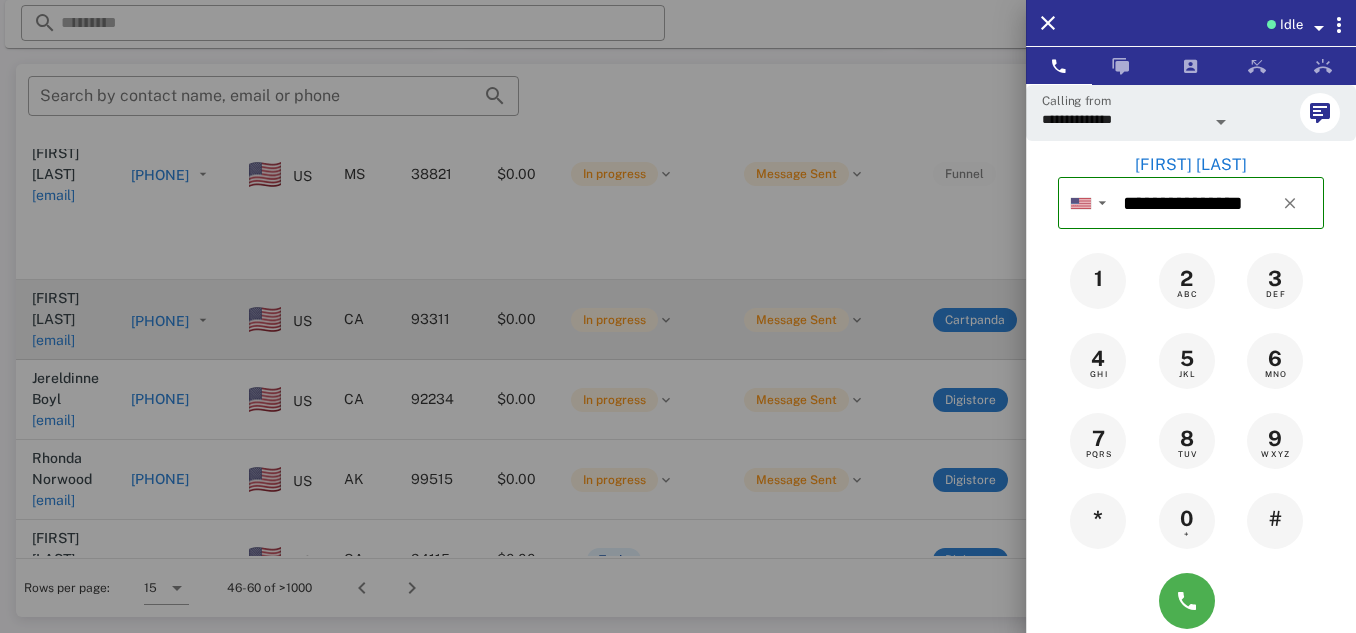click at bounding box center (678, 316) 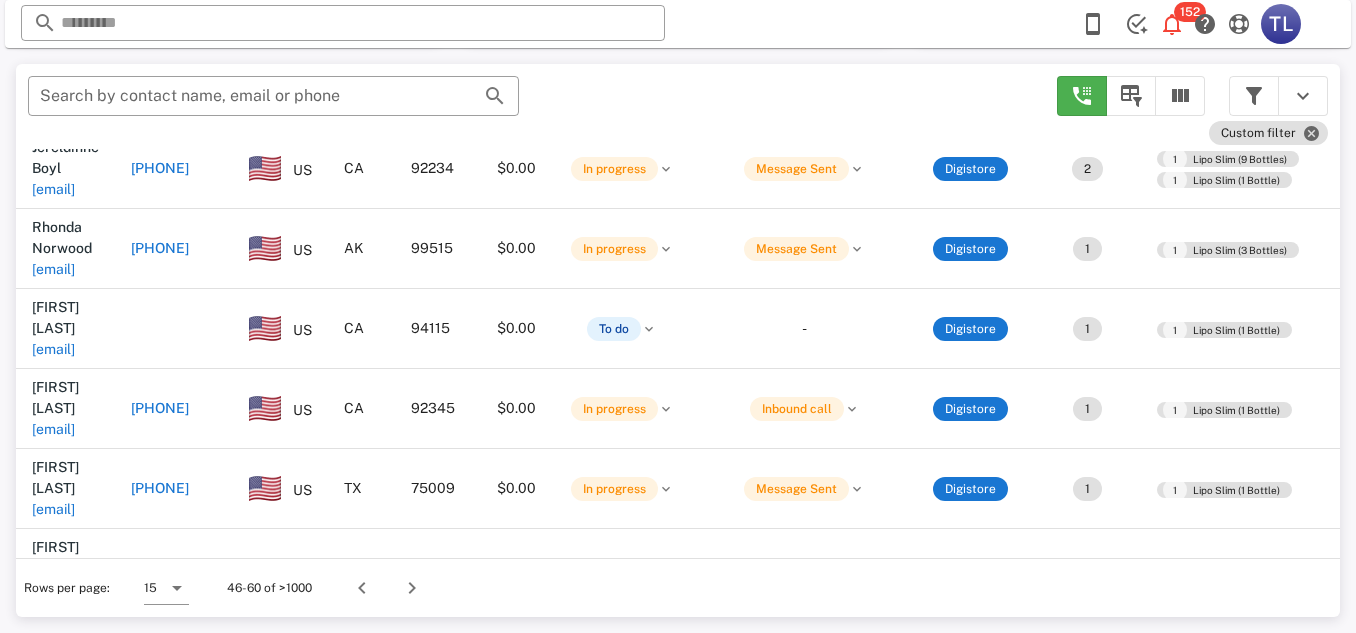scroll, scrollTop: 360, scrollLeft: 0, axis: vertical 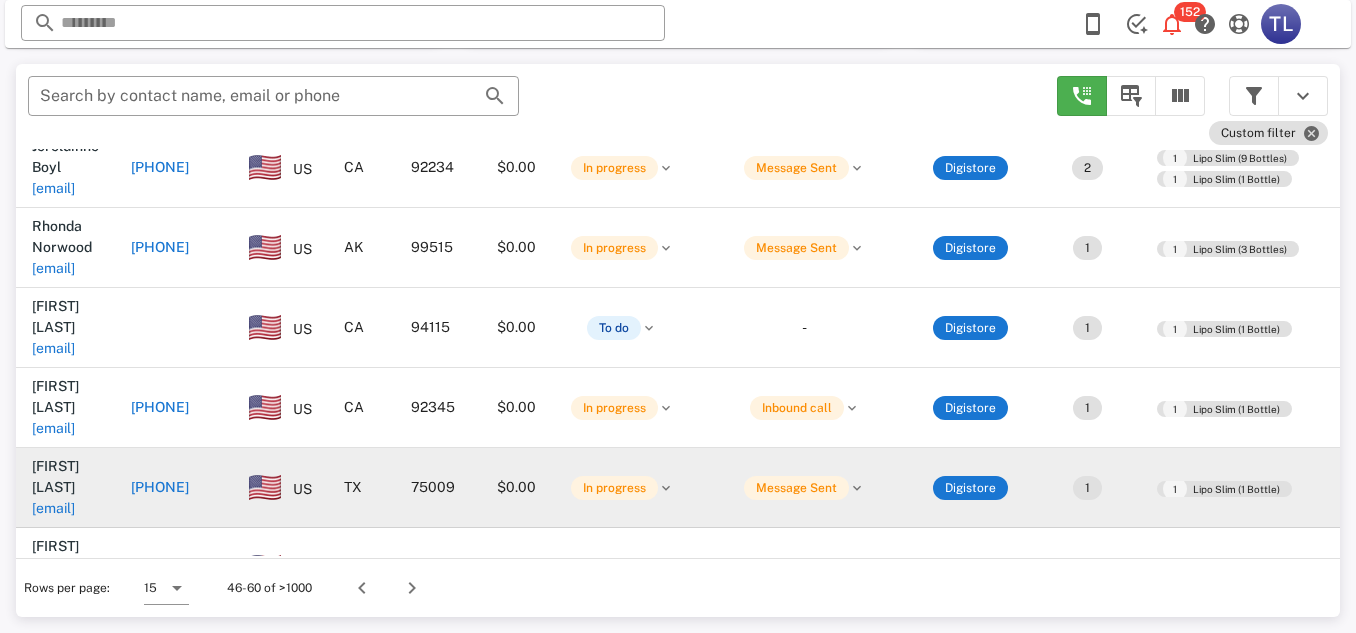 click on "[PHONE]" at bounding box center (160, 487) 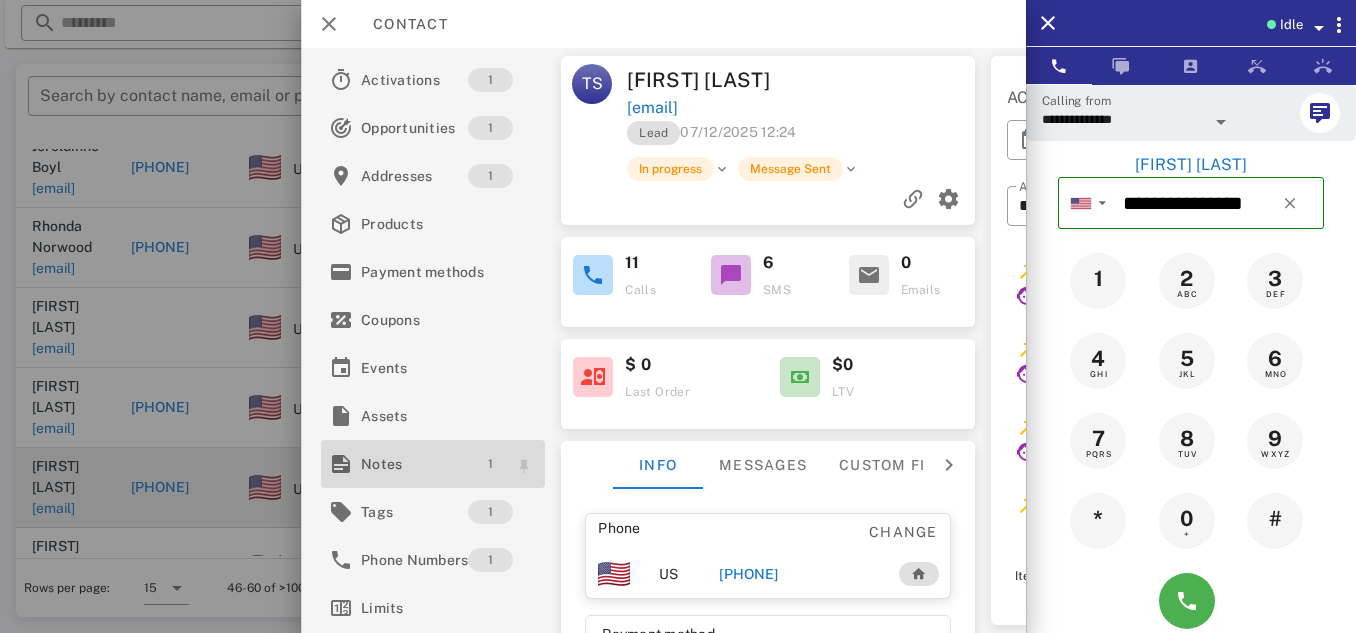 click on "1" at bounding box center [490, 464] 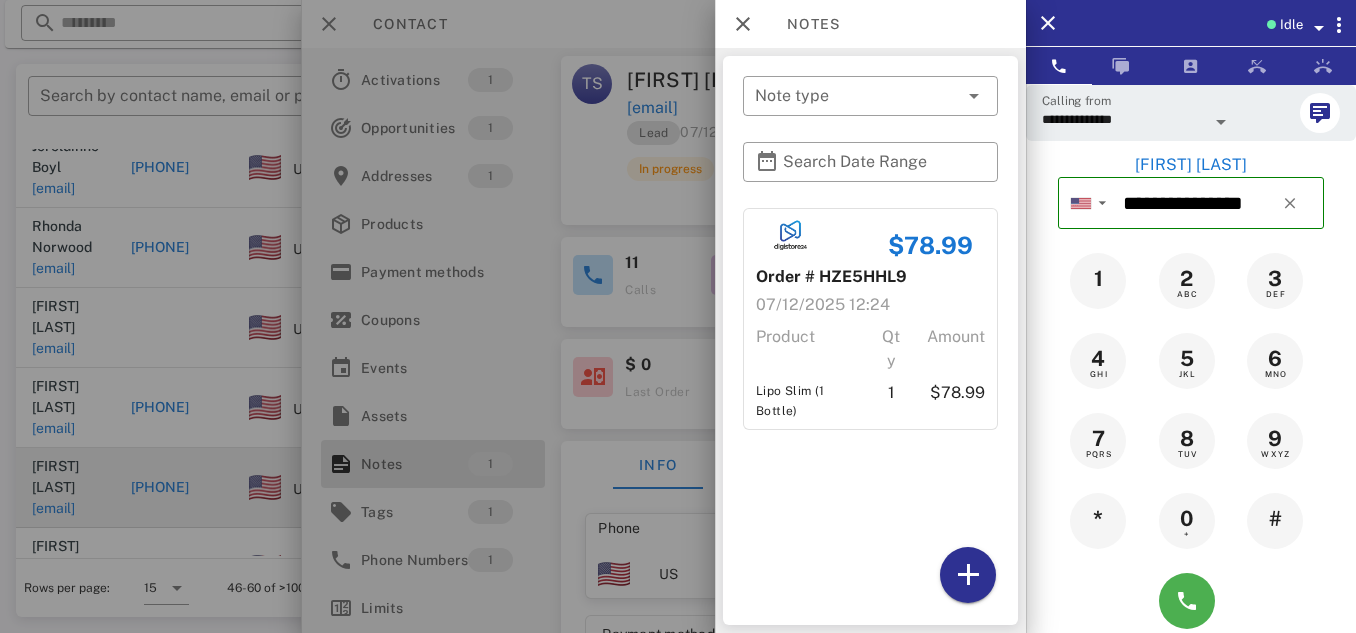 click at bounding box center [678, 316] 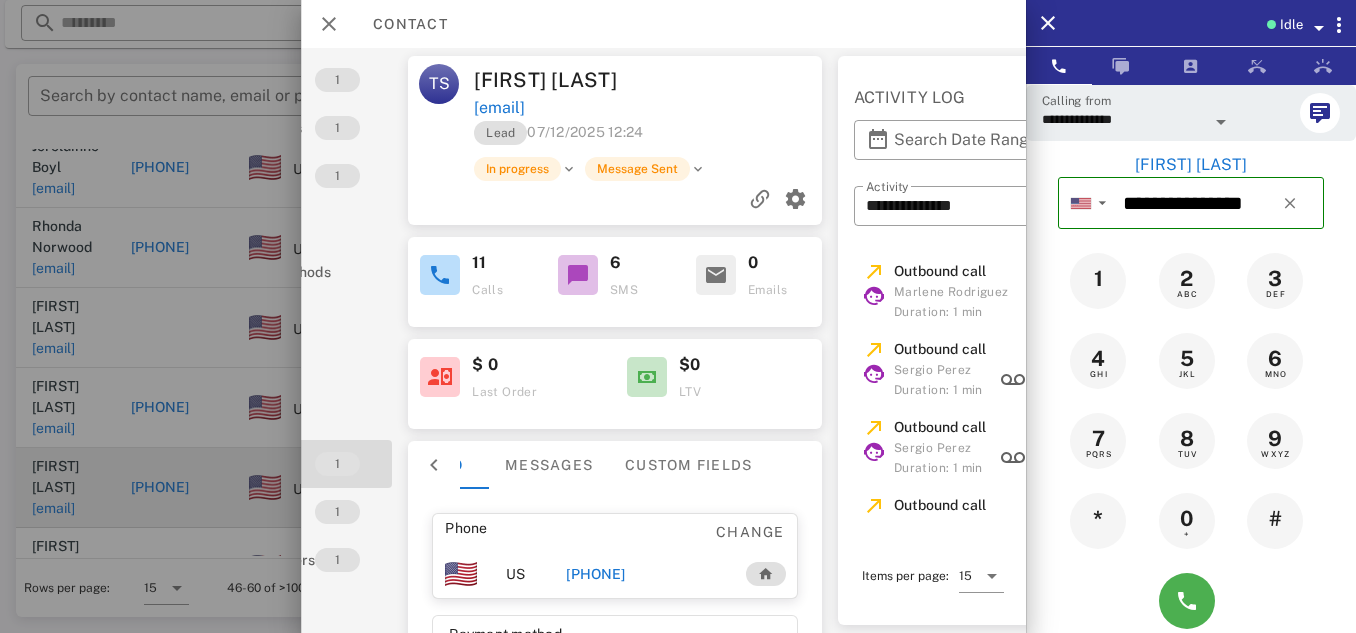 scroll, scrollTop: 0, scrollLeft: 145, axis: horizontal 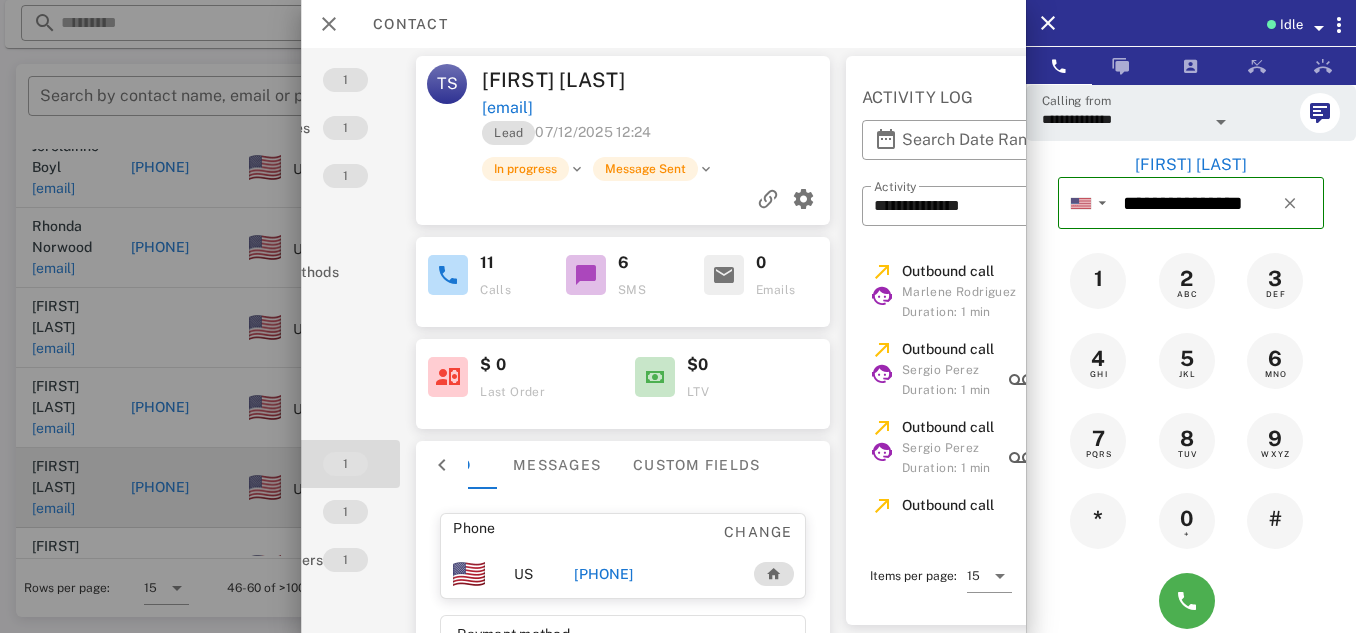 click at bounding box center [586, 275] 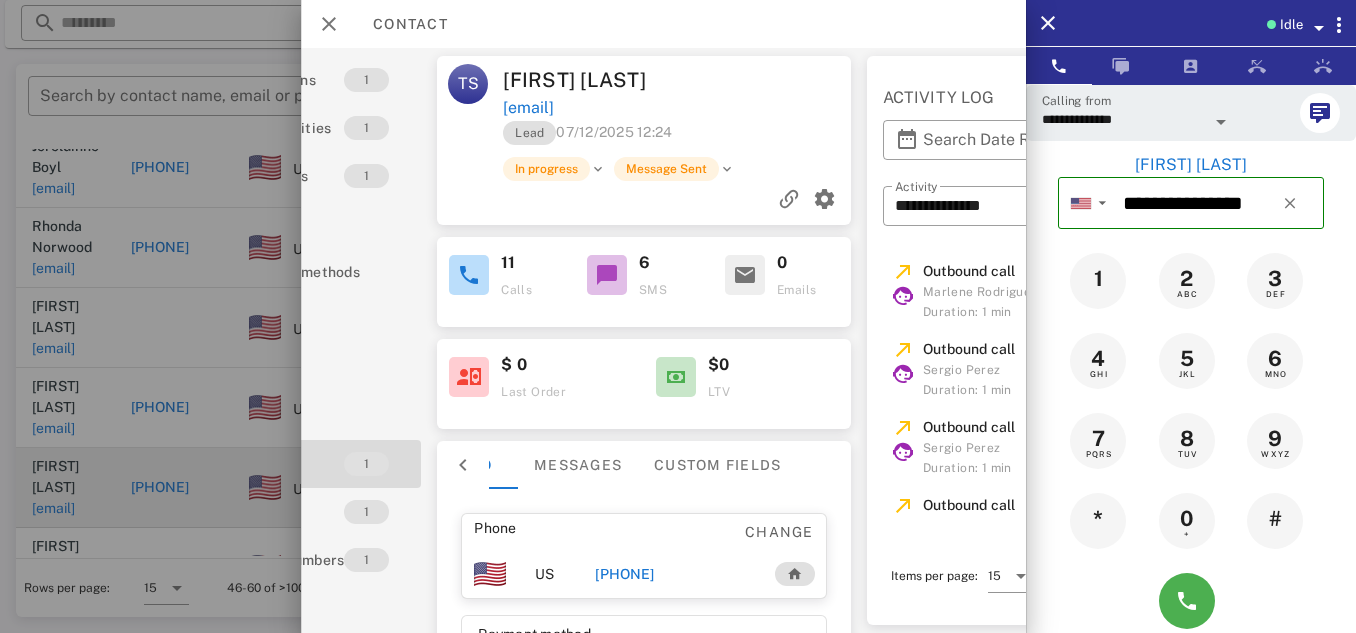 scroll, scrollTop: 0, scrollLeft: 122, axis: horizontal 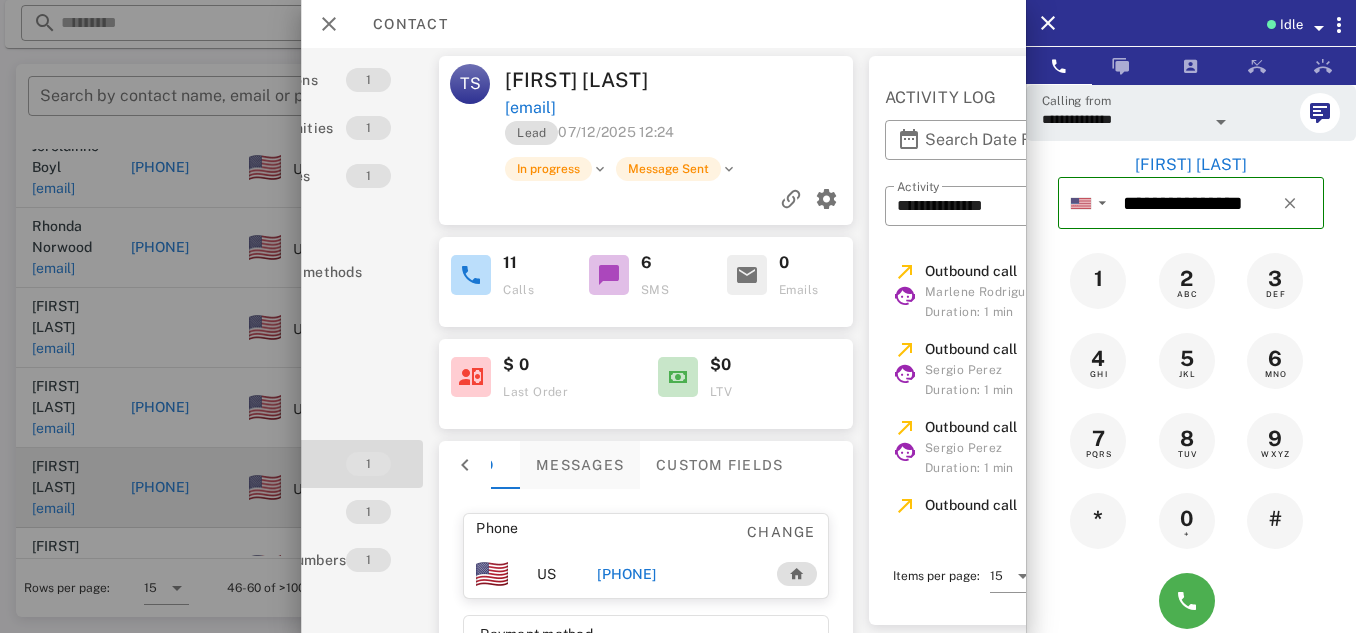 click on "Messages" at bounding box center (580, 465) 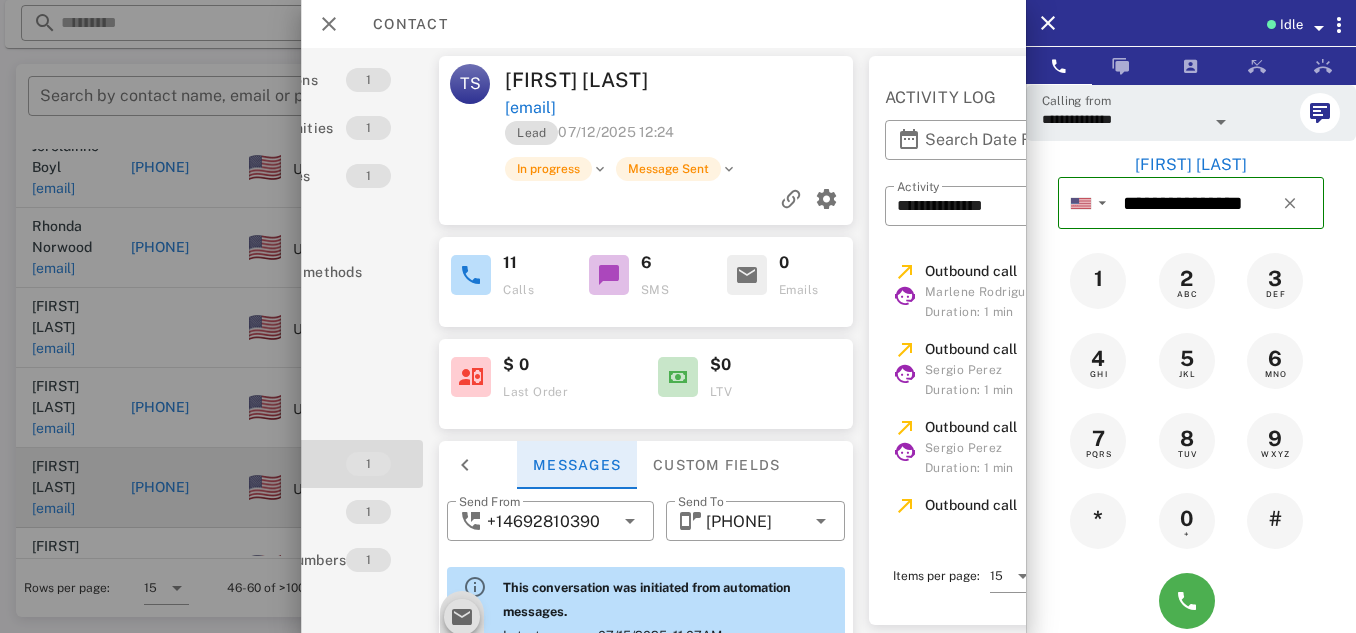 scroll, scrollTop: 1080, scrollLeft: 0, axis: vertical 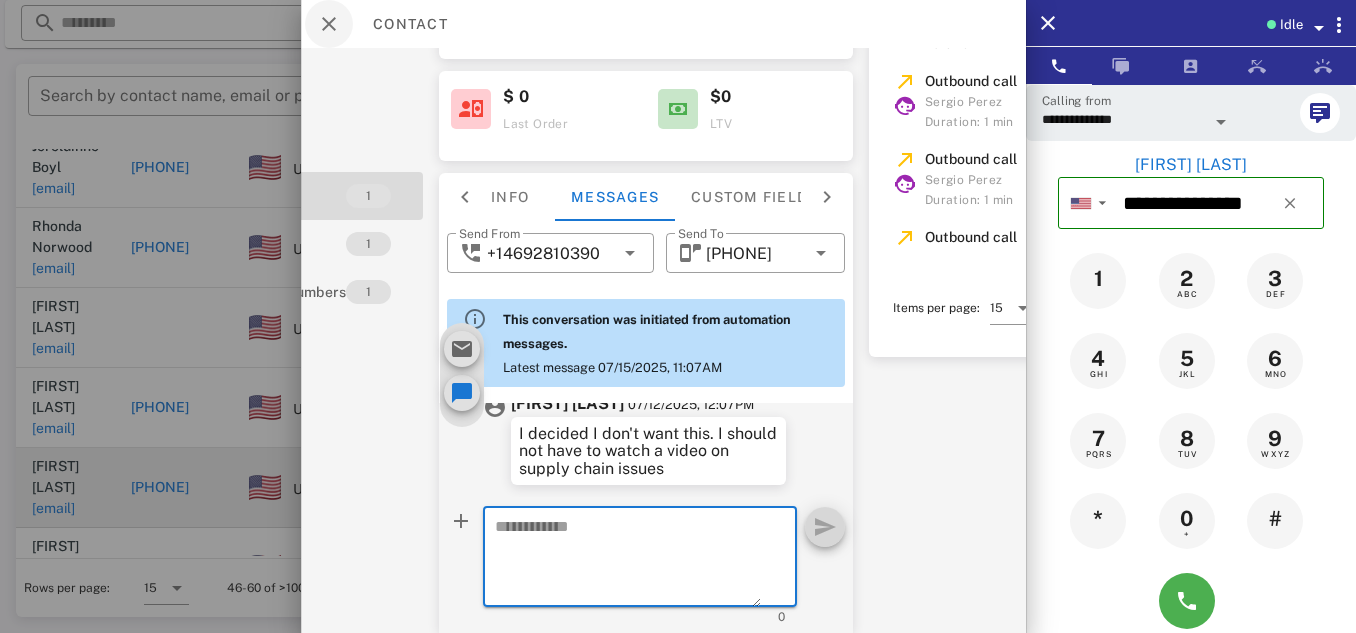 click at bounding box center (329, 24) 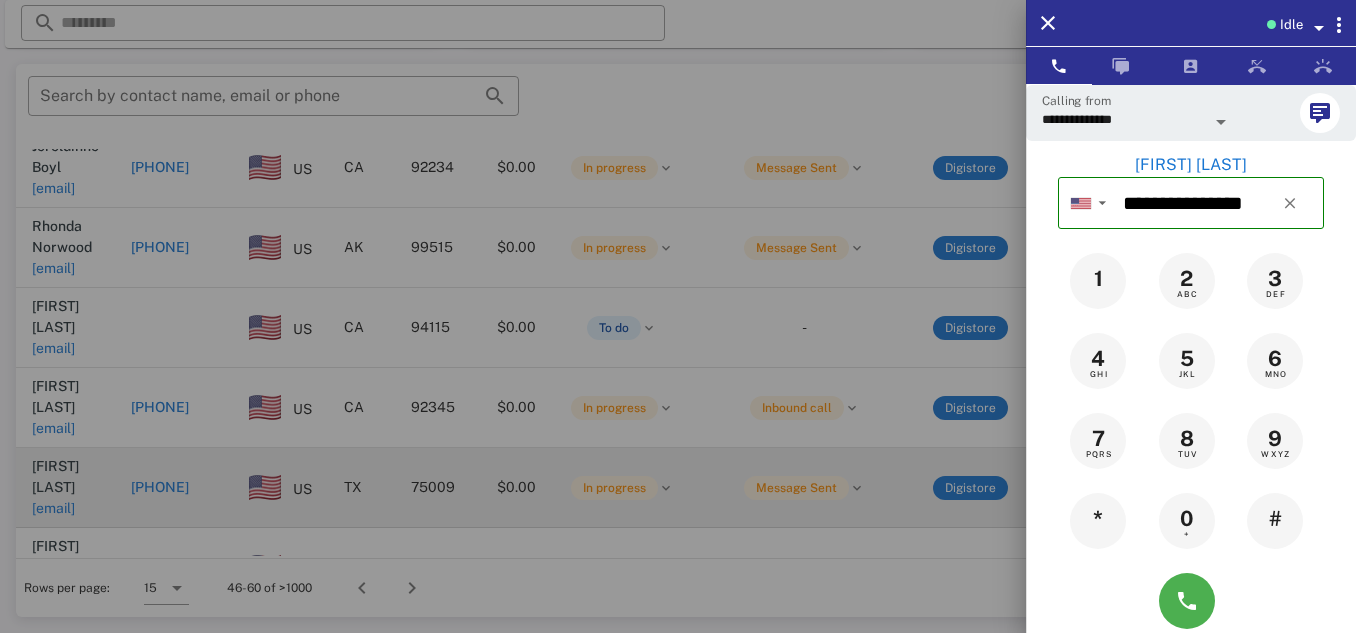 click at bounding box center [678, 316] 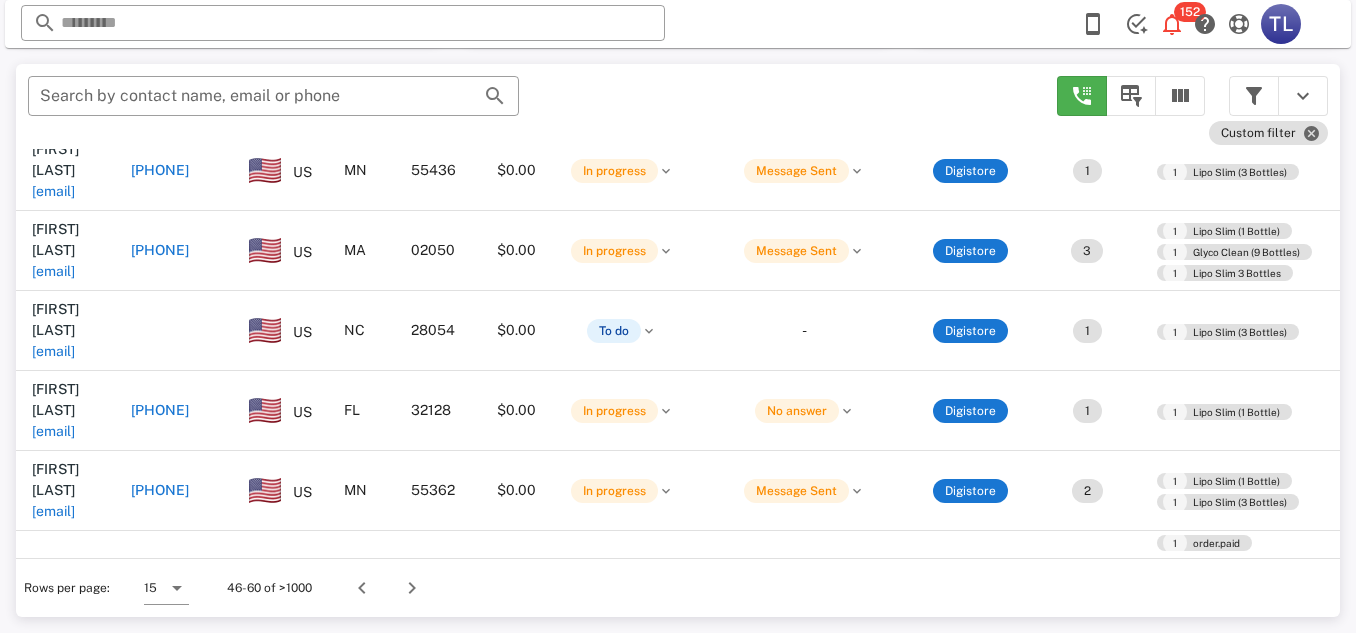 scroll, scrollTop: 828, scrollLeft: 0, axis: vertical 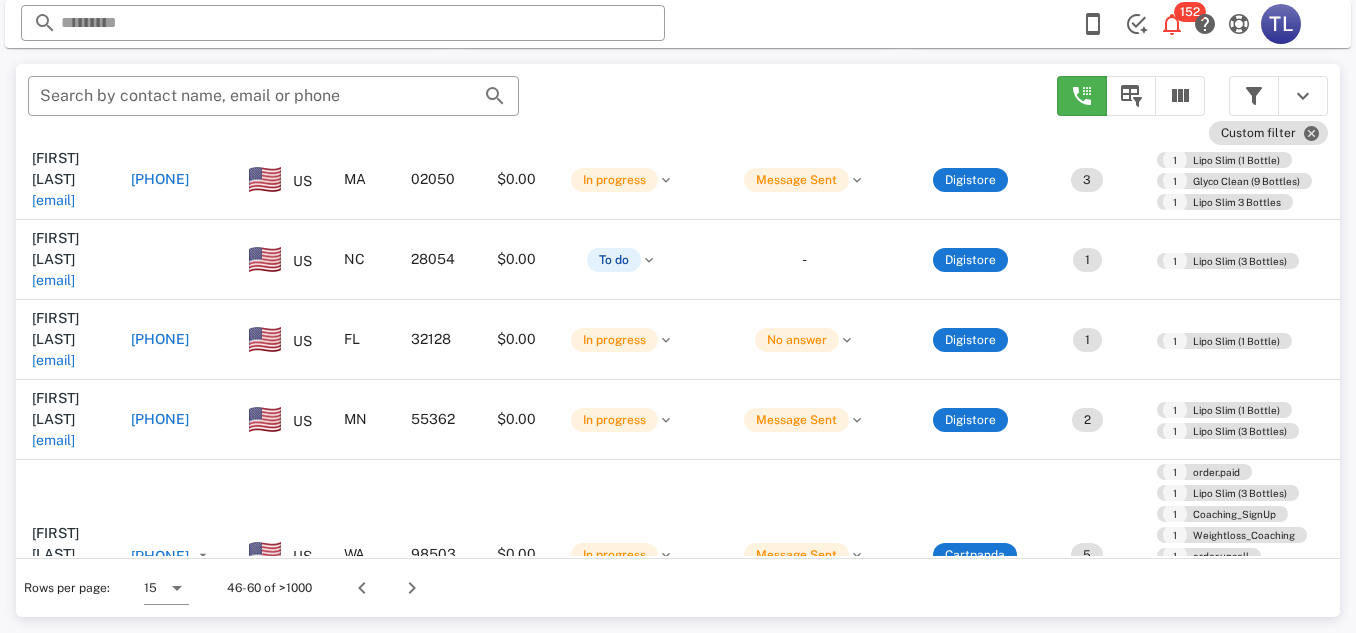 click at bounding box center [412, 588] 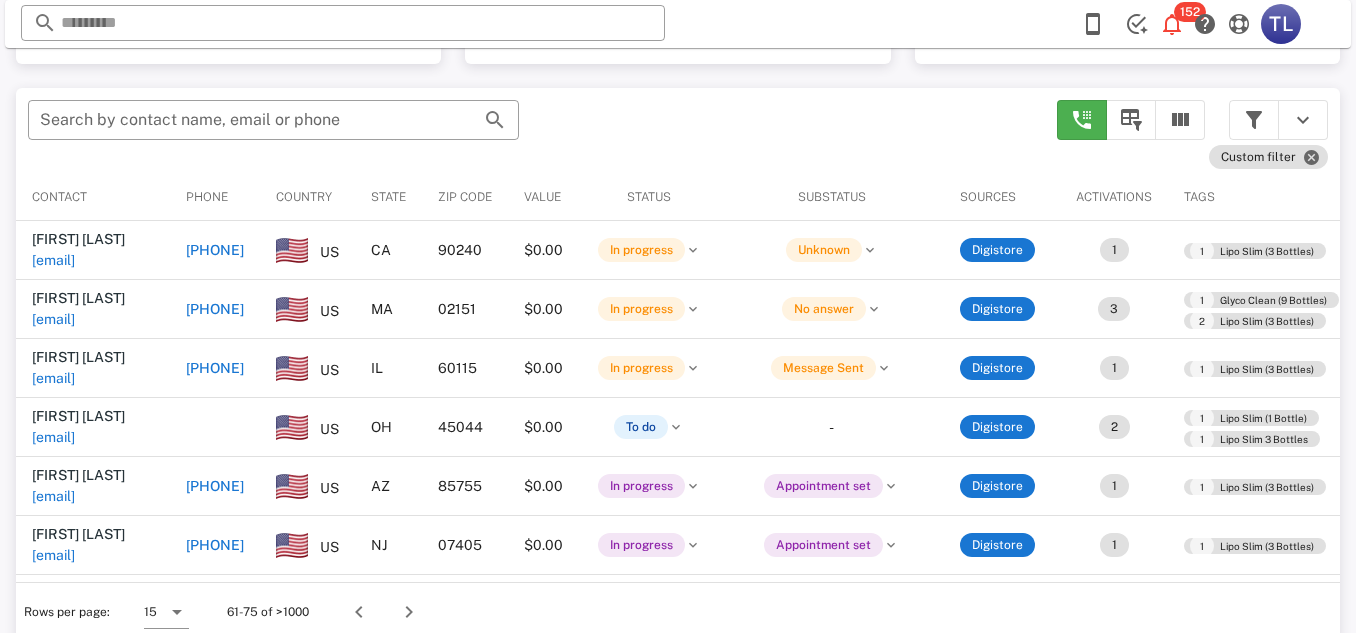 scroll, scrollTop: 380, scrollLeft: 0, axis: vertical 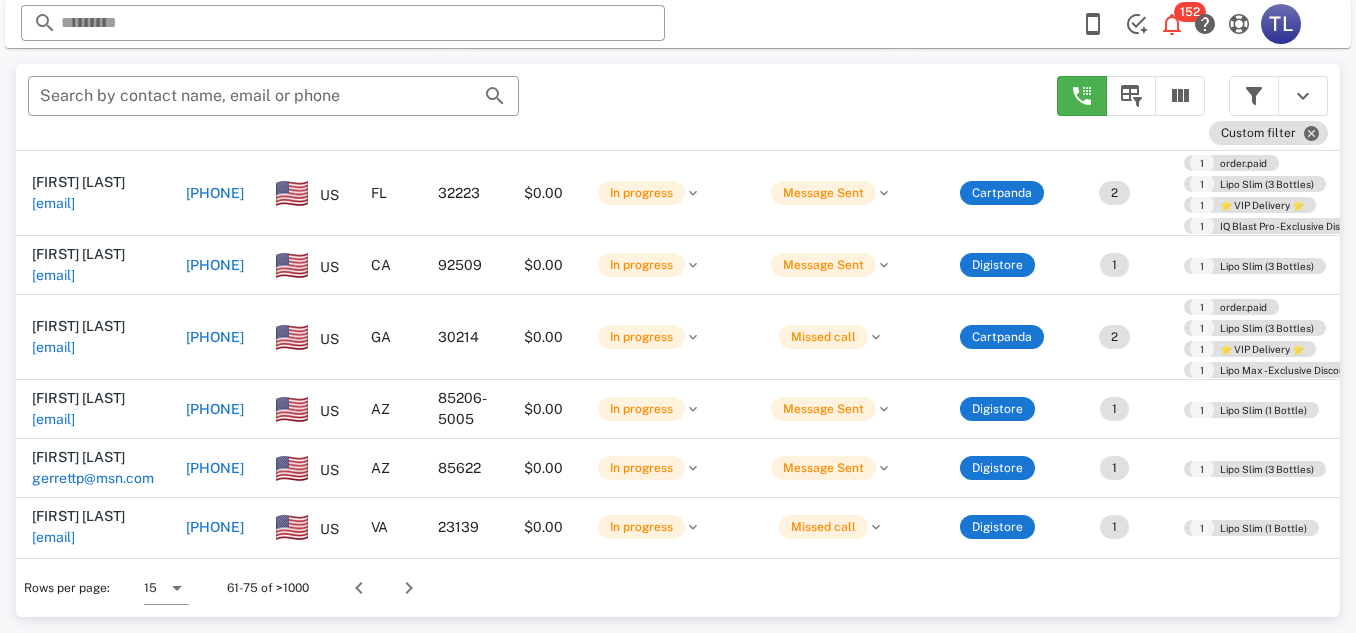 click at bounding box center (409, 588) 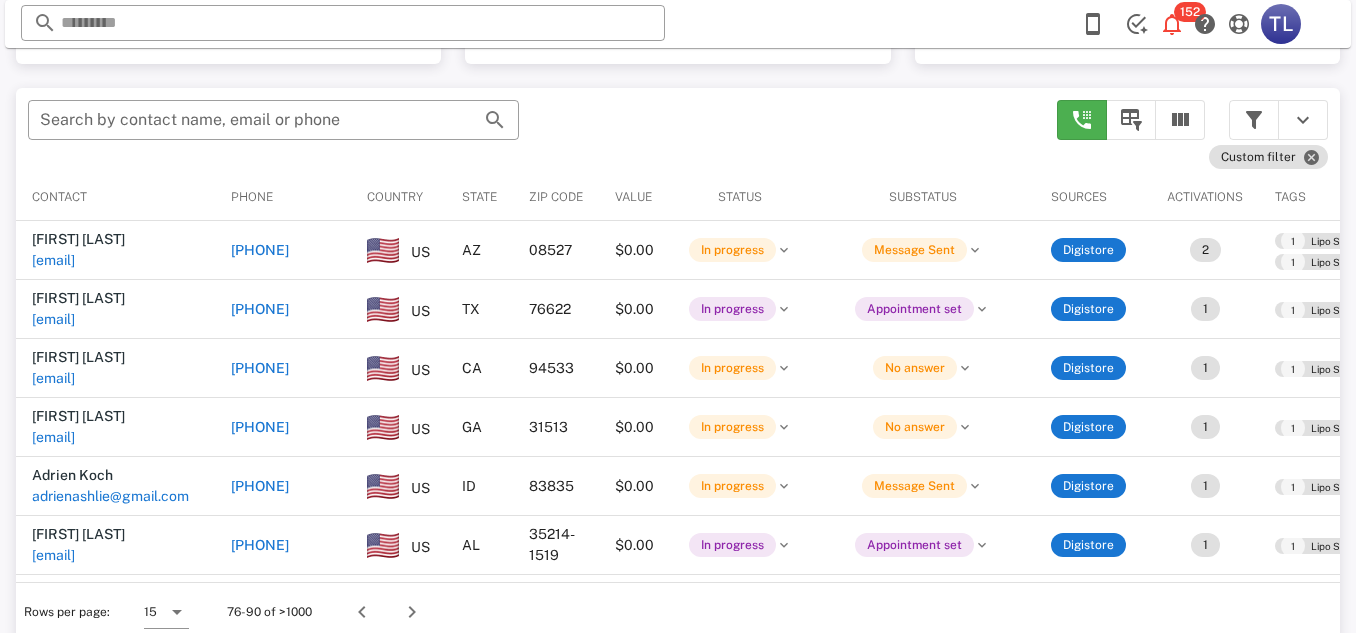 scroll, scrollTop: 380, scrollLeft: 0, axis: vertical 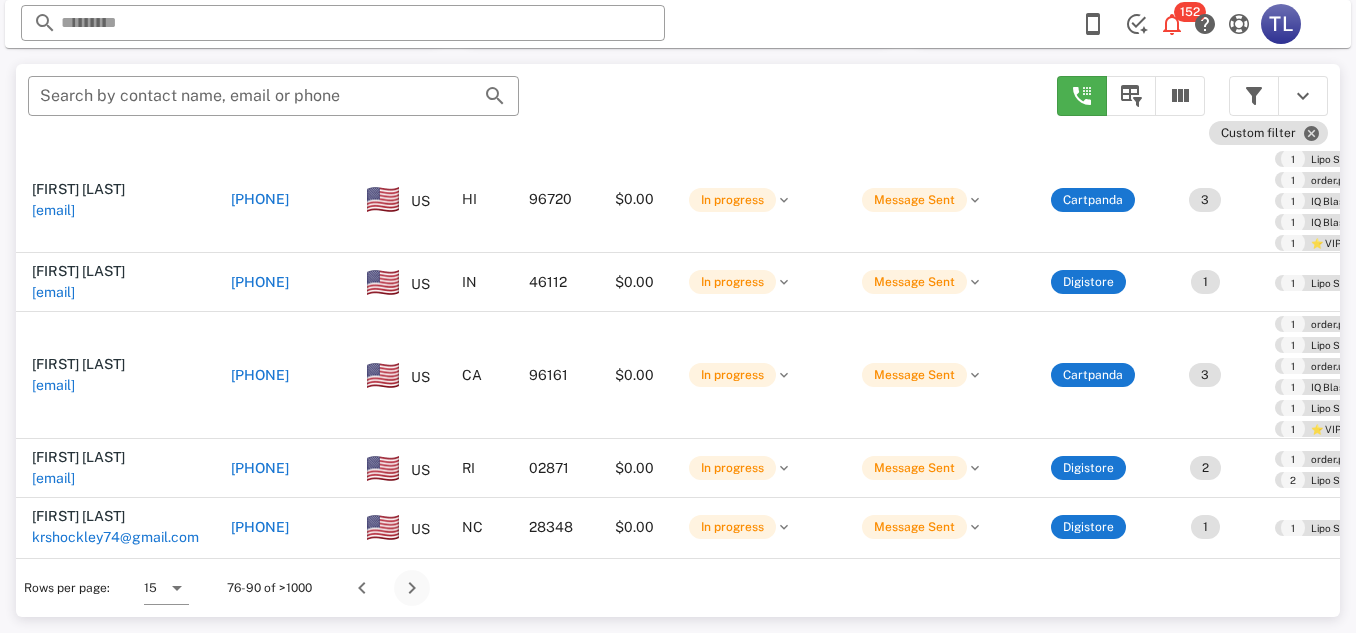 click at bounding box center (412, 588) 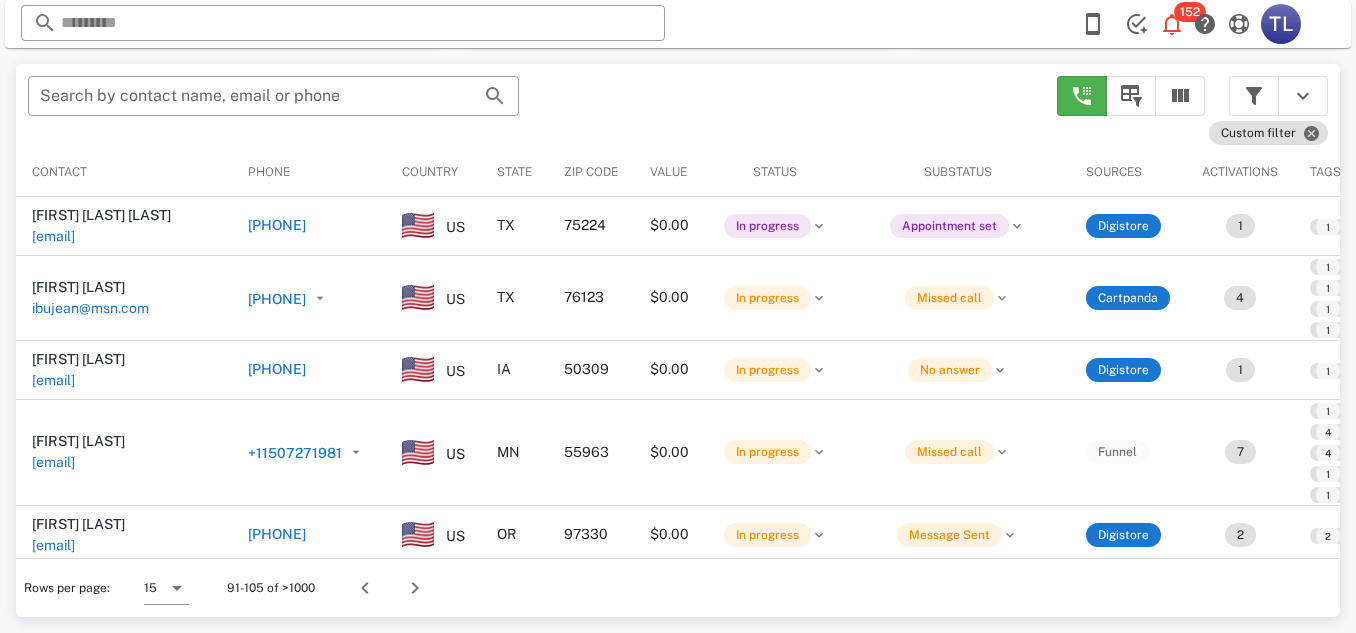 scroll, scrollTop: 380, scrollLeft: 0, axis: vertical 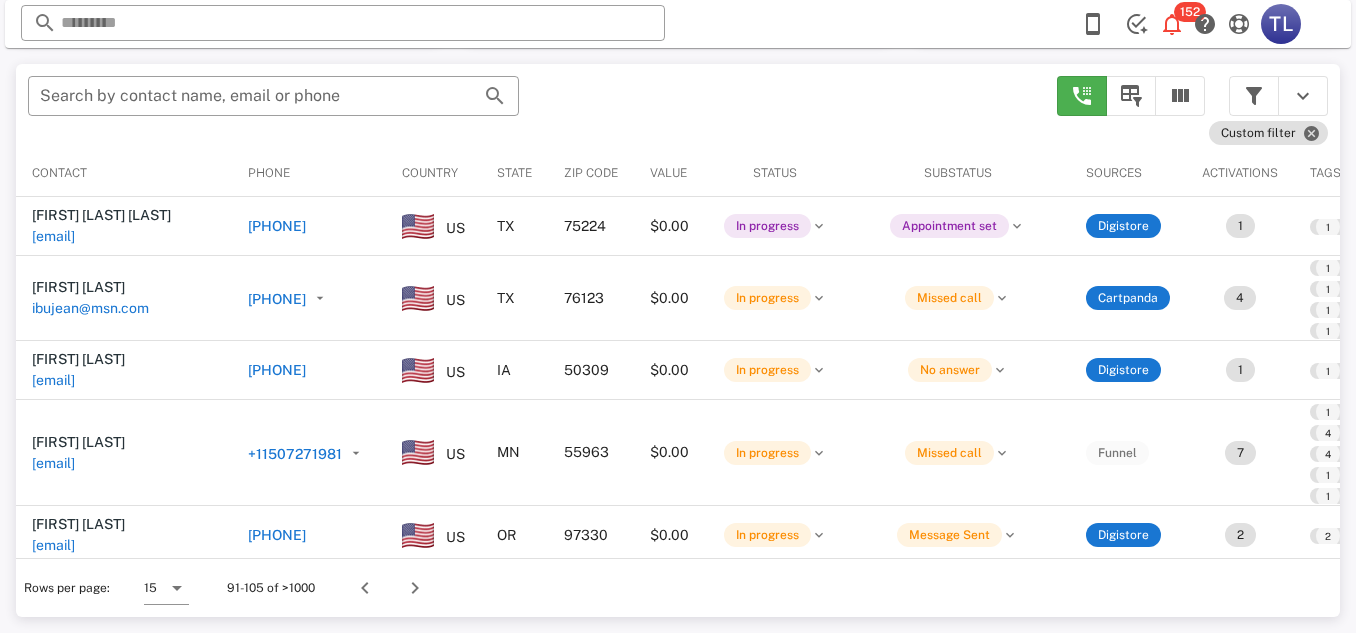 click on "[PHONE]" at bounding box center (277, 299) 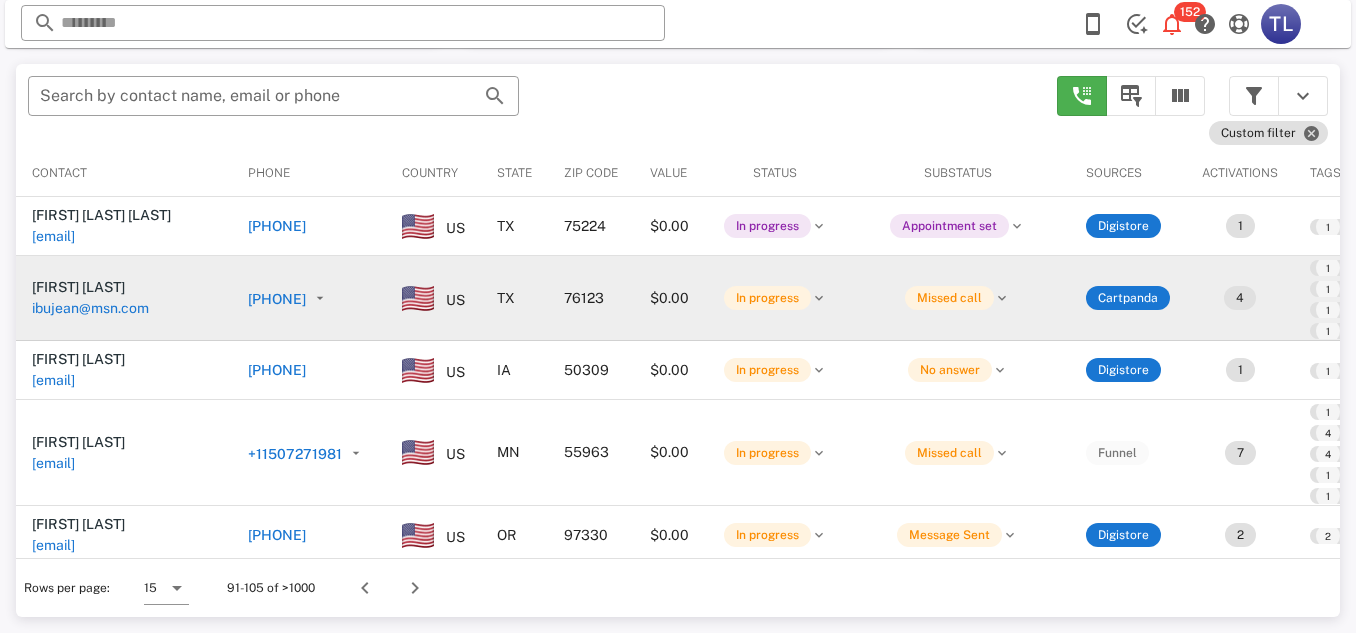 type on "**********" 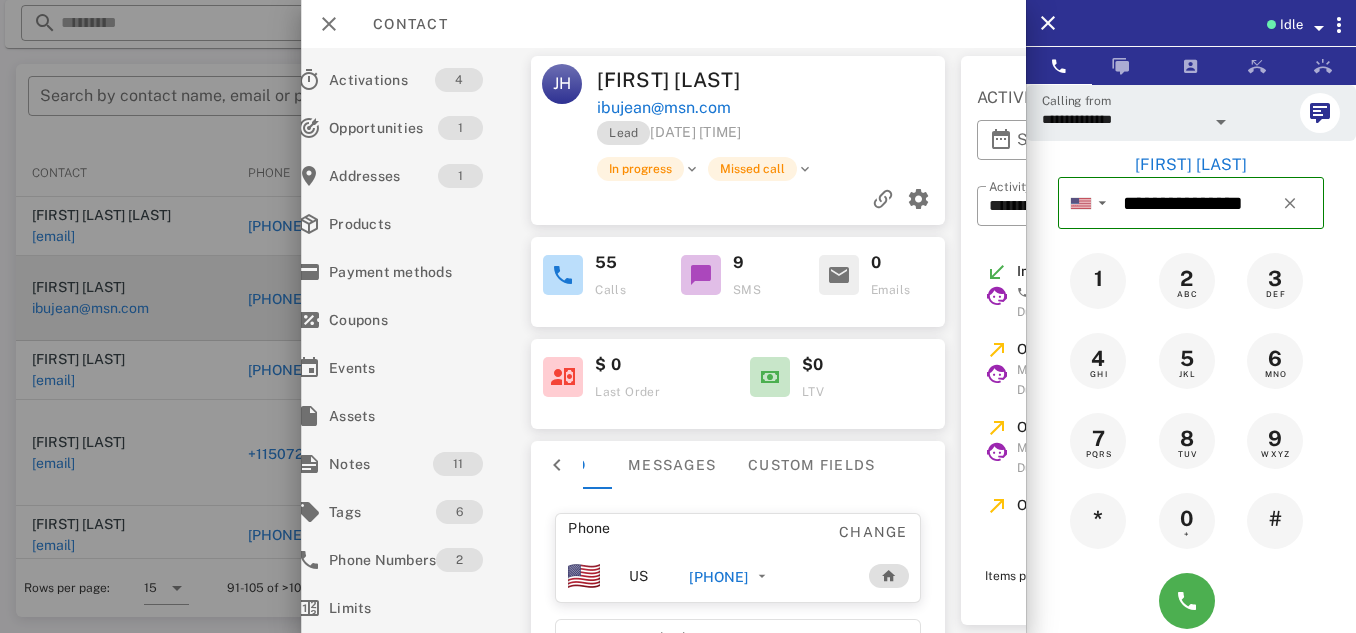 scroll, scrollTop: 0, scrollLeft: 0, axis: both 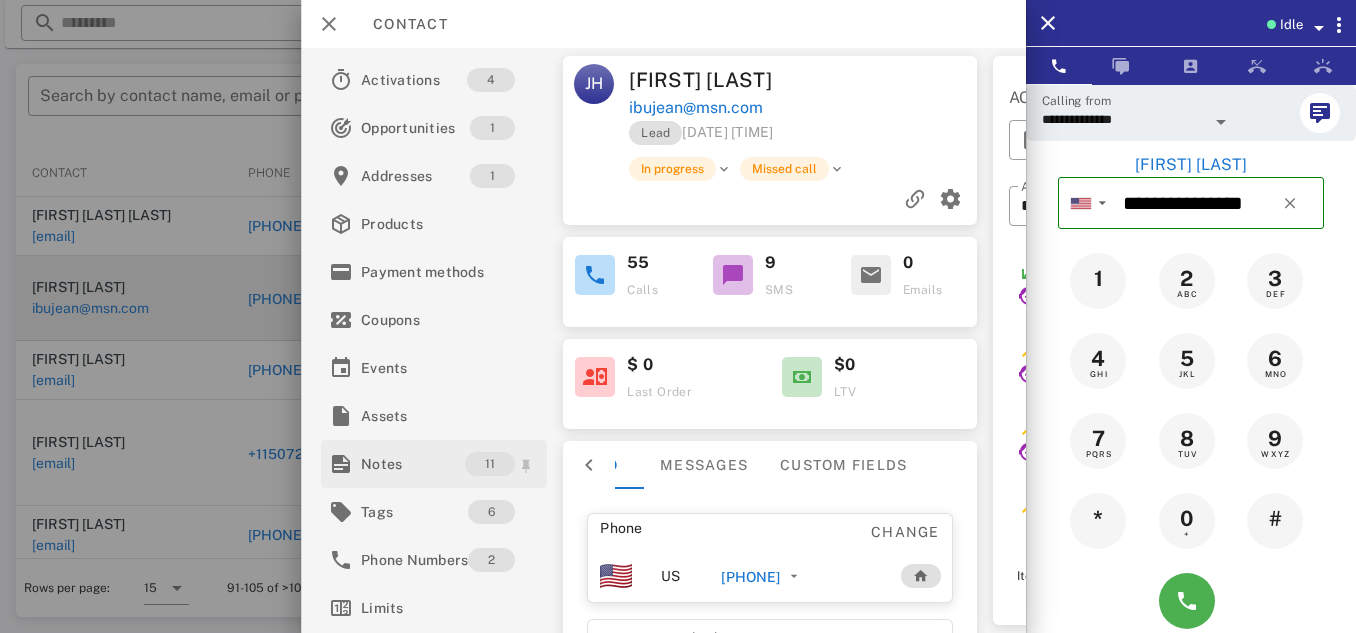 click on "Notes" at bounding box center [413, 464] 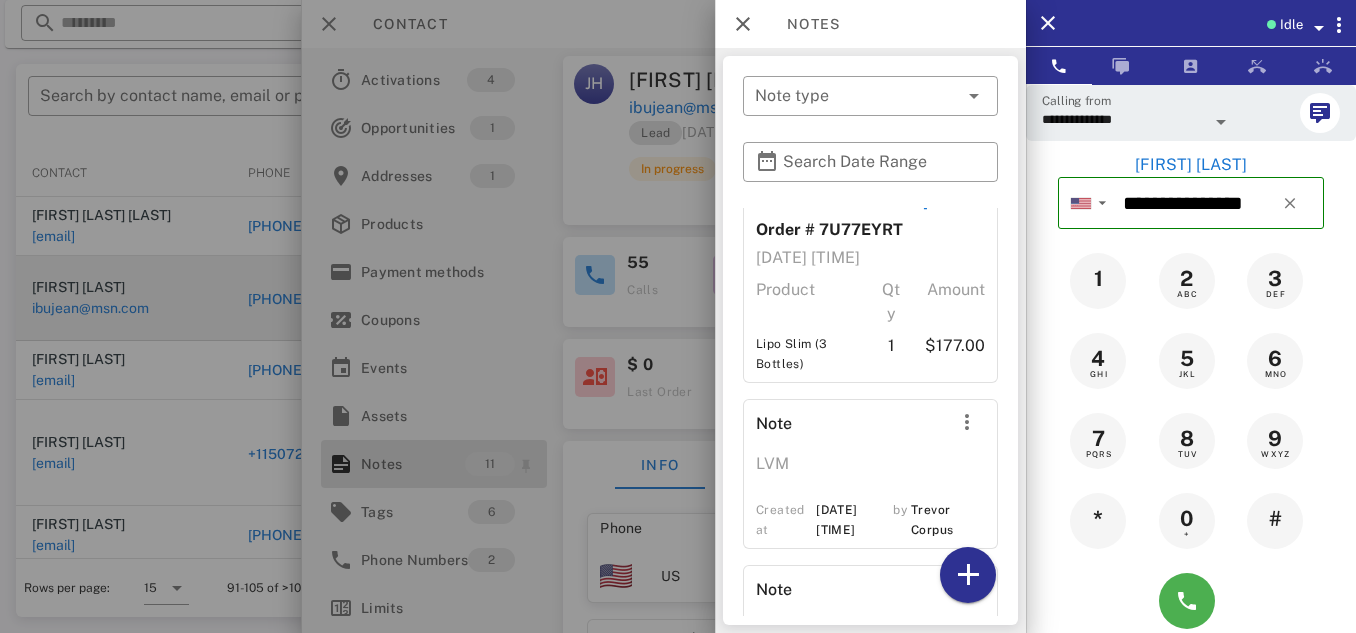 scroll, scrollTop: 316, scrollLeft: 0, axis: vertical 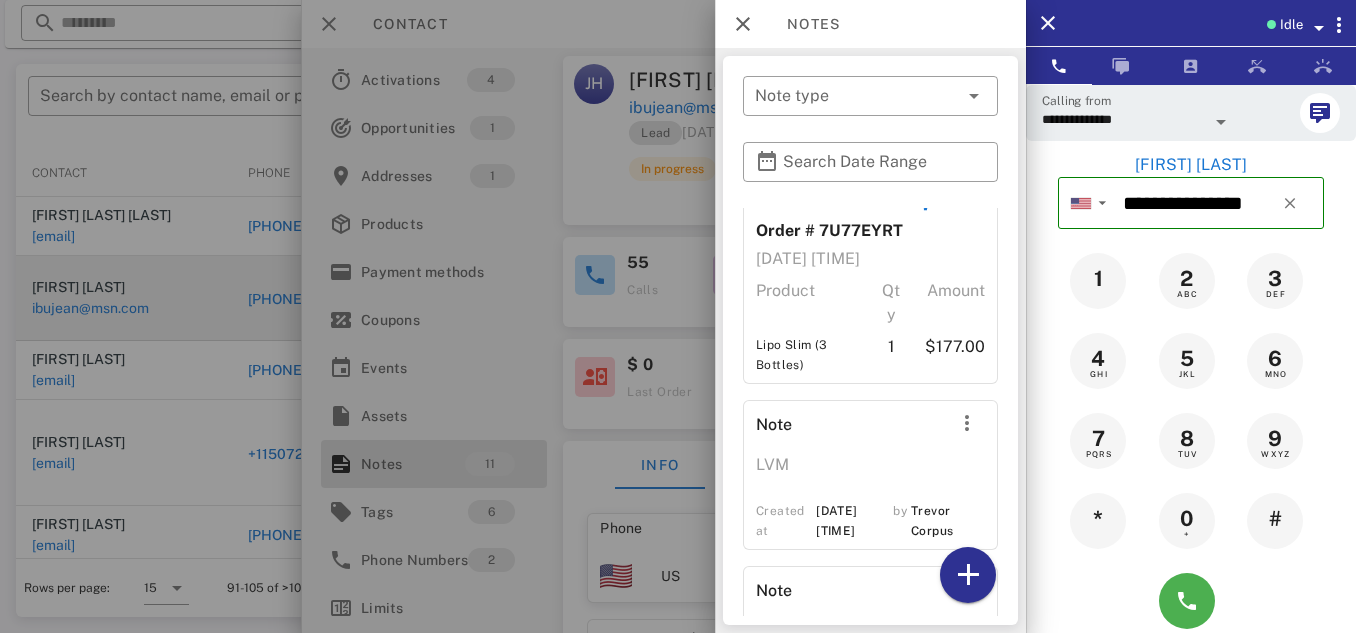 click at bounding box center [678, 316] 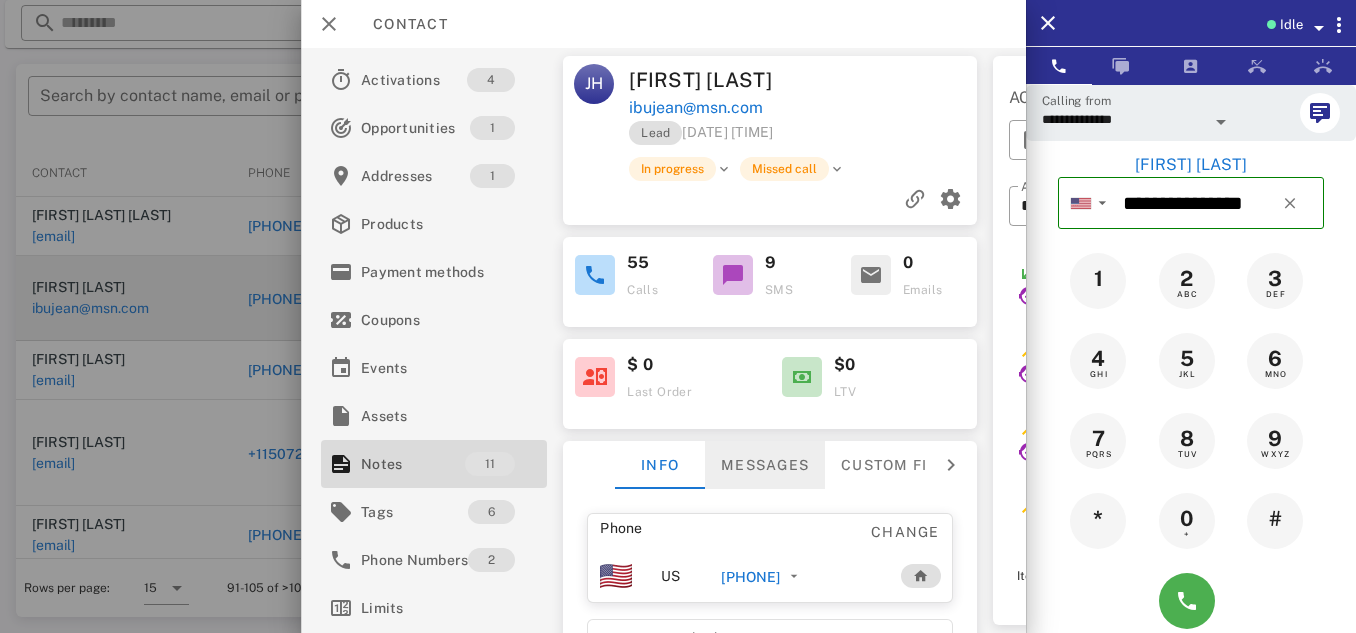 click on "Messages" at bounding box center (765, 465) 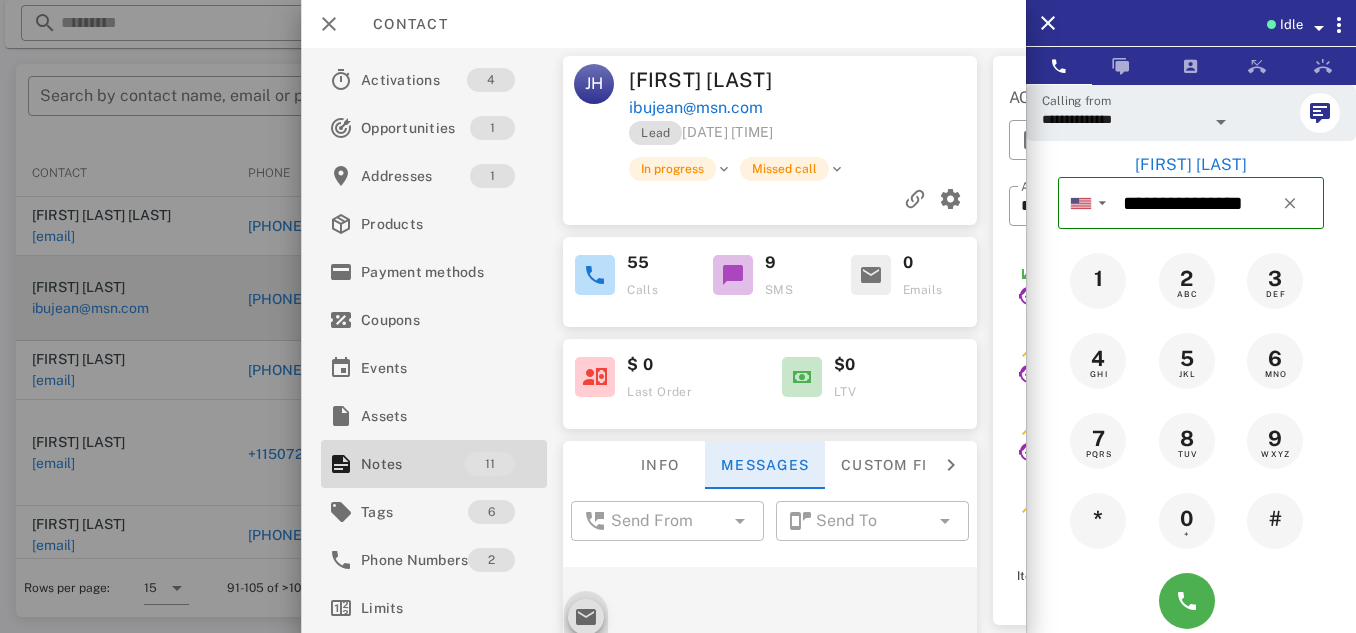 scroll, scrollTop: 2411, scrollLeft: 0, axis: vertical 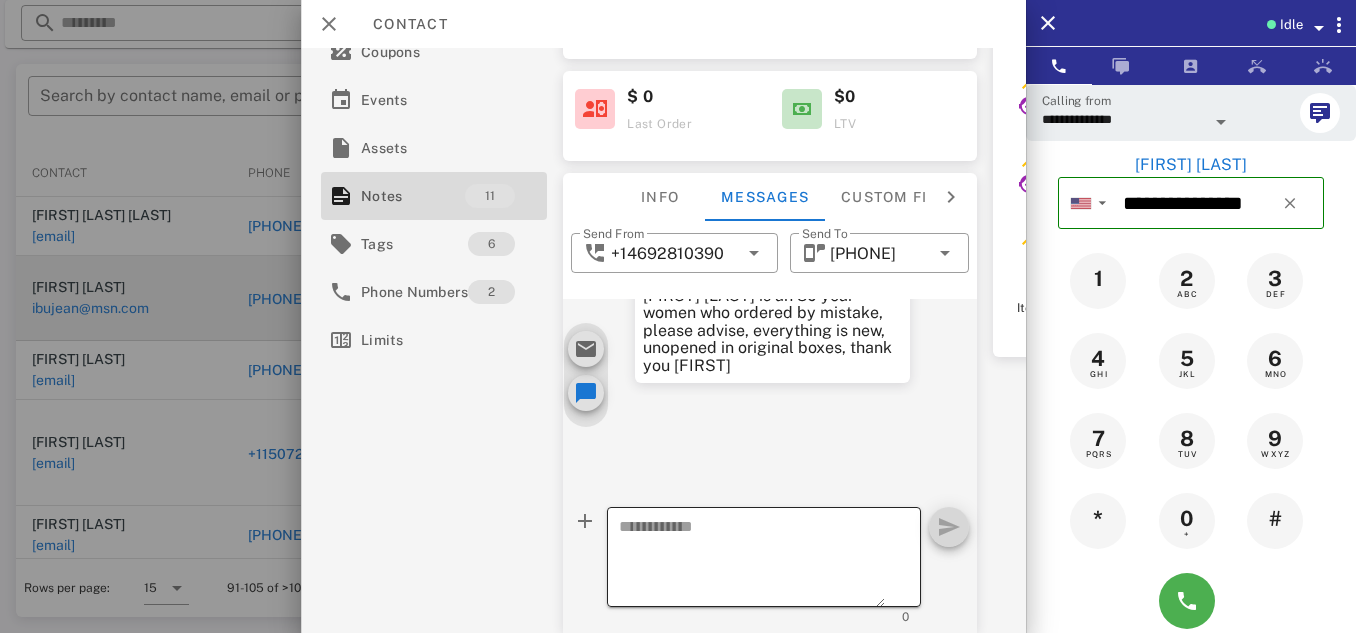 click at bounding box center (752, 560) 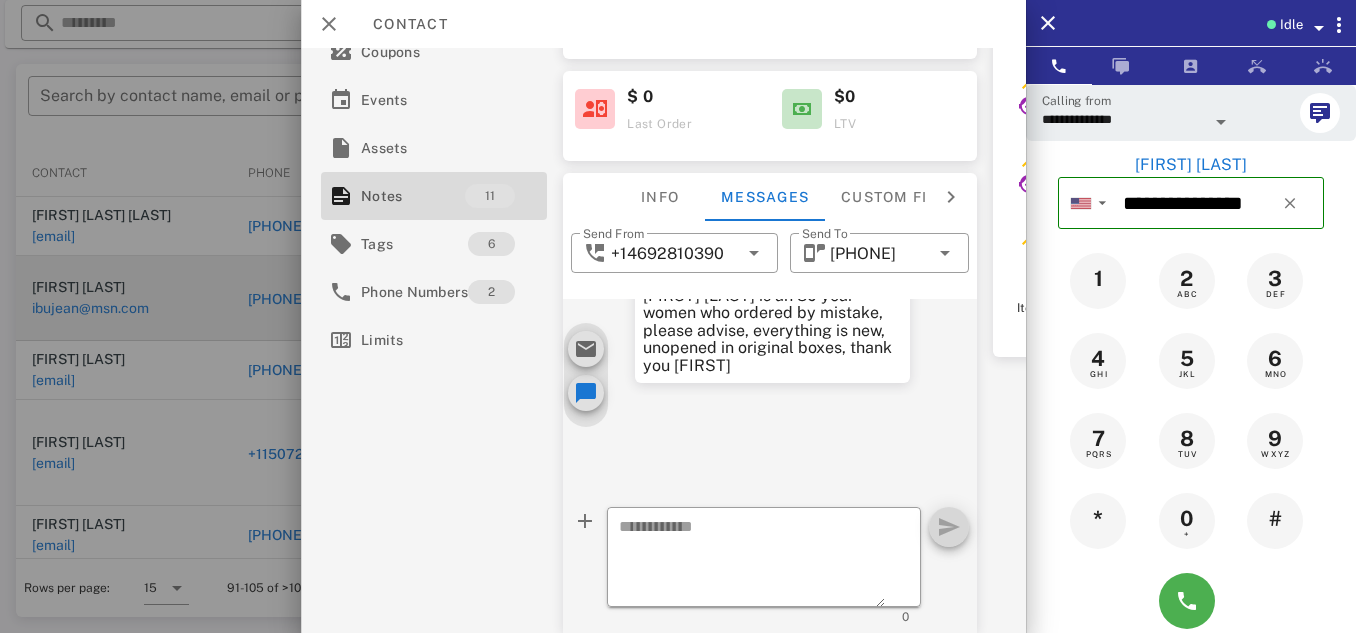 click on "[FIRST] [LAST]" at bounding box center [691, 231] 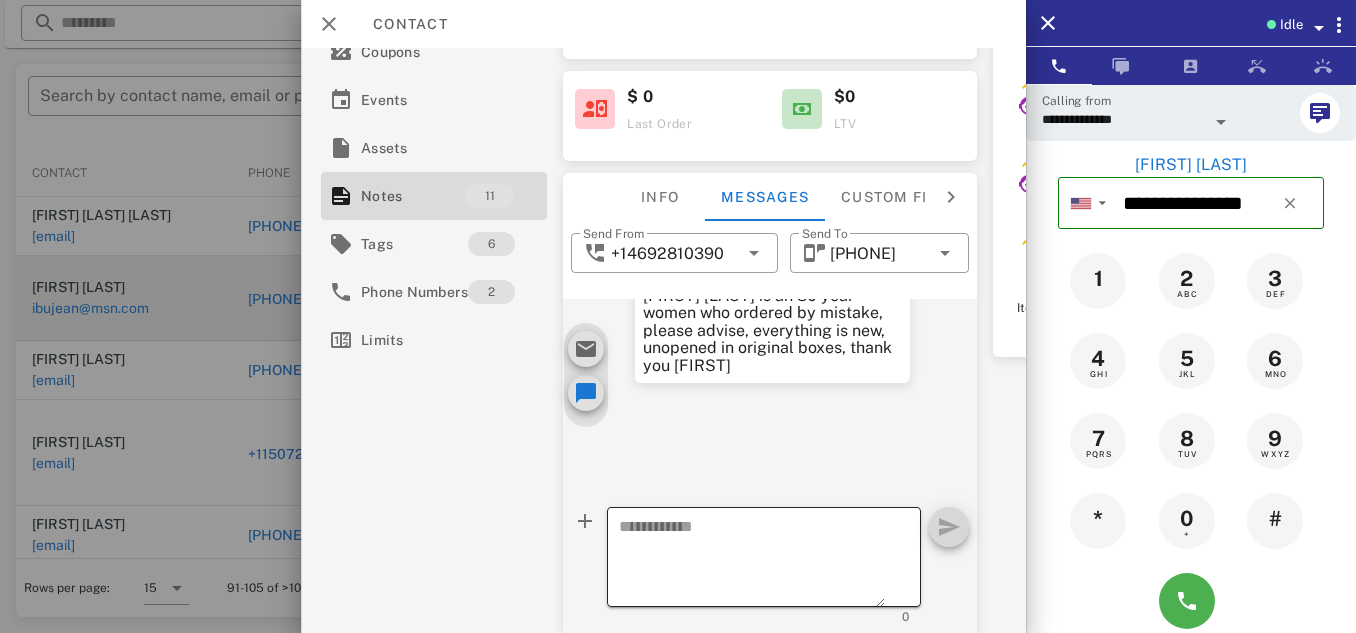 click at bounding box center [752, 560] 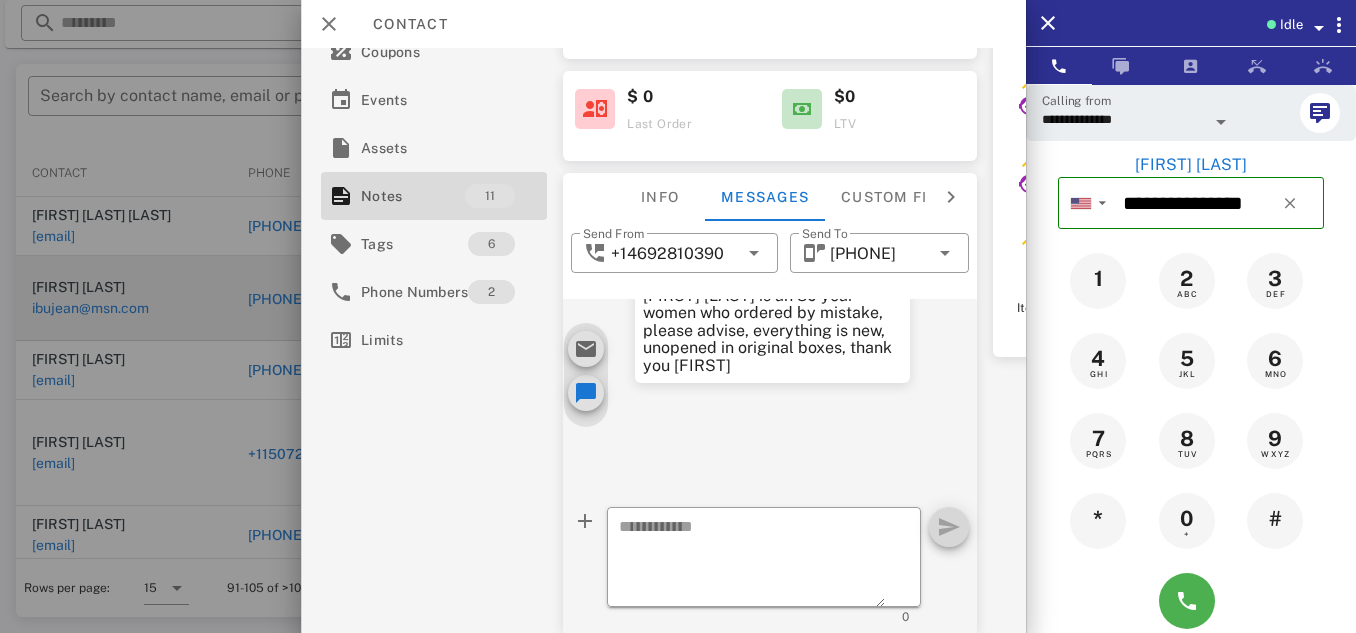 click at bounding box center (951, 197) 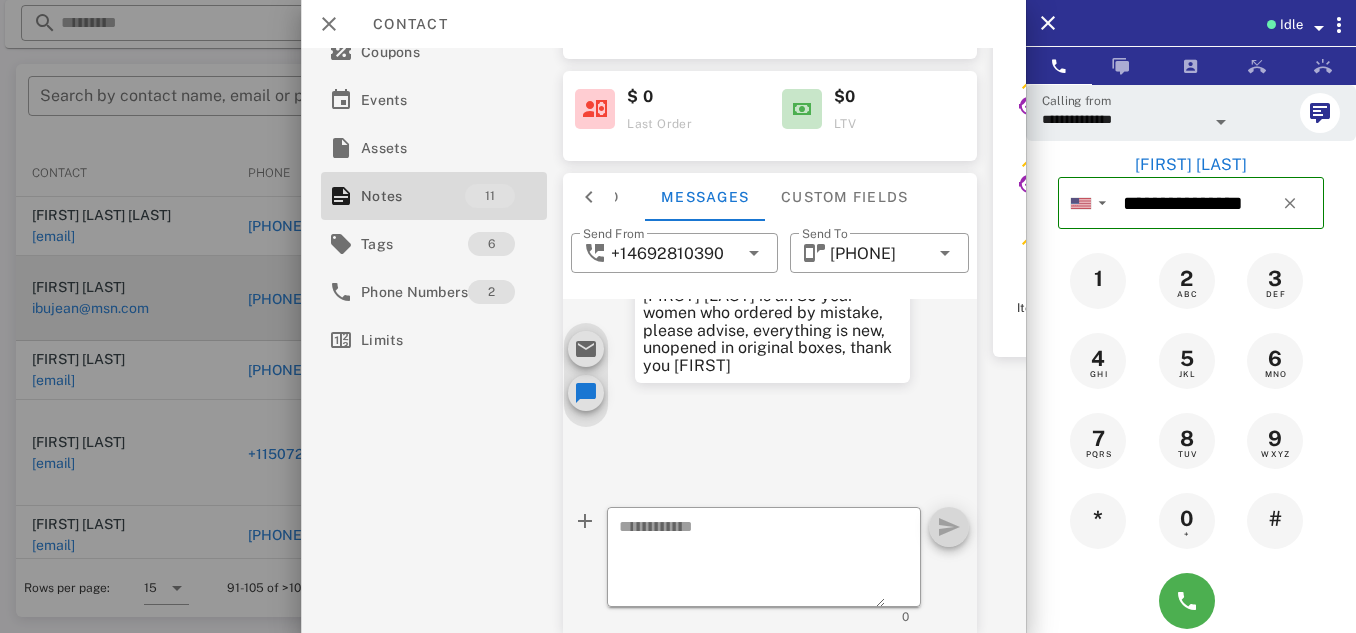 click on "Info   Messages   Custom fields" at bounding box center (770, 197) 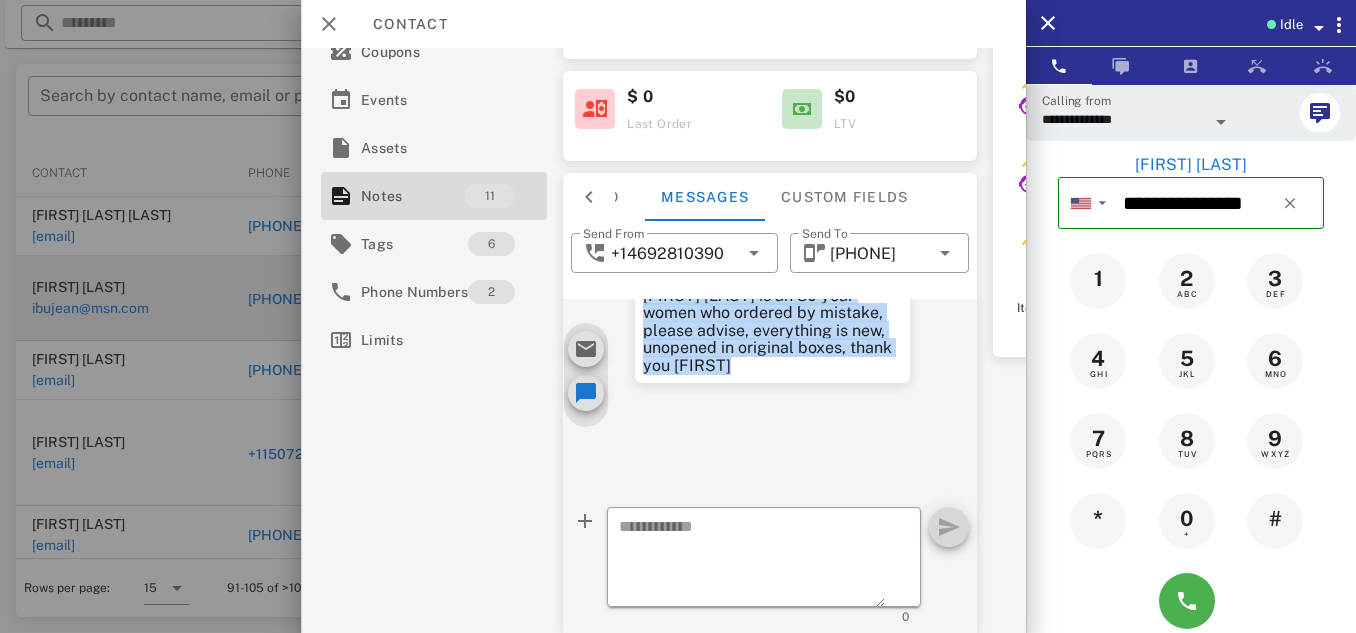 drag, startPoint x: 810, startPoint y: 468, endPoint x: 633, endPoint y: 348, distance: 213.8434 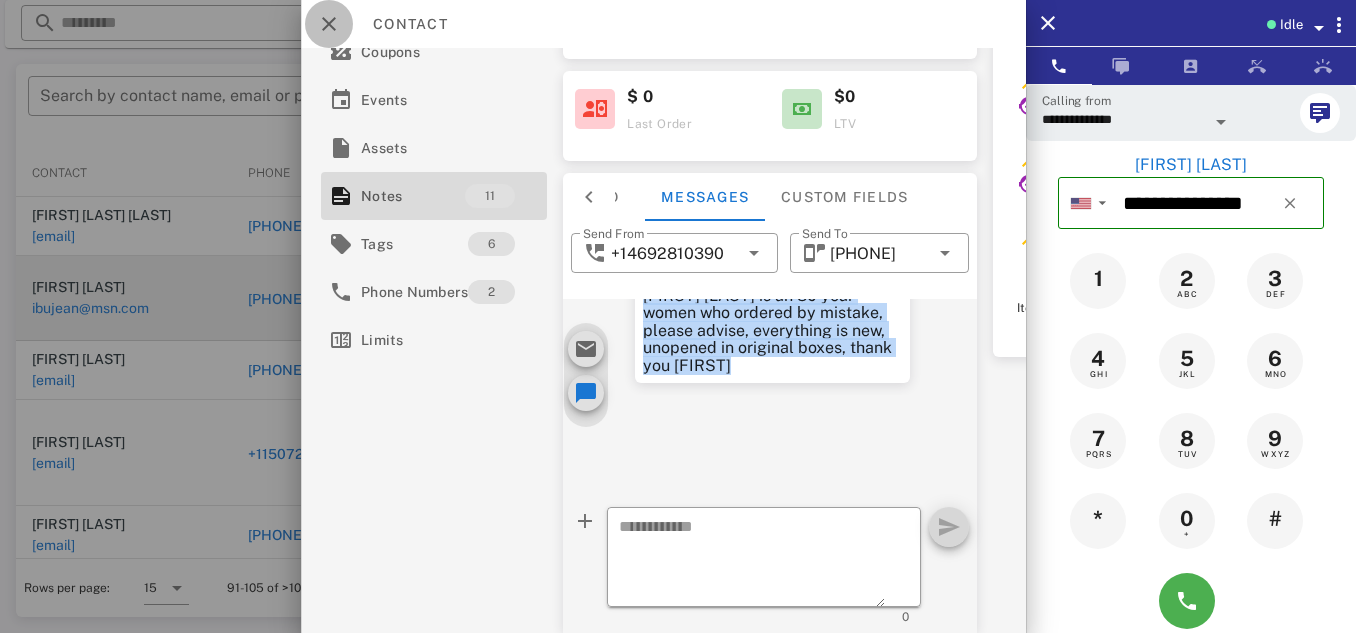 click at bounding box center (329, 24) 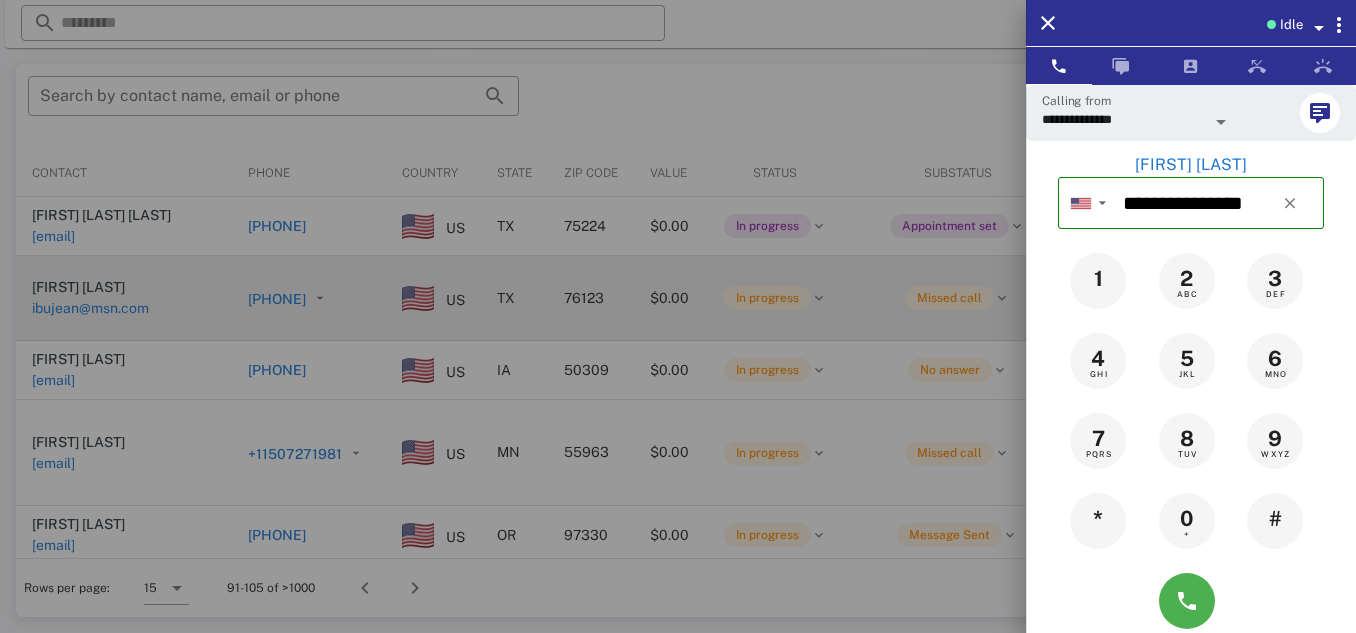 click at bounding box center [678, 316] 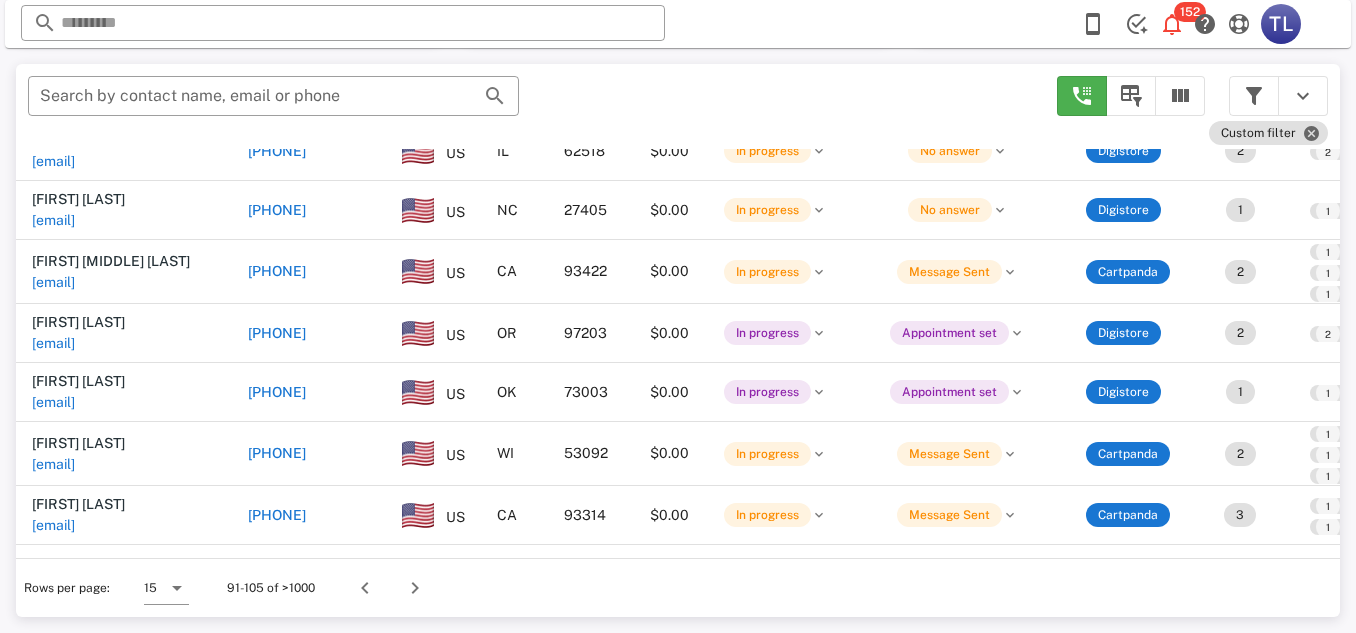 scroll, scrollTop: 623, scrollLeft: 0, axis: vertical 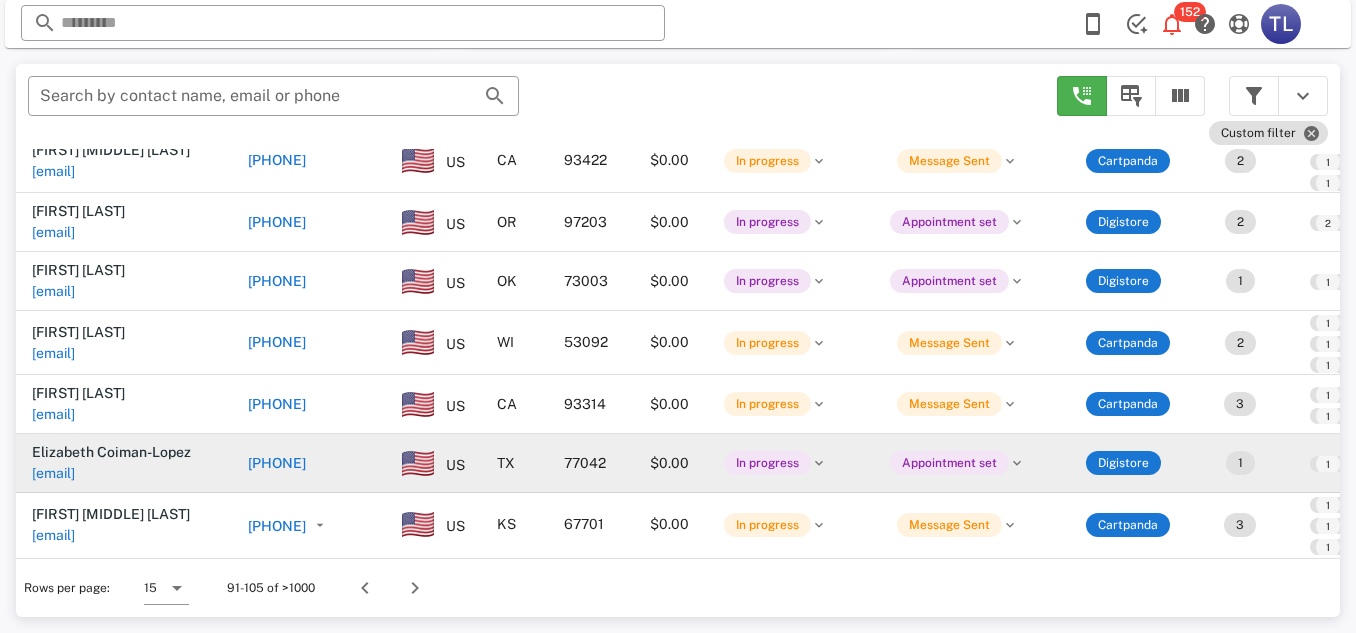 click on "[PHONE]" at bounding box center (277, 463) 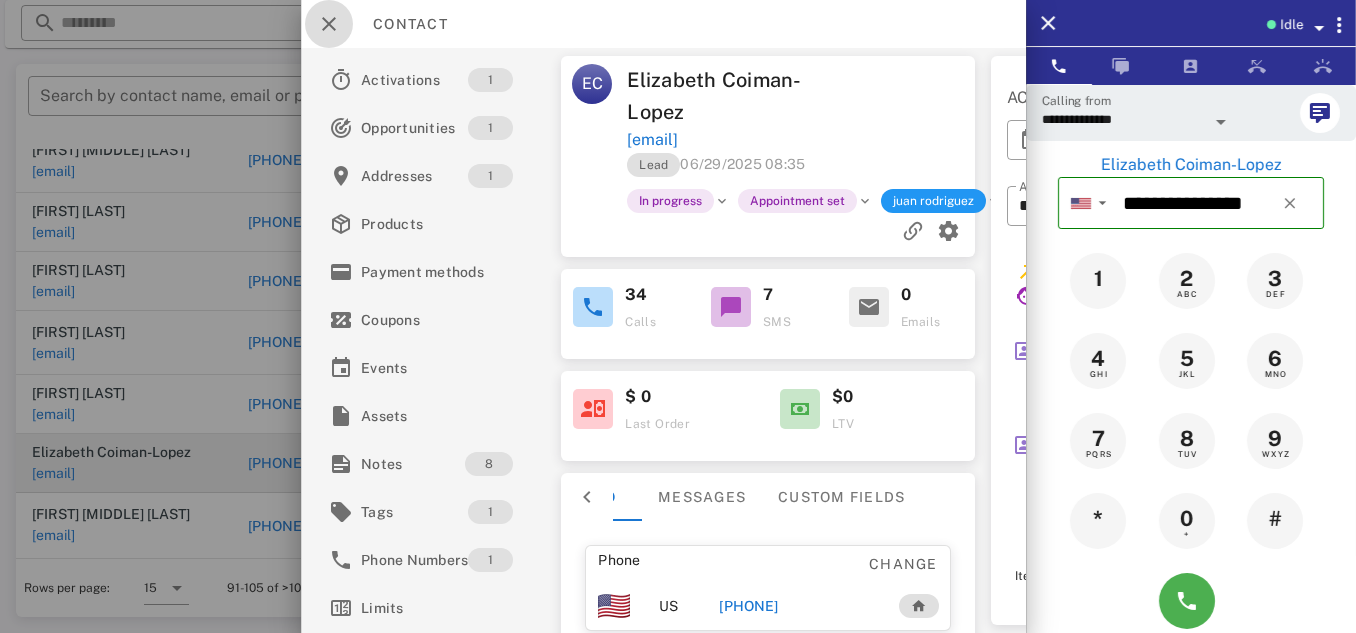 click at bounding box center (329, 24) 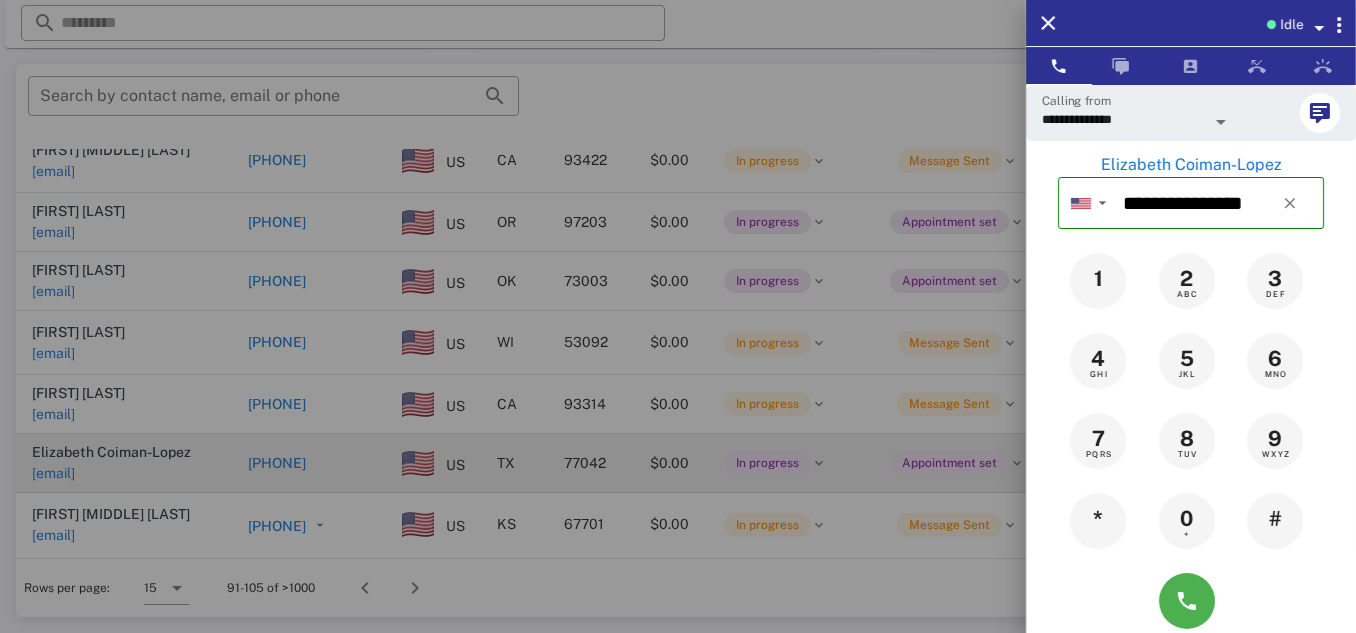 click at bounding box center (678, 316) 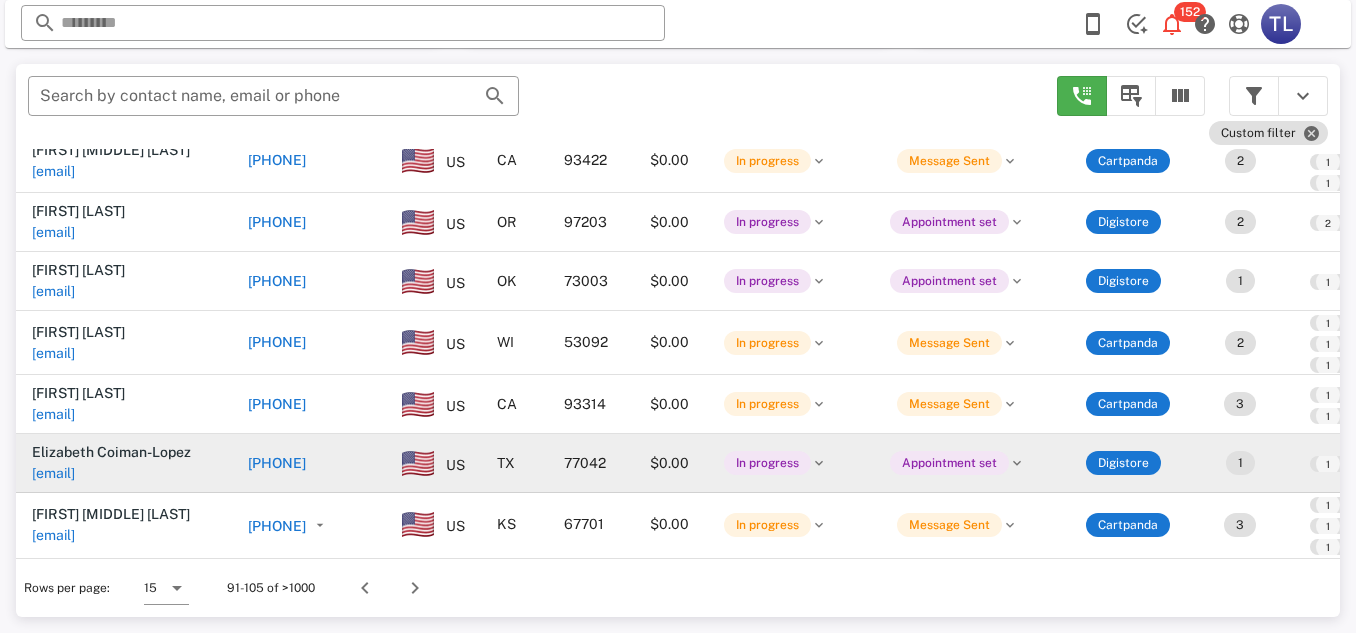 click on "[PHONE]" at bounding box center (277, 526) 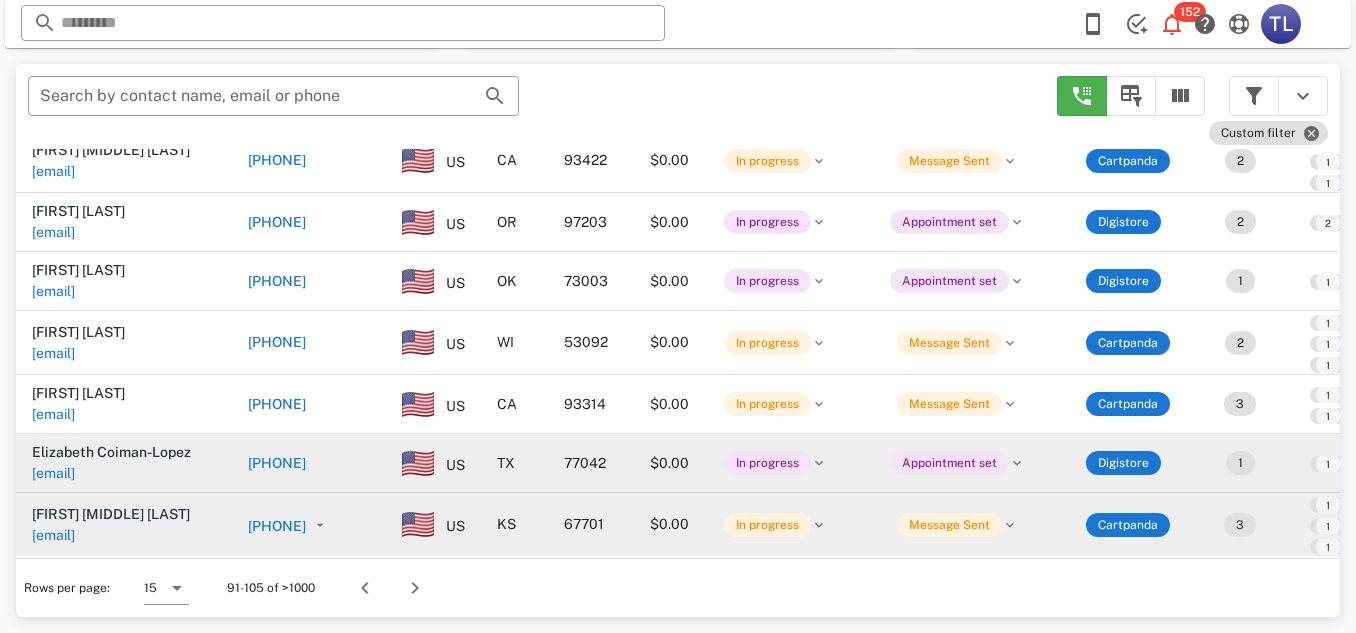 type on "**********" 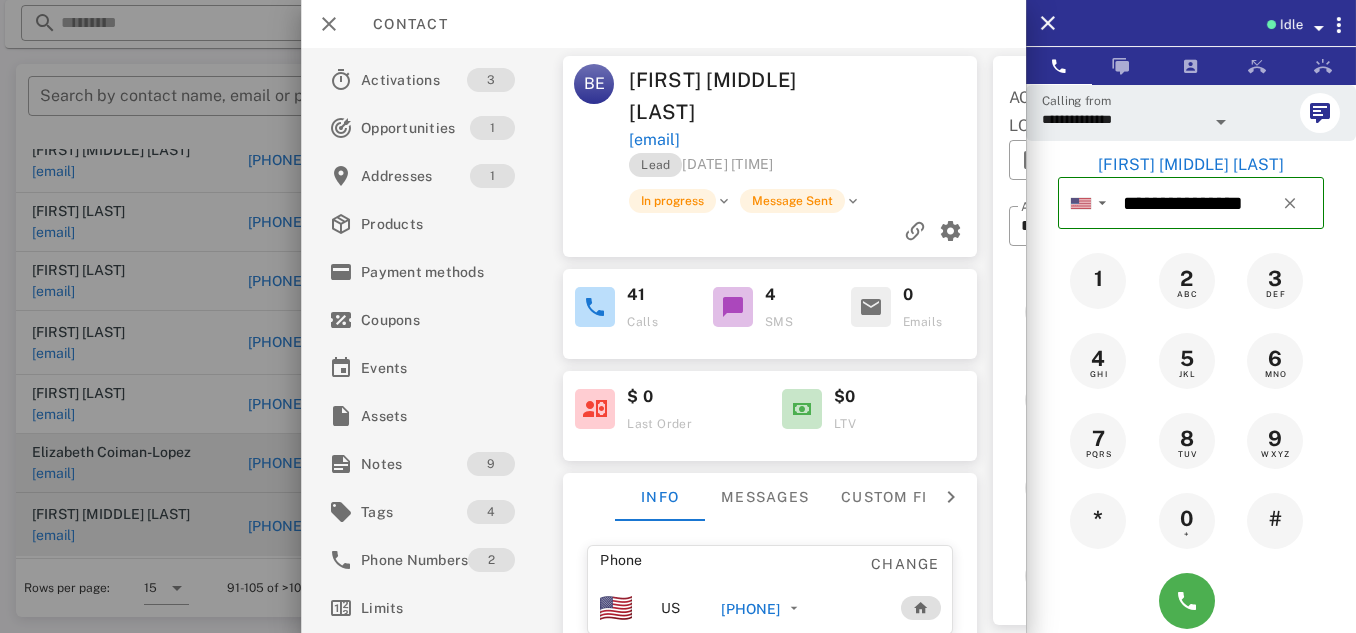 scroll, scrollTop: 0, scrollLeft: 118, axis: horizontal 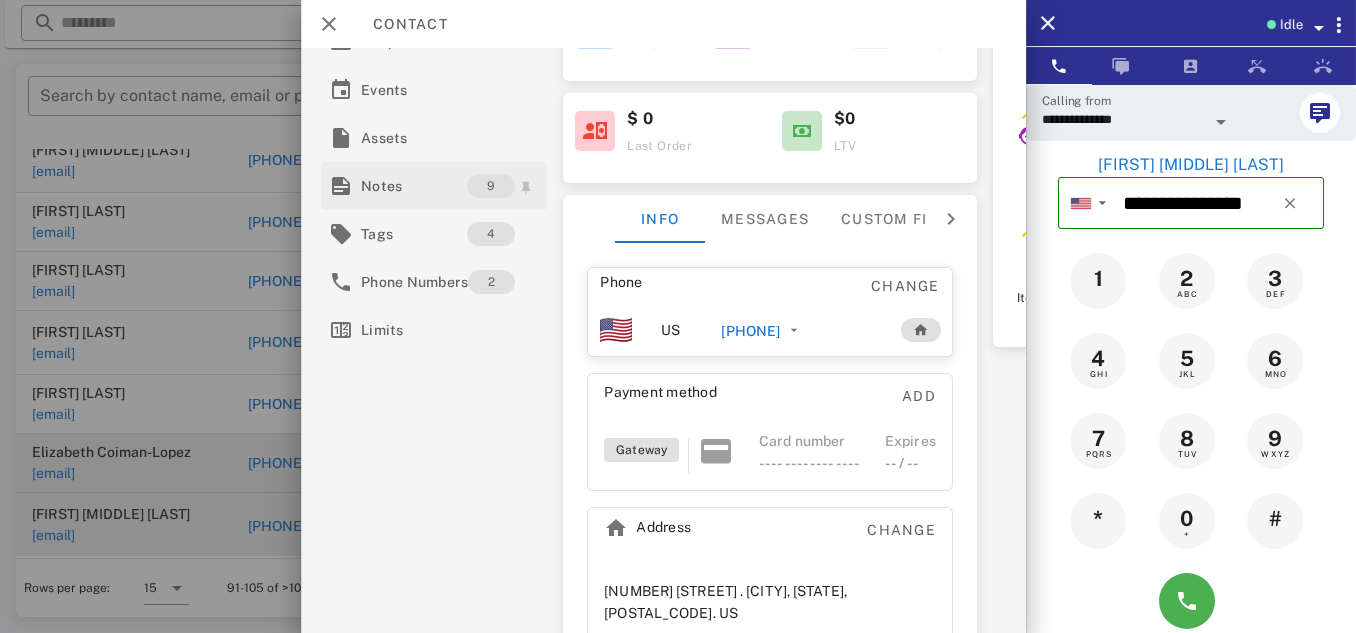 click on "Notes" at bounding box center (414, 186) 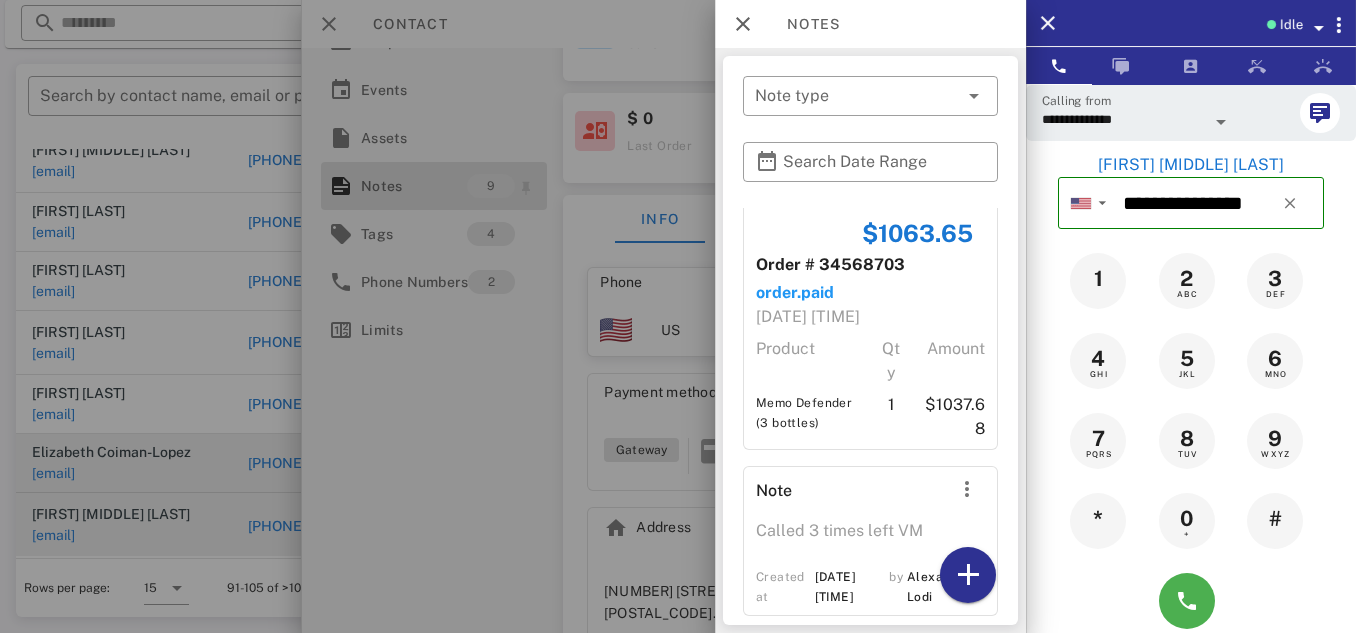 scroll, scrollTop: 336, scrollLeft: 0, axis: vertical 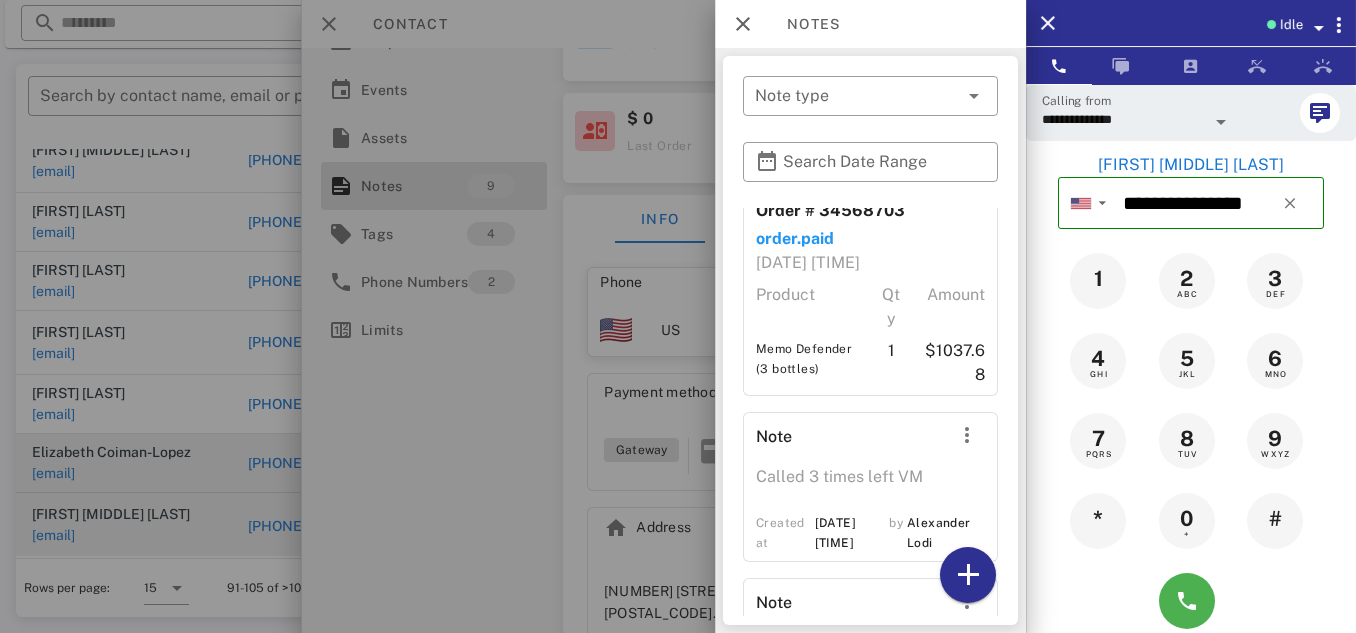 click at bounding box center [678, 316] 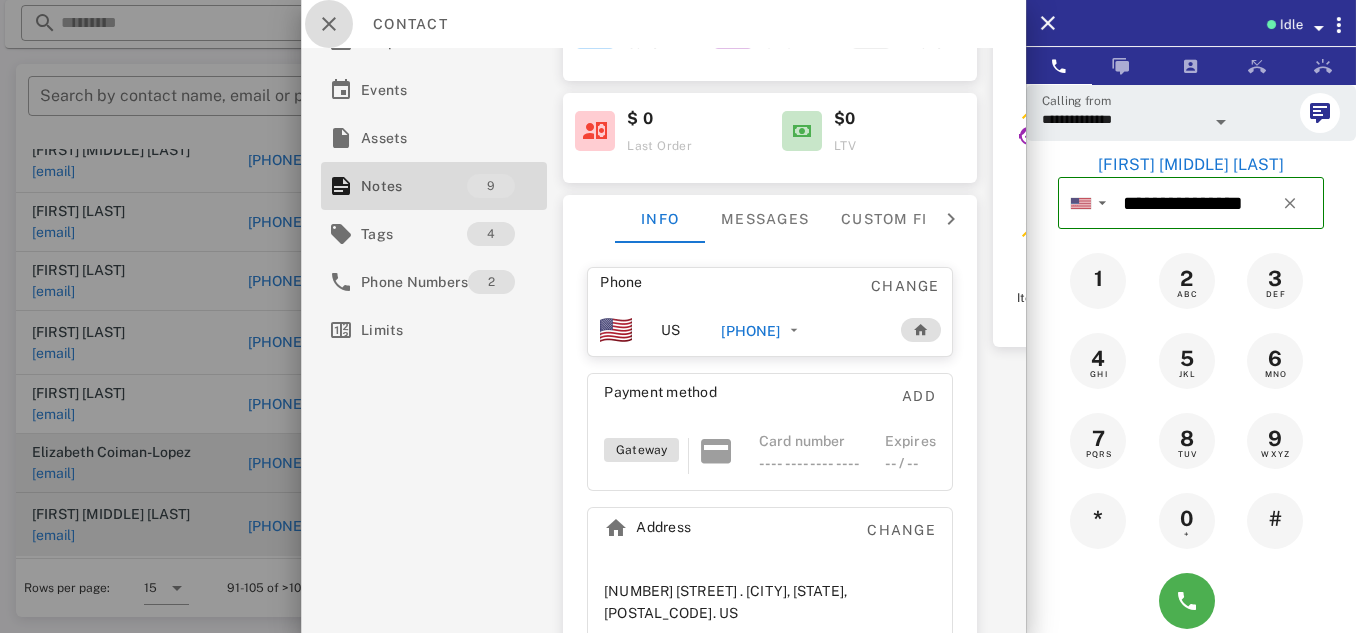 click at bounding box center [329, 24] 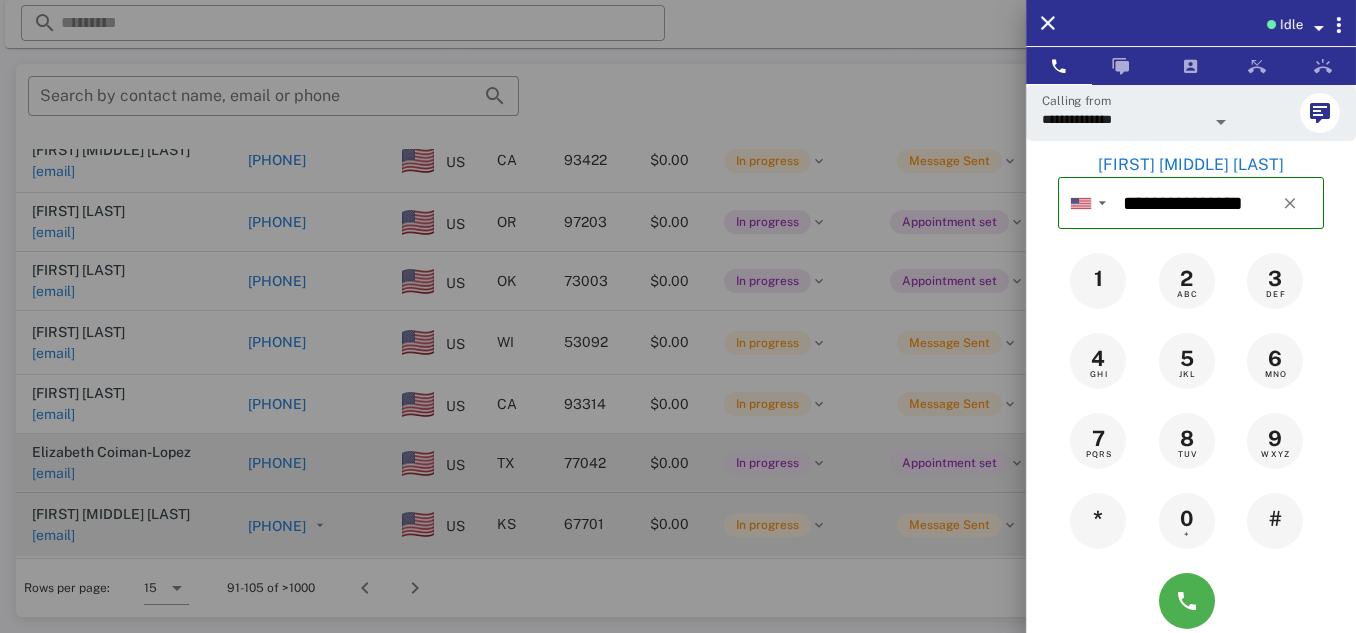 click at bounding box center (678, 316) 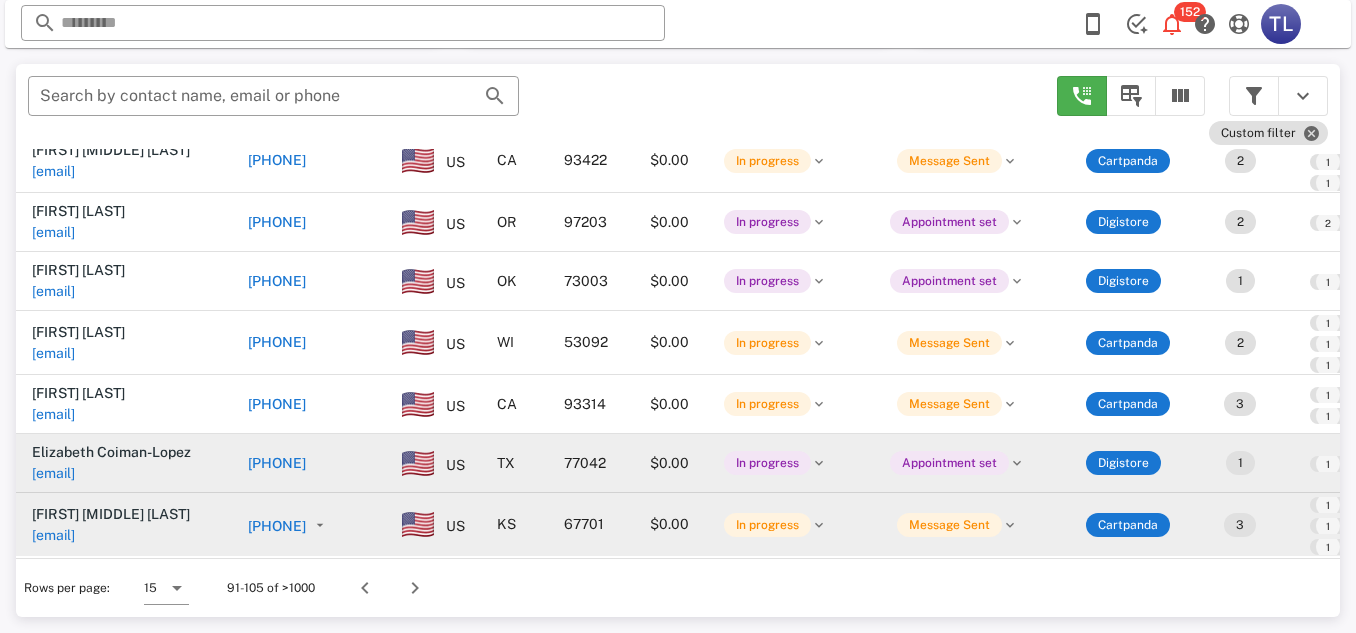 type 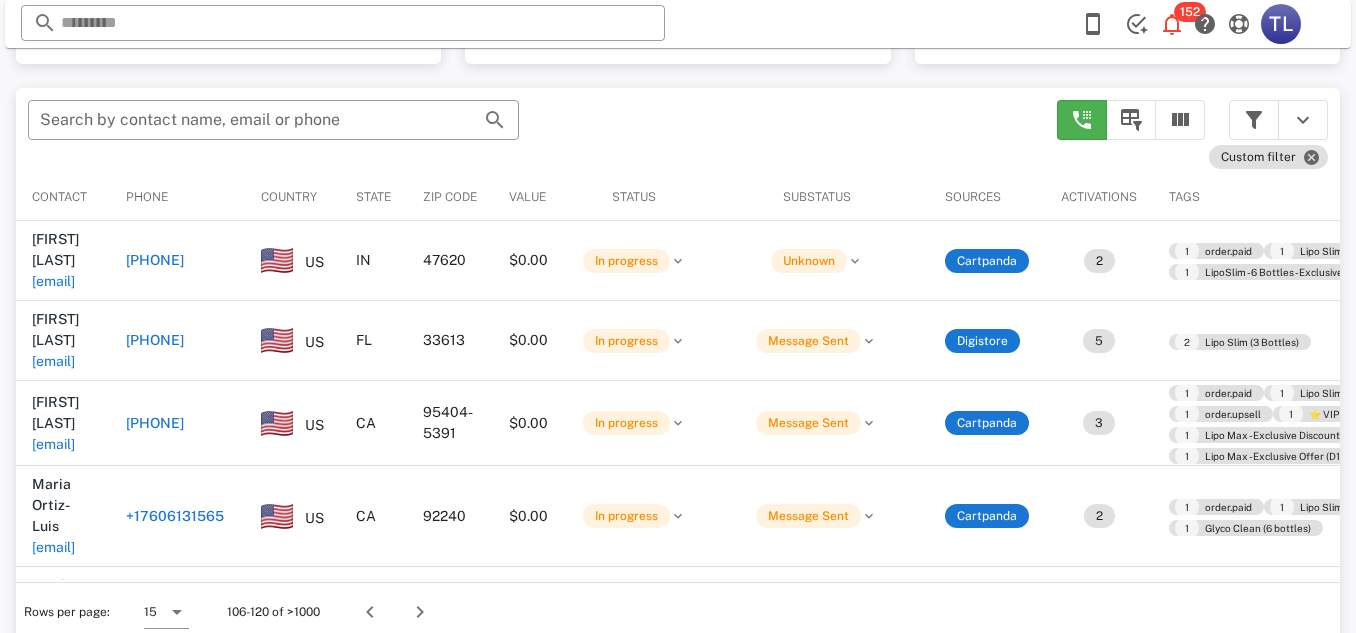 scroll, scrollTop: 380, scrollLeft: 0, axis: vertical 